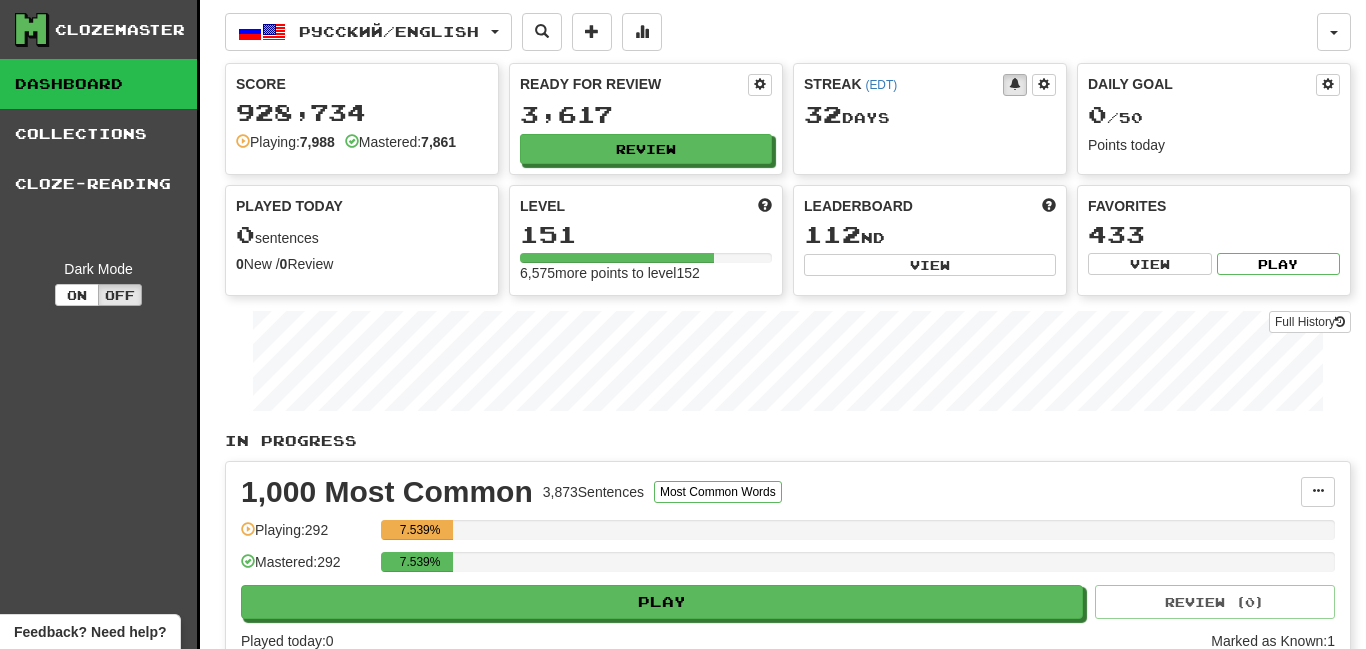scroll, scrollTop: 0, scrollLeft: 0, axis: both 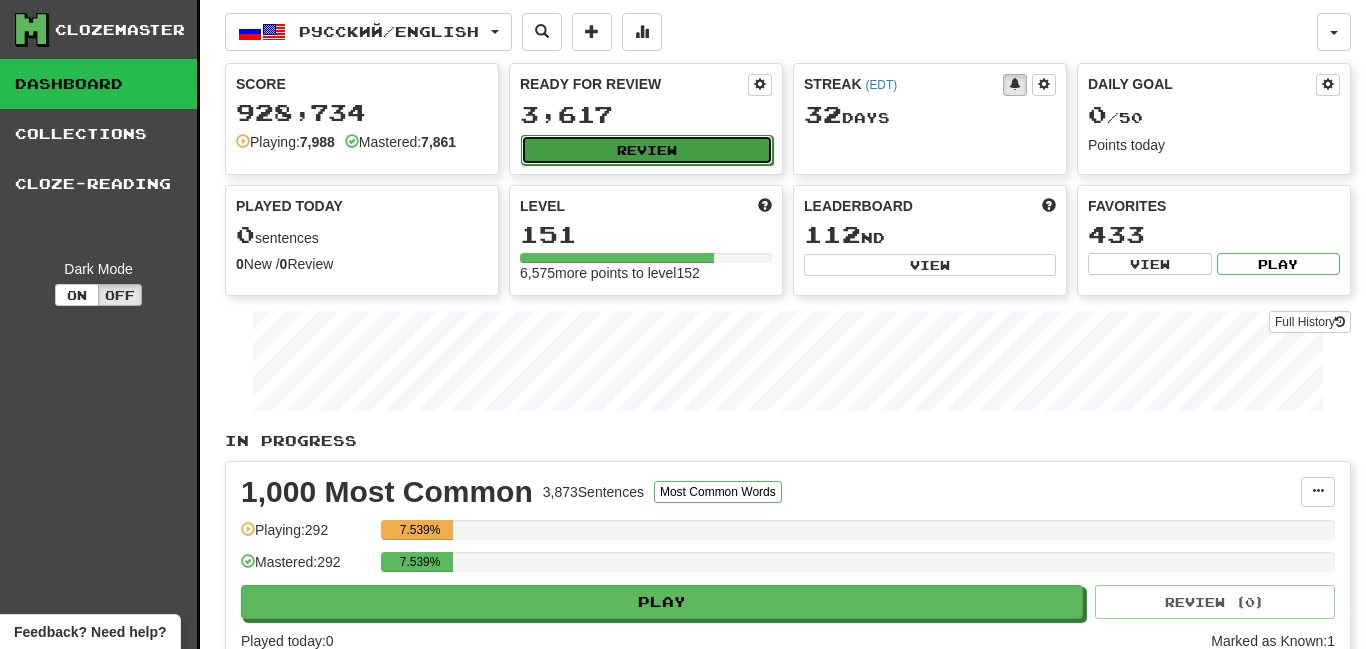 click on "Review" at bounding box center [647, 150] 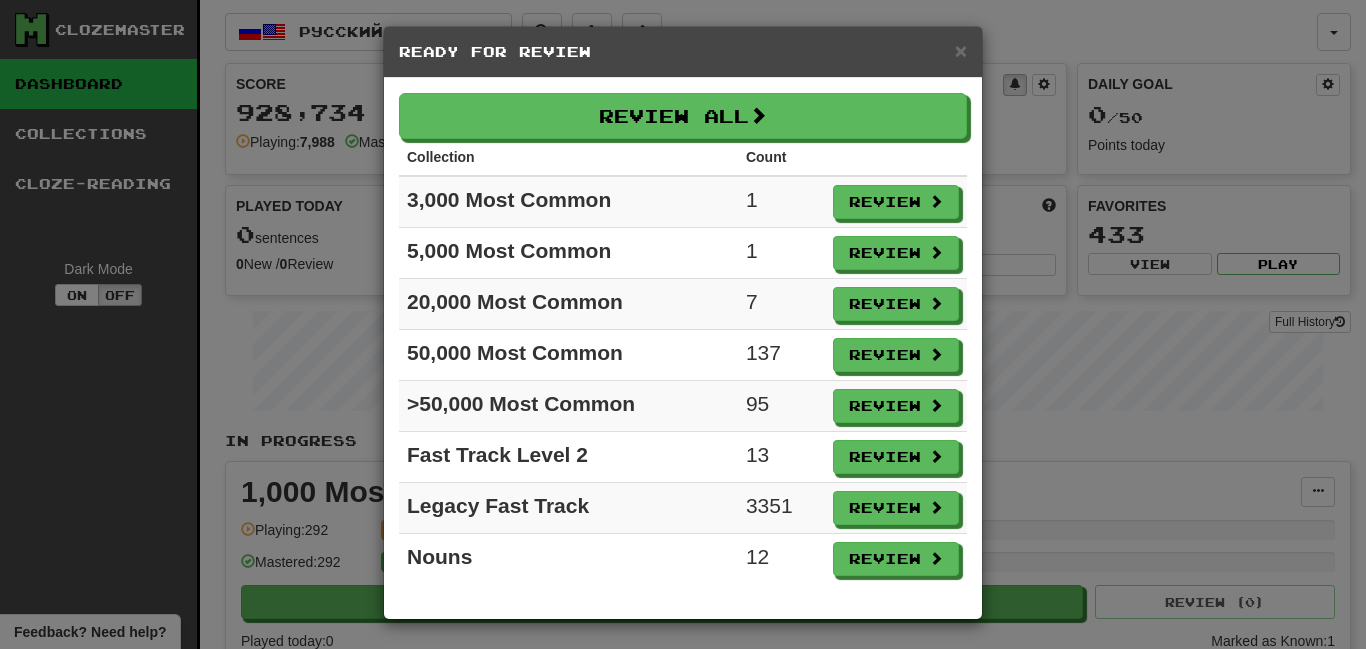 scroll, scrollTop: 5, scrollLeft: 0, axis: vertical 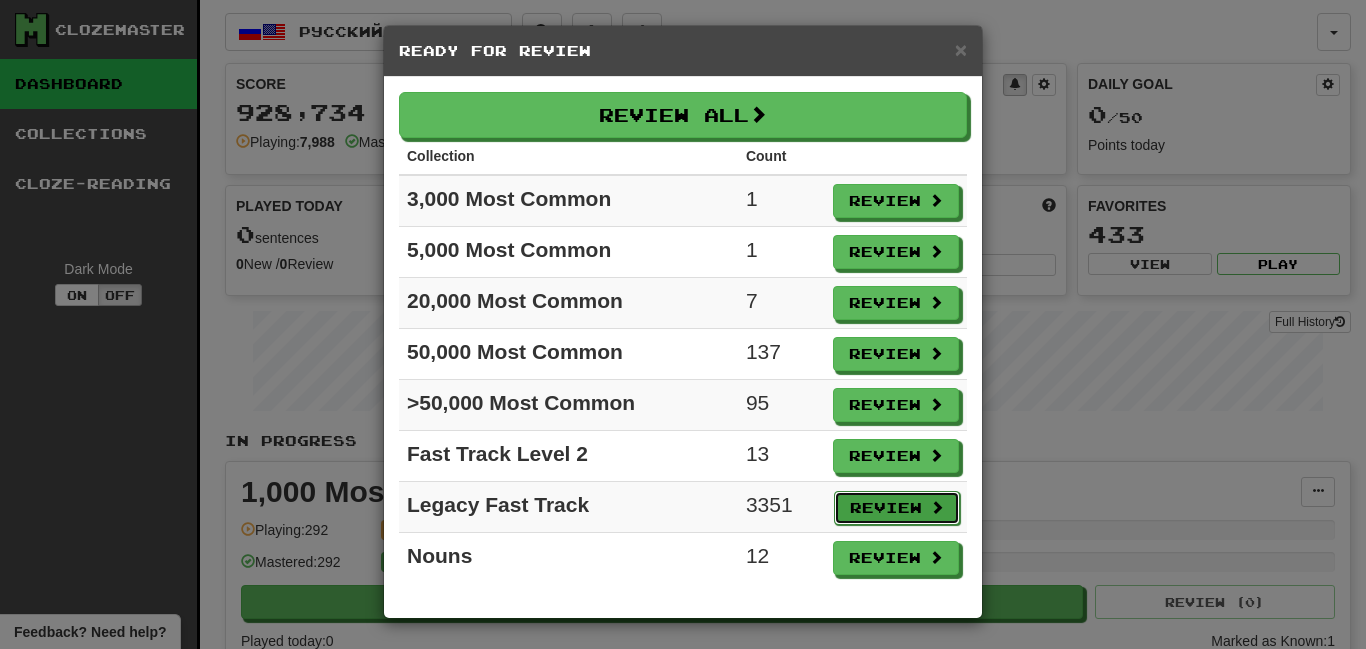 click on "Review" at bounding box center [897, 508] 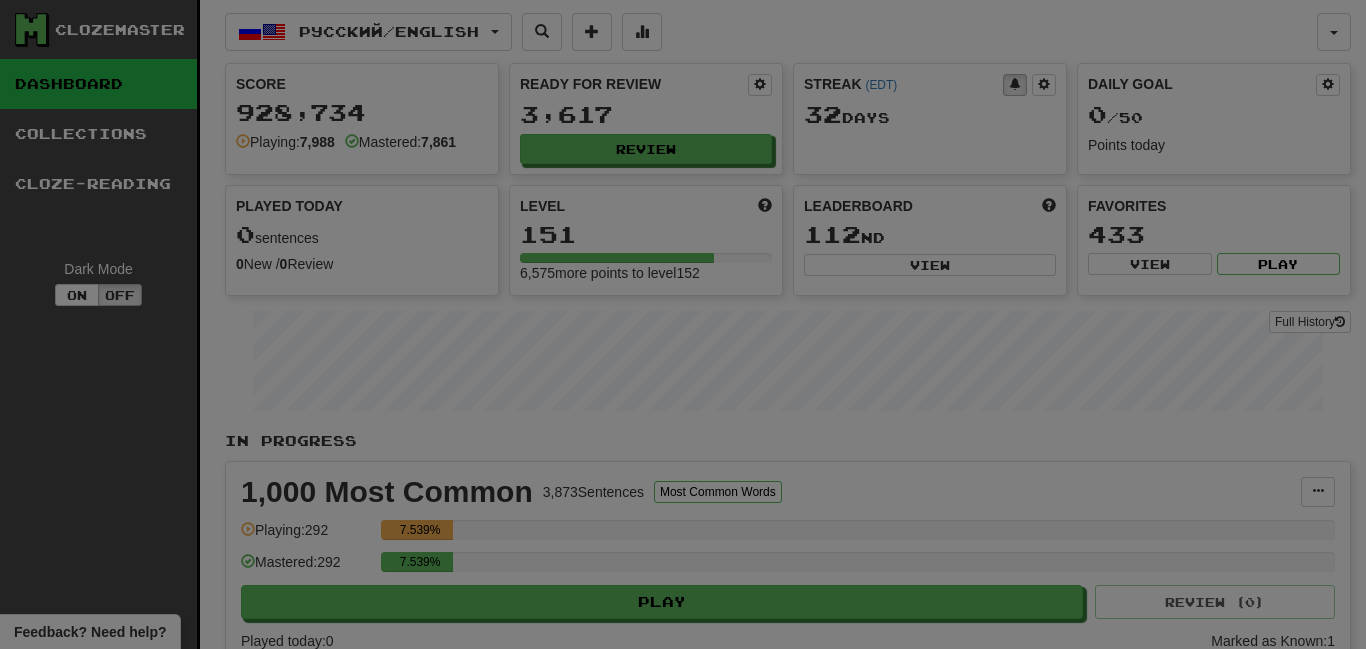 select on "**" 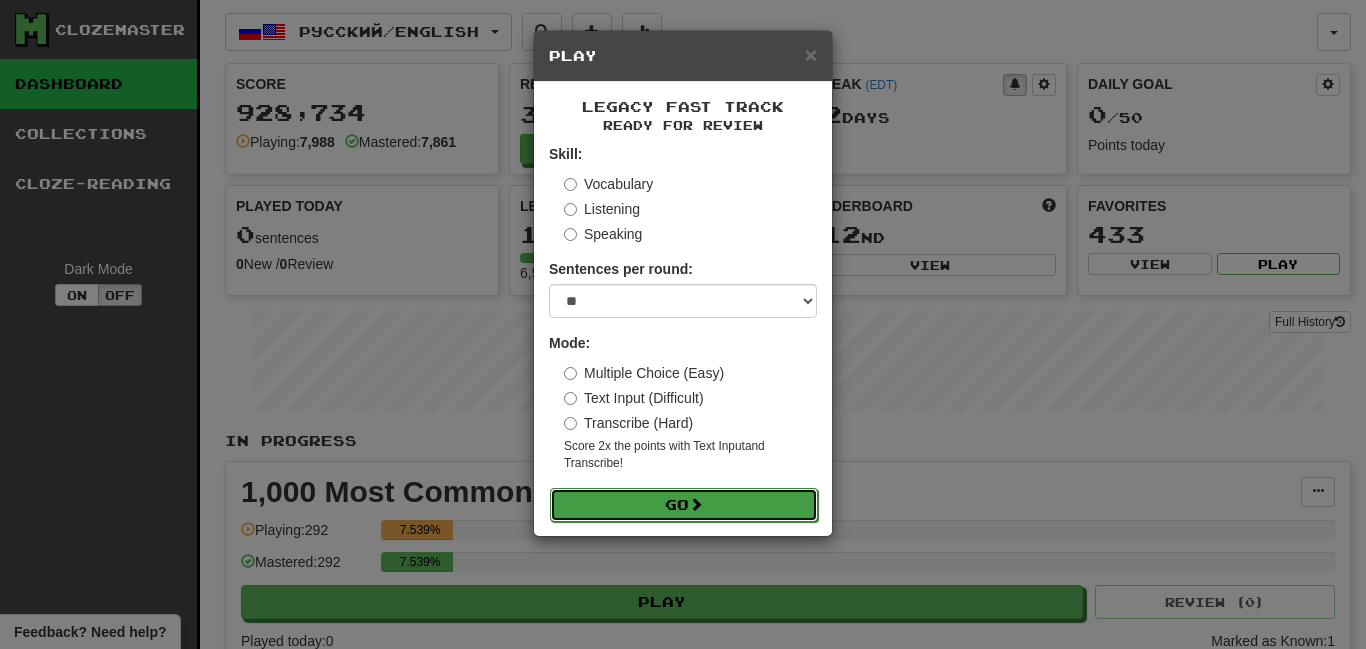 click on "Go" at bounding box center (684, 505) 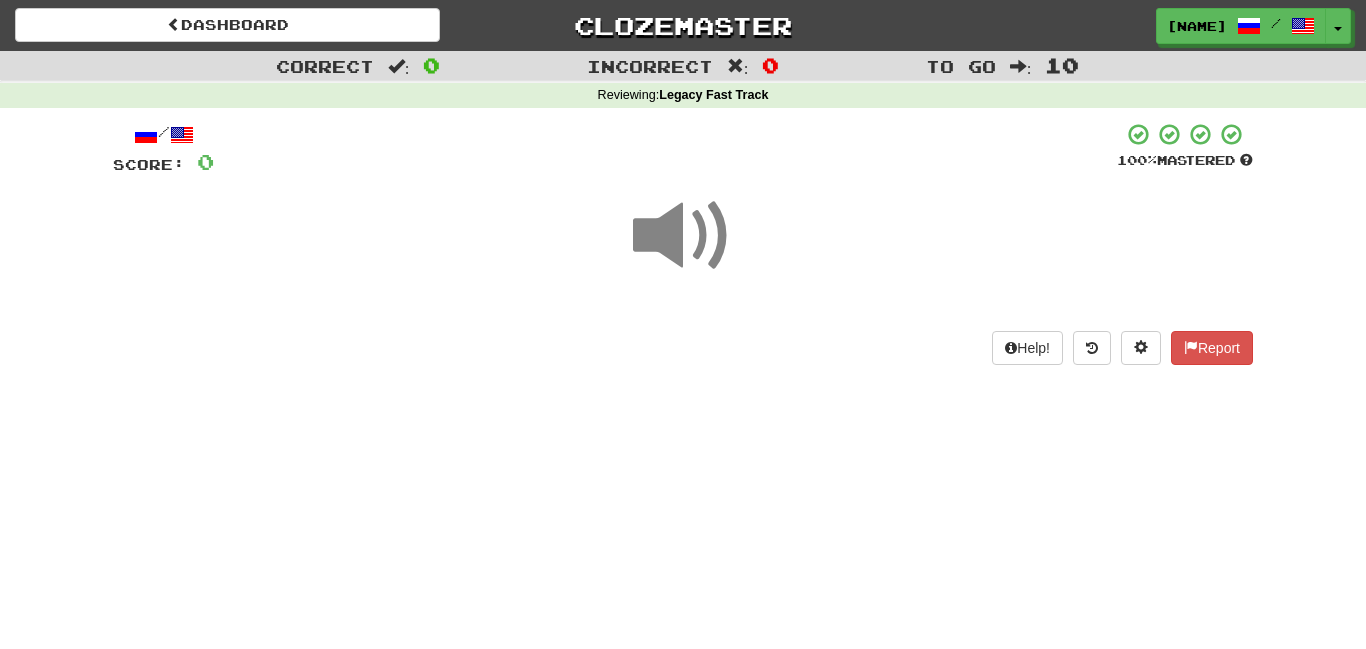 scroll, scrollTop: 0, scrollLeft: 0, axis: both 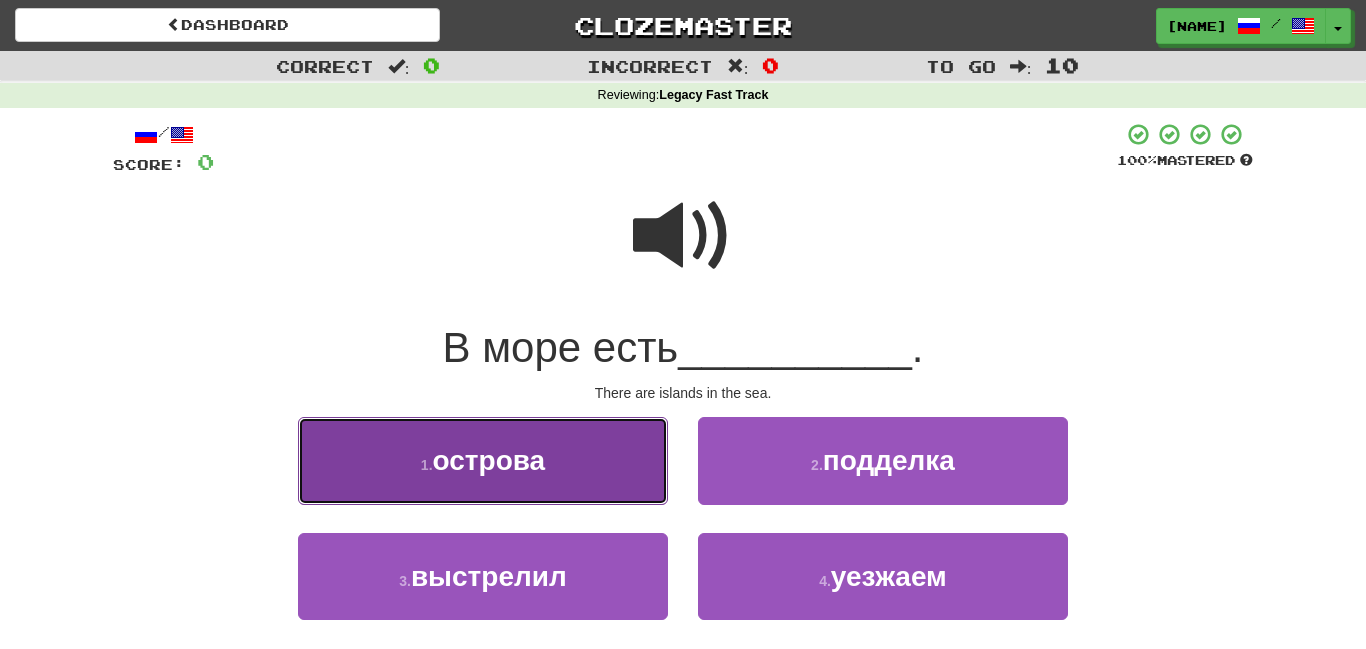 click on "[NUMBER] . острова" at bounding box center [483, 460] 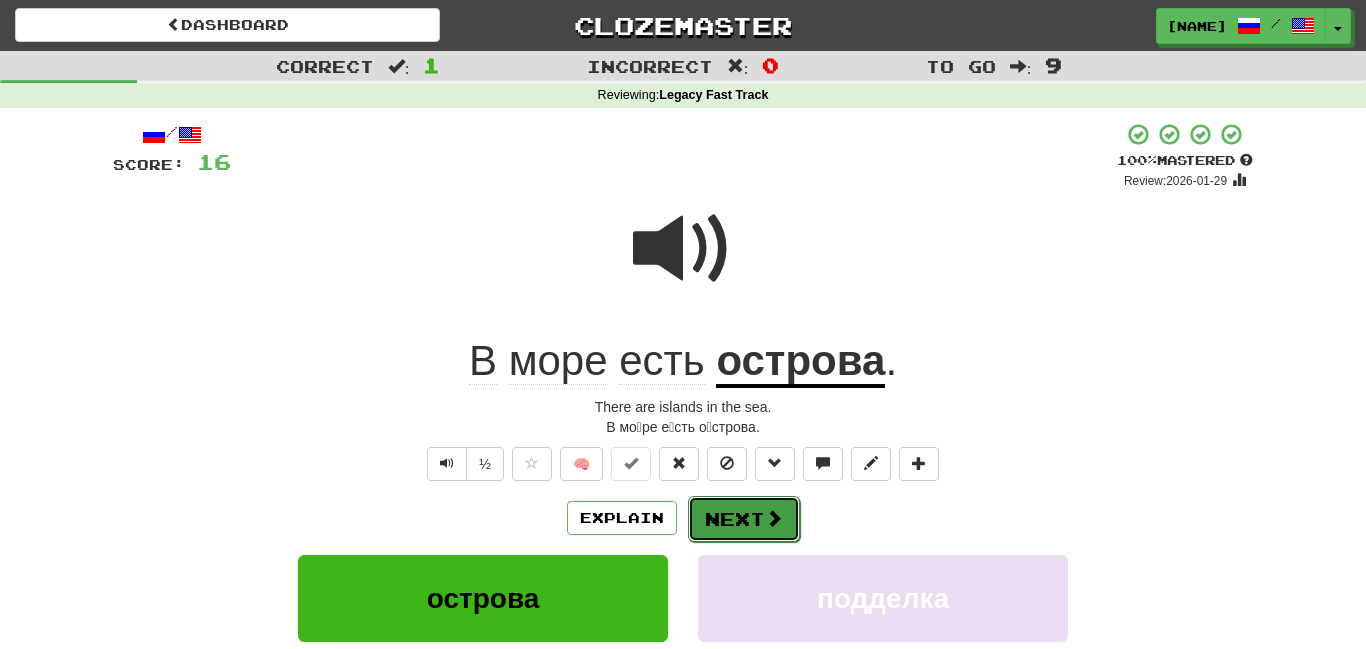 click at bounding box center (774, 518) 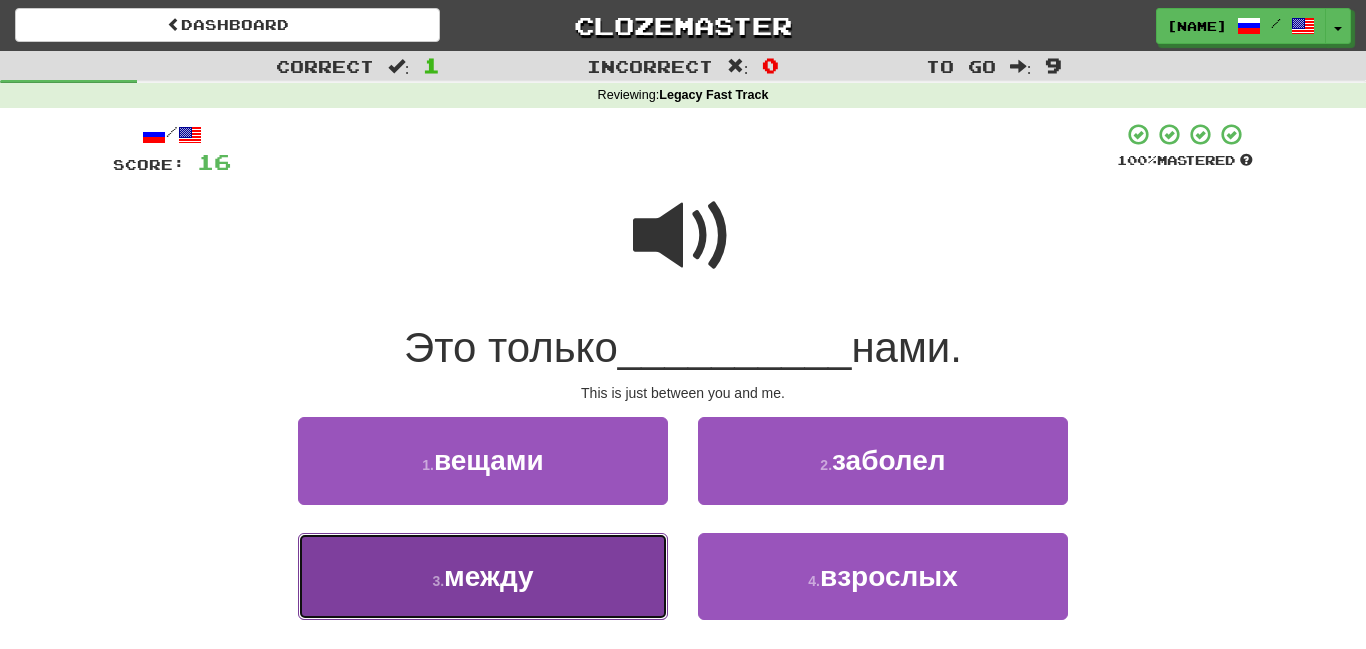 click on "[NUMBER] . между" at bounding box center [483, 576] 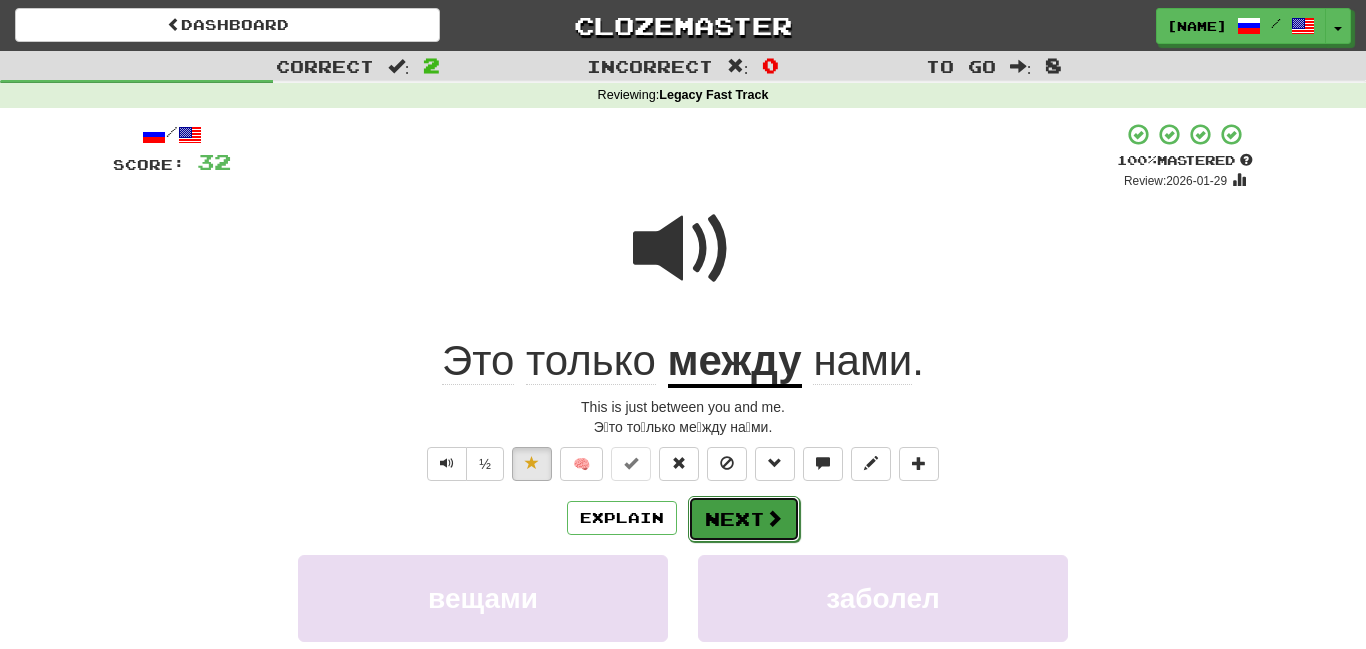 click on "Next" at bounding box center [744, 519] 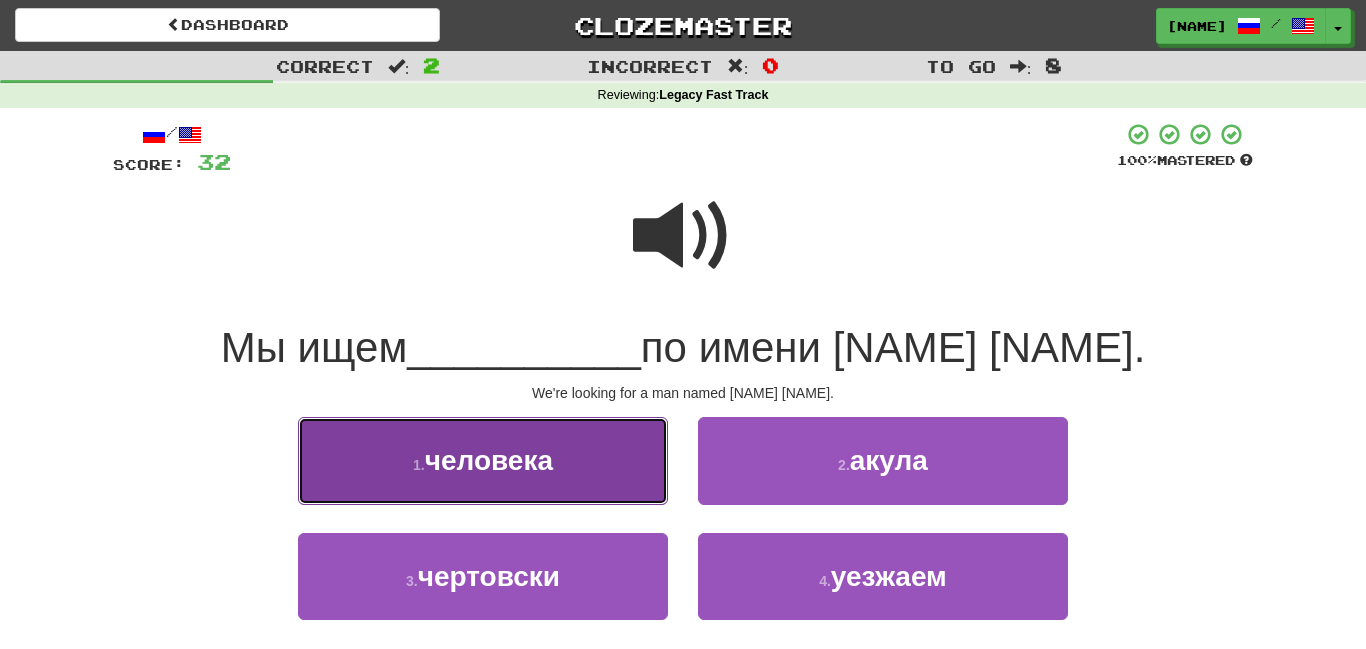 click on "1 .  человека" at bounding box center [483, 460] 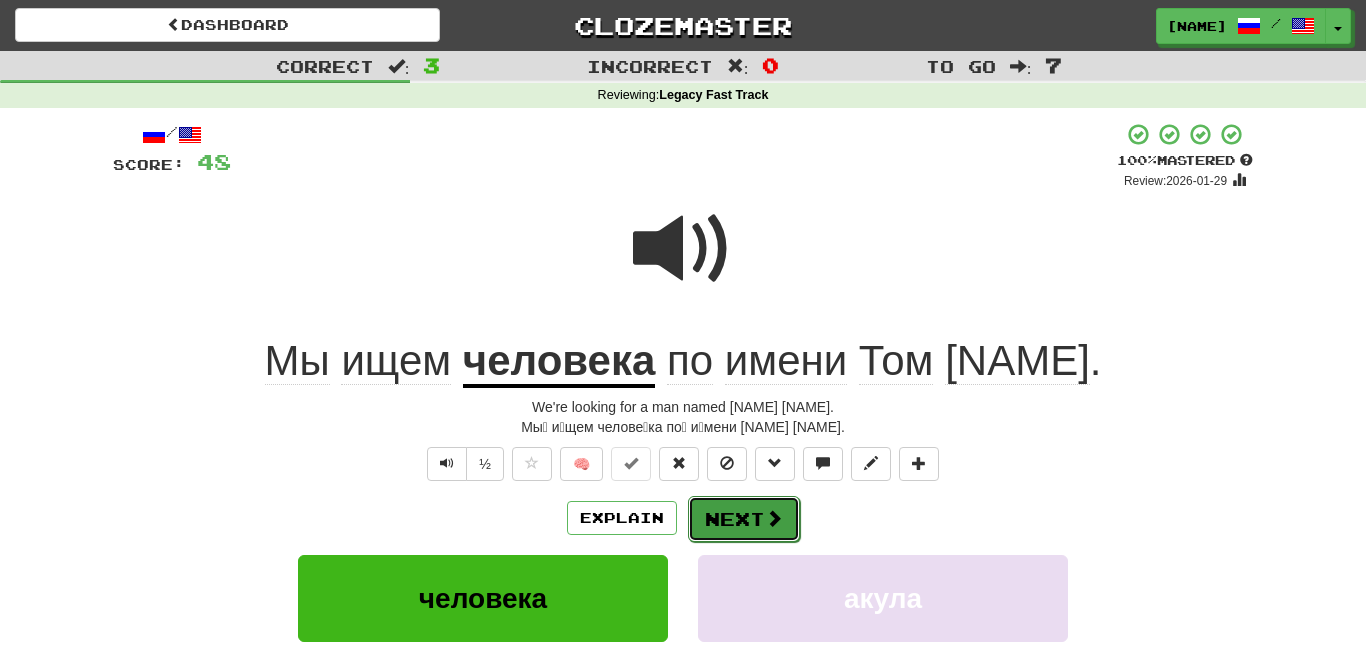 click on "Next" at bounding box center (744, 519) 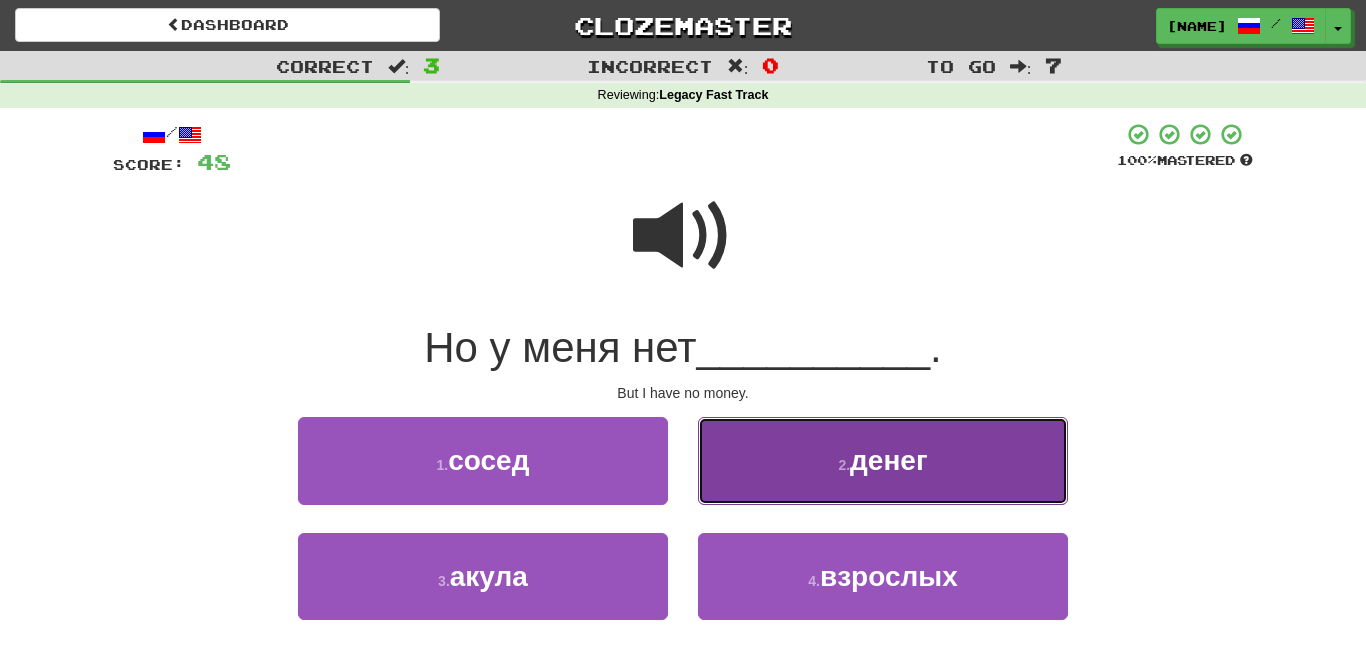 click on "2 .  денег" at bounding box center [883, 460] 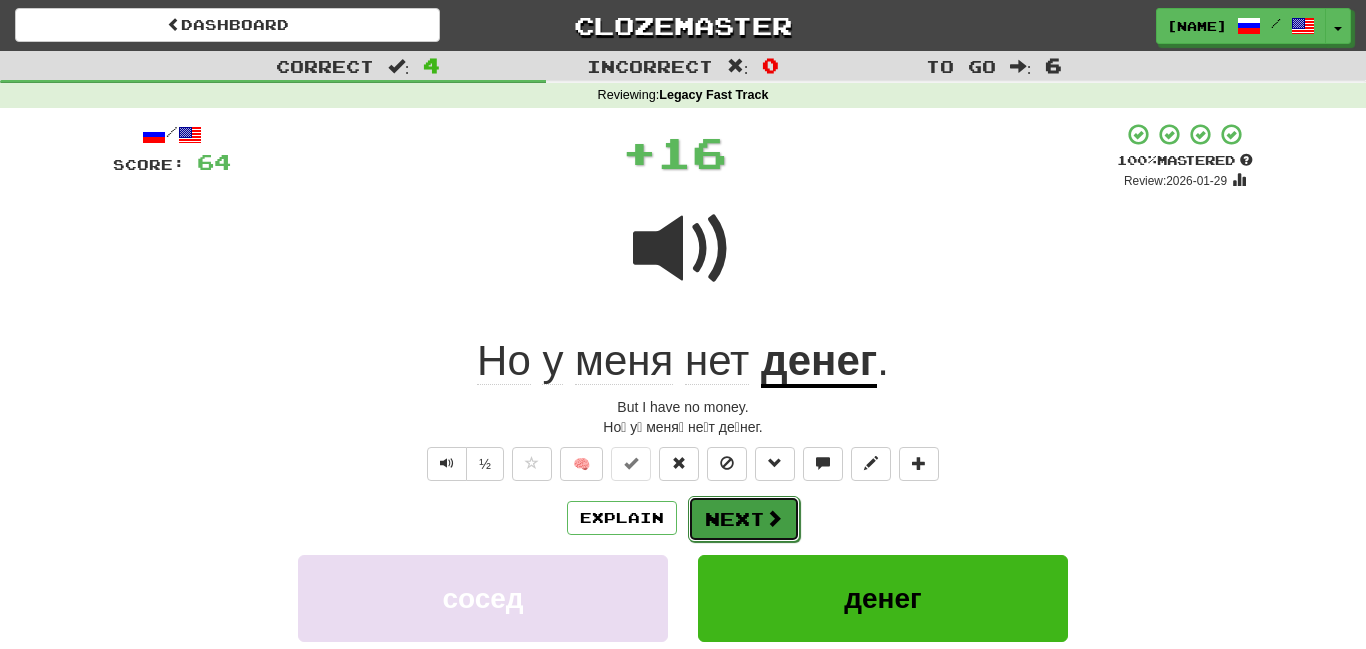 click on "Next" at bounding box center (744, 519) 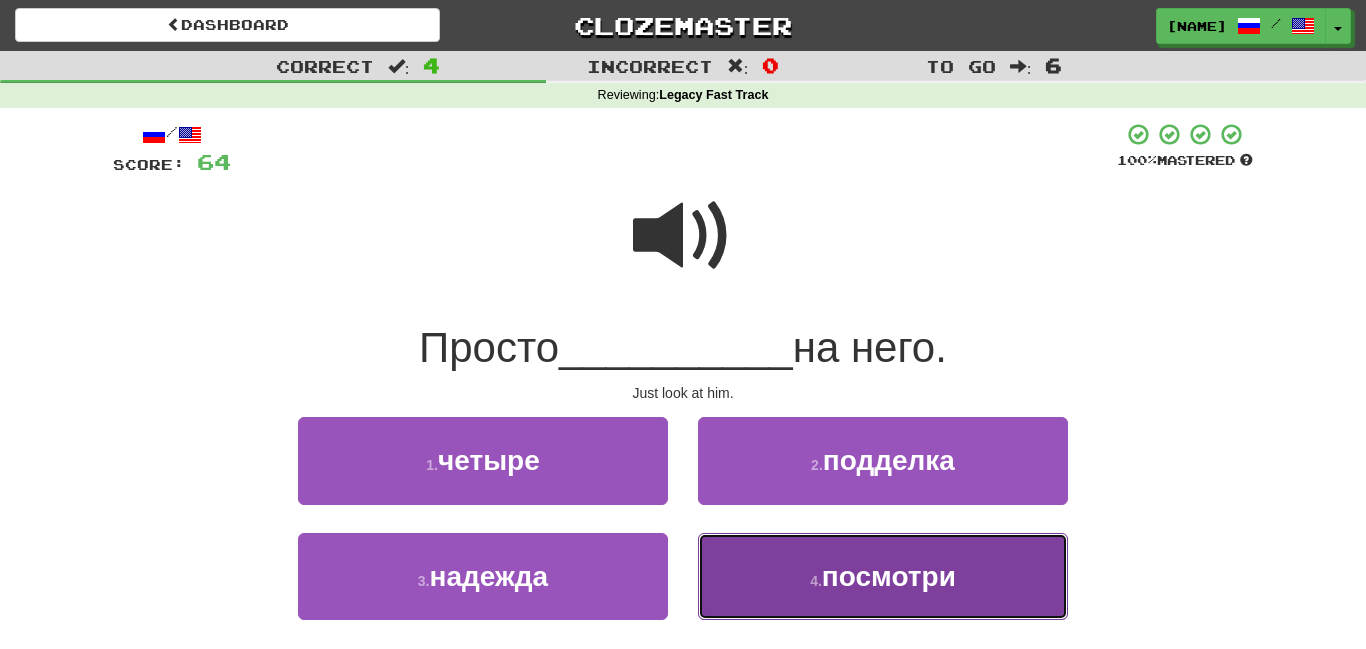 click on "4 .  посмотри" at bounding box center [883, 576] 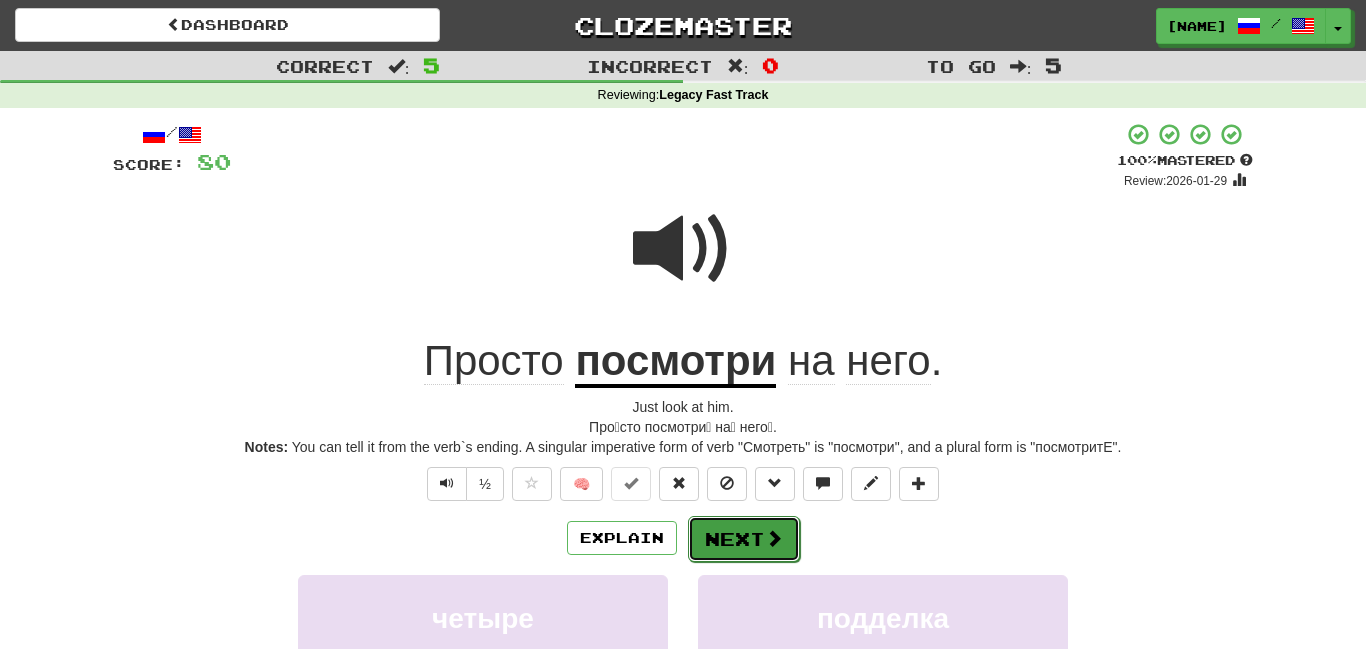 click on "Next" at bounding box center [744, 539] 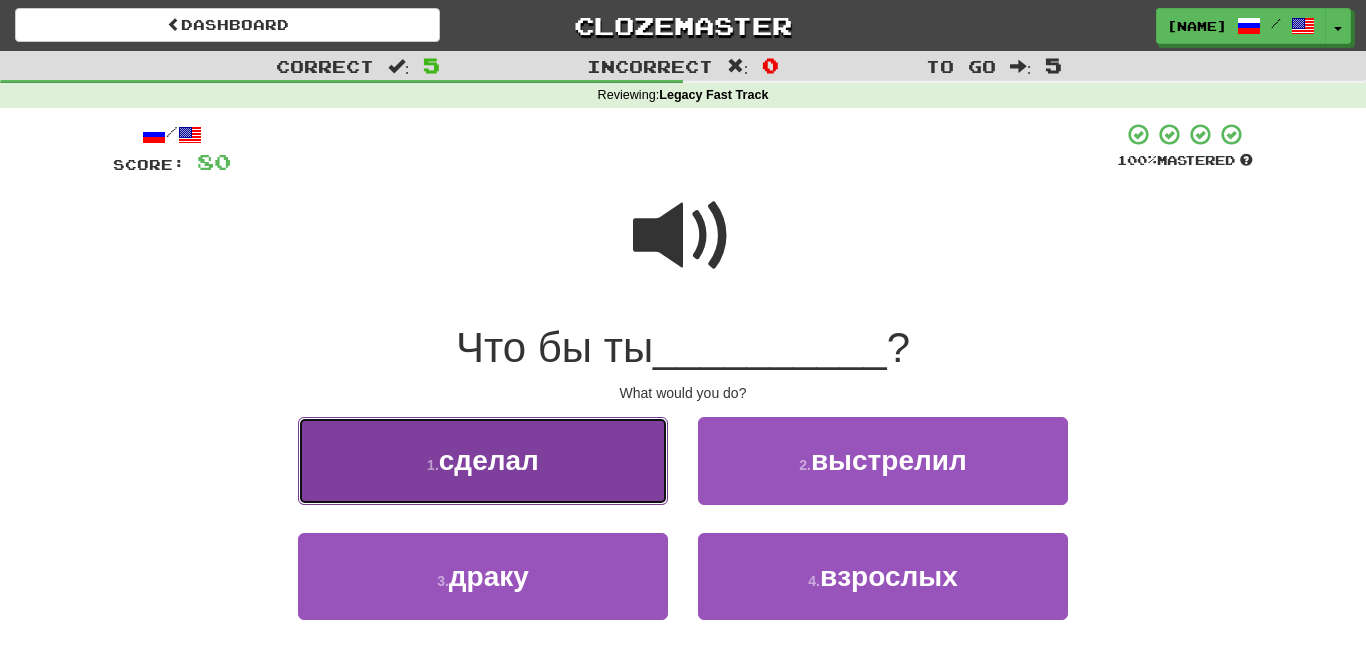 click on "[NUMBER] . сделал" at bounding box center [483, 460] 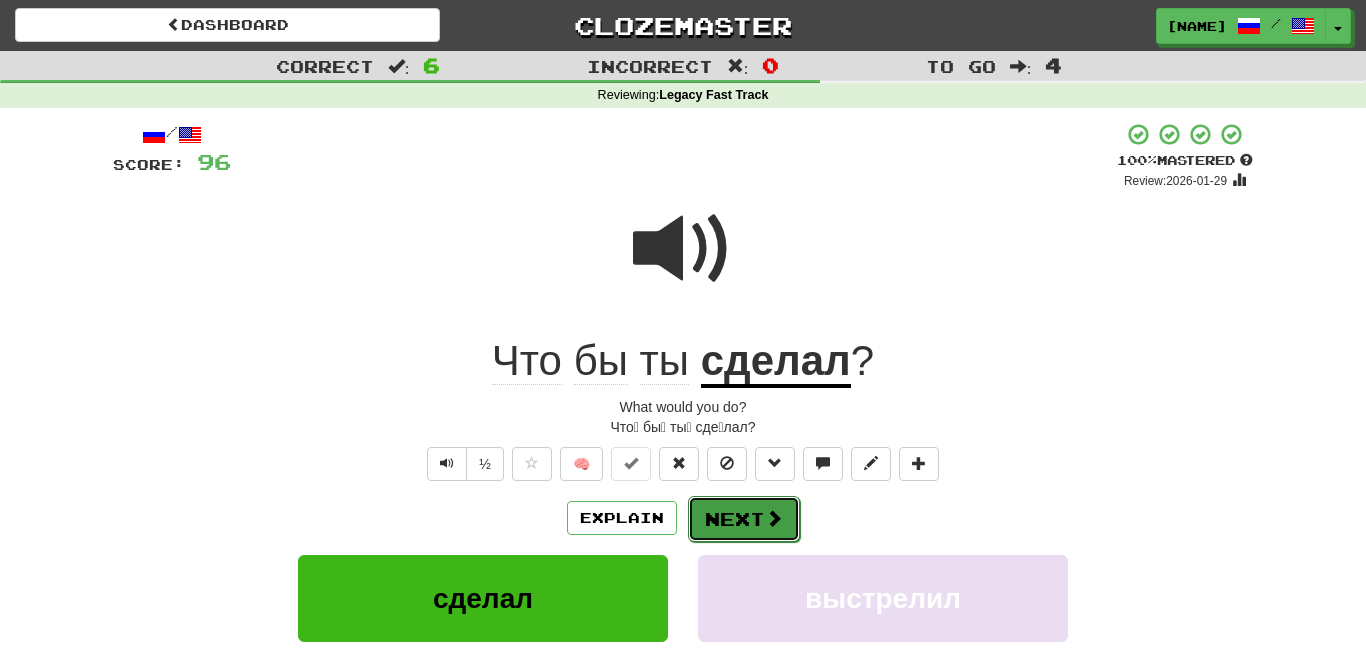 click on "Next" at bounding box center (744, 519) 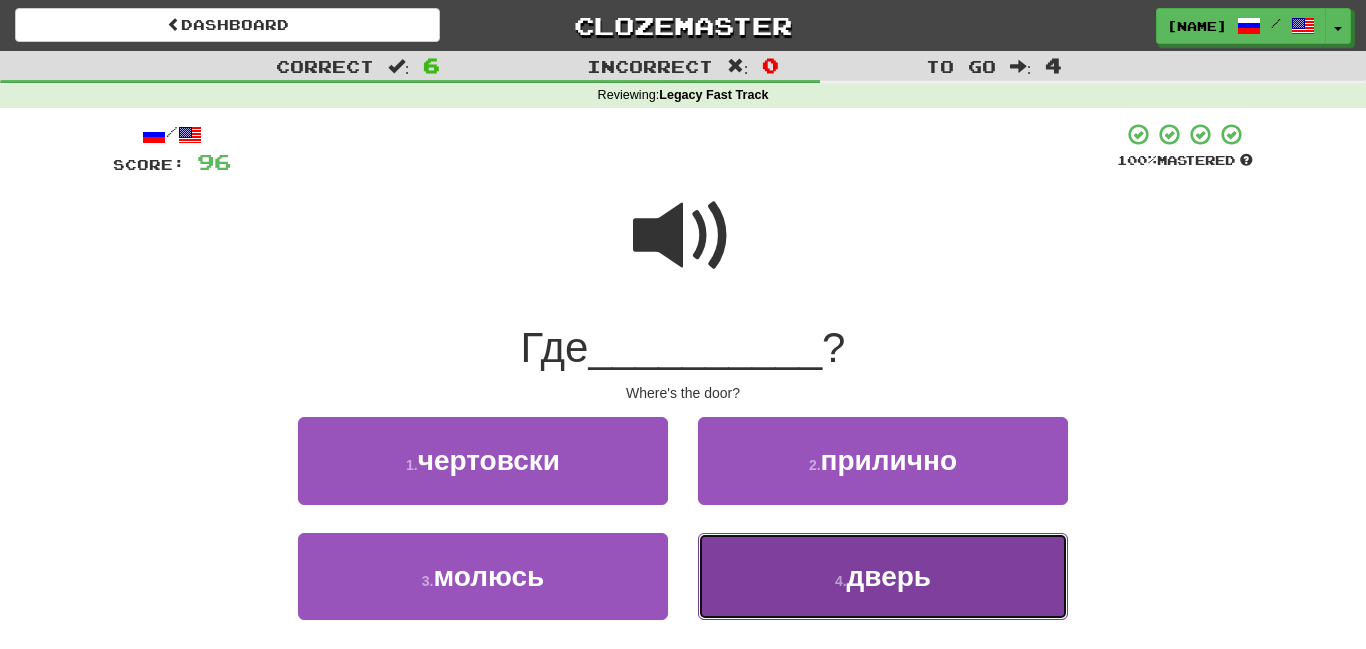 click on "4 .  дверь" at bounding box center [883, 576] 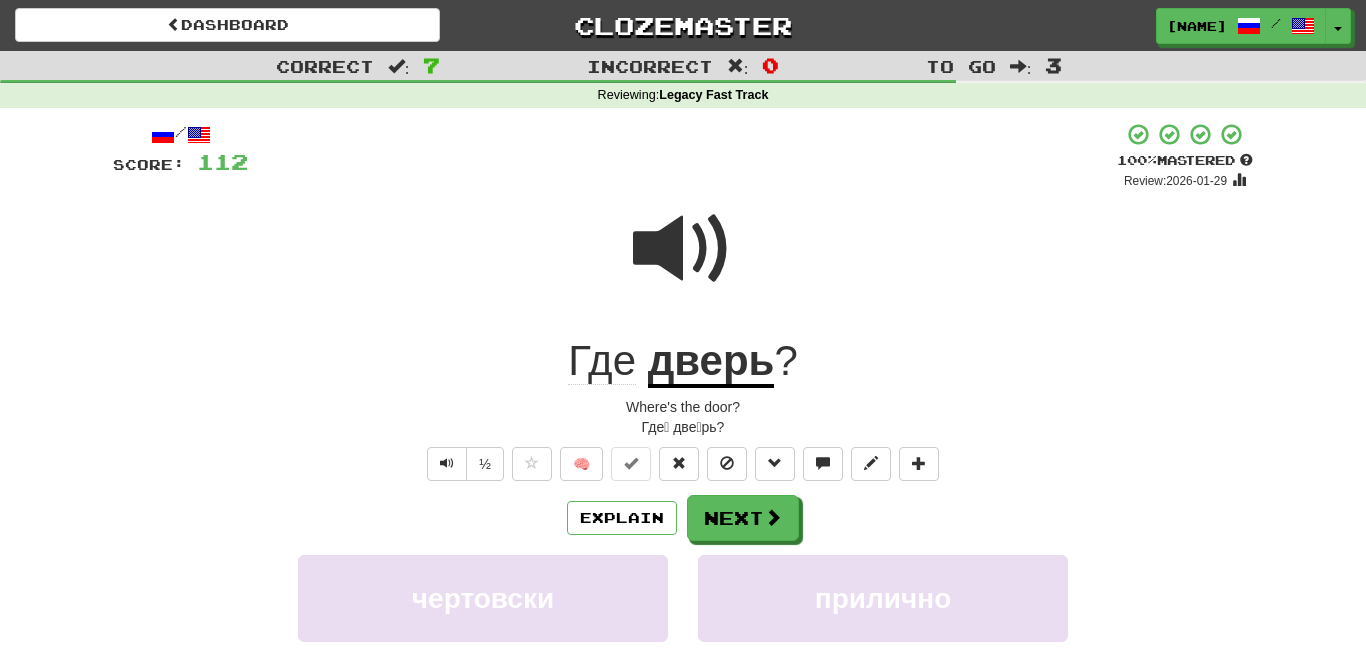 click on "дверь" at bounding box center (711, 362) 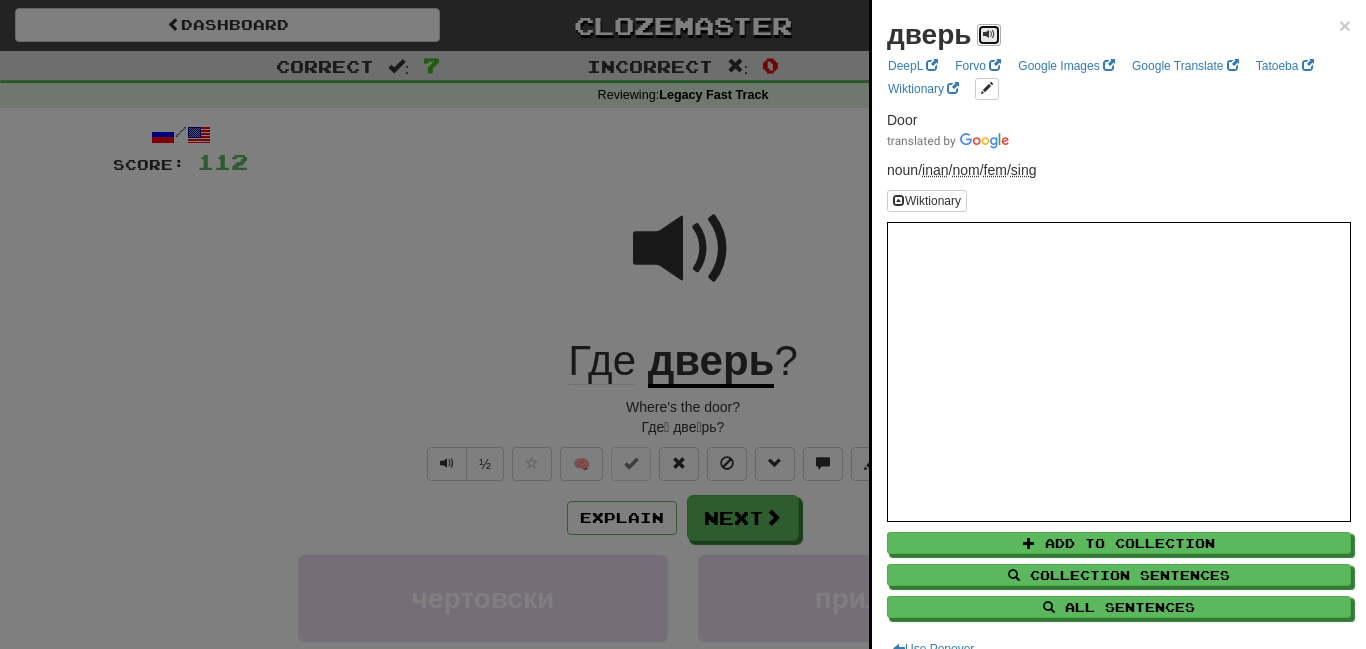 click at bounding box center (989, 35) 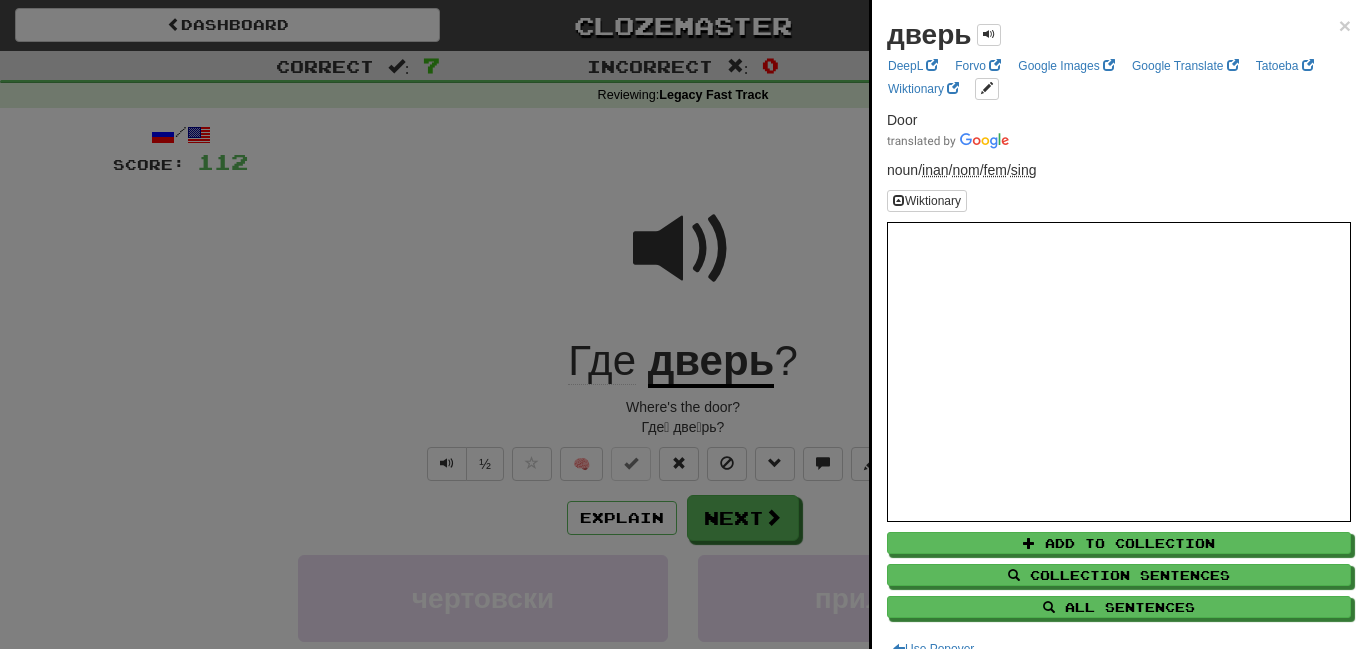 click at bounding box center (683, 324) 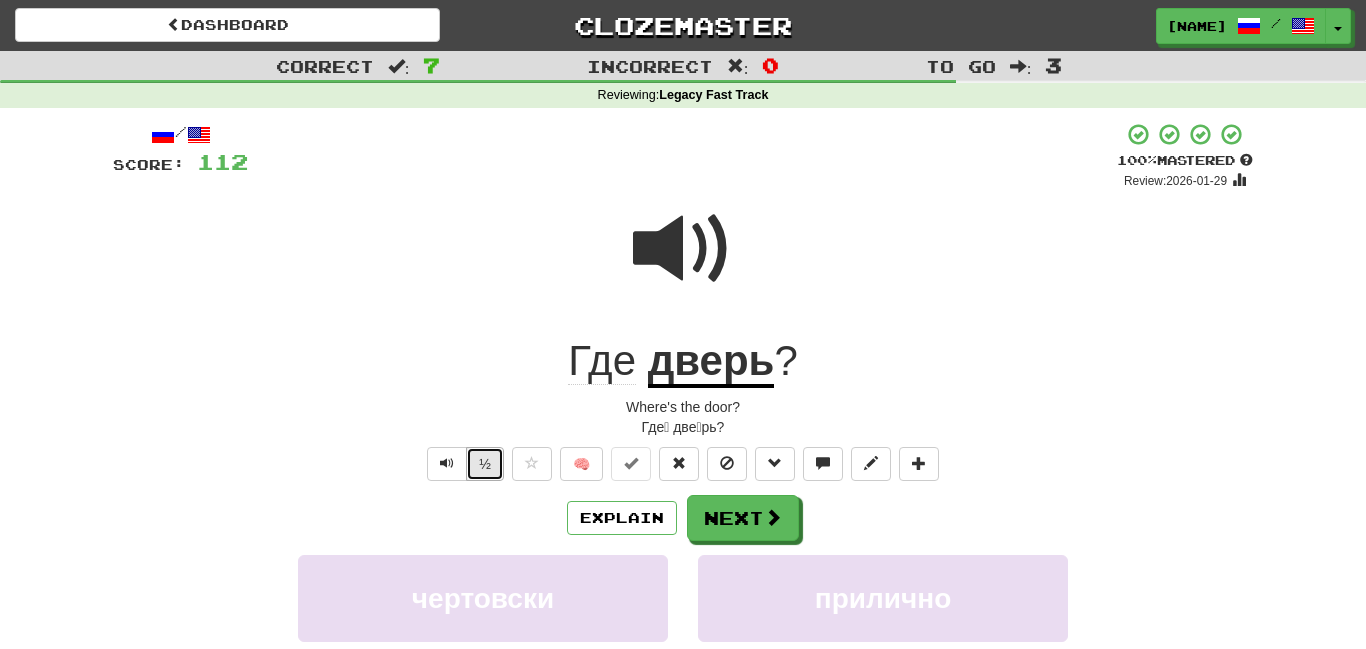 click on "½" at bounding box center (485, 464) 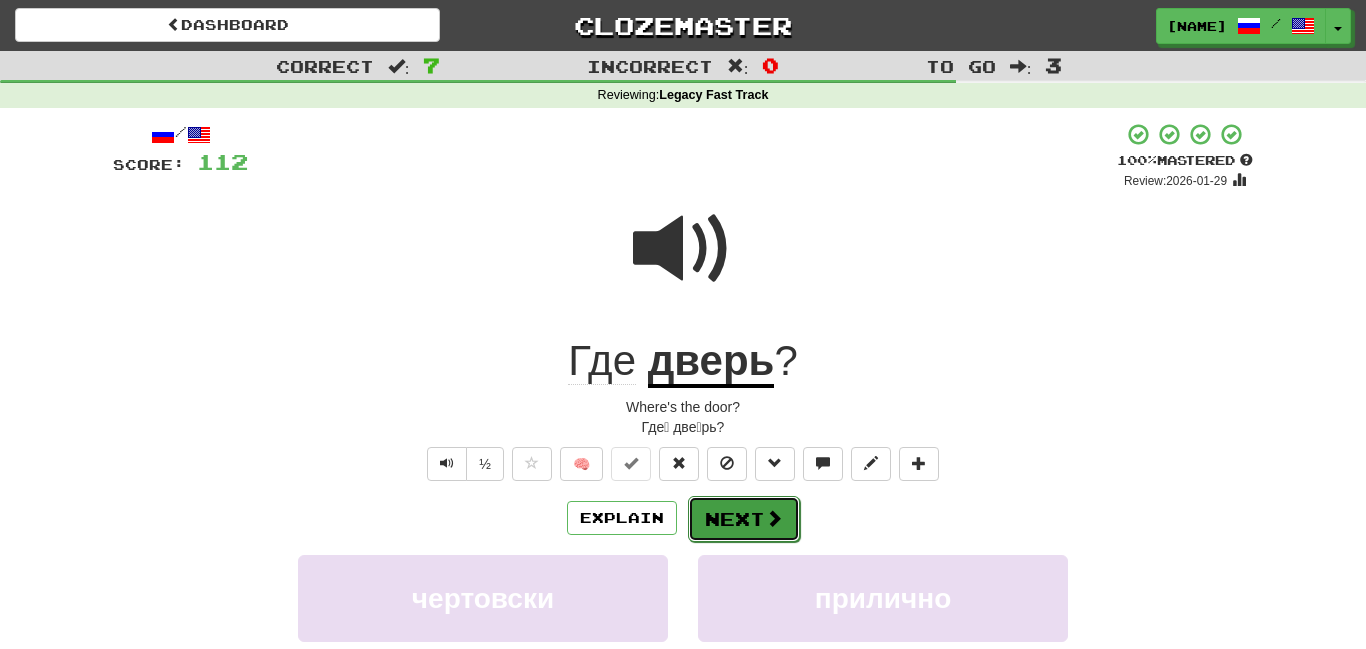 click on "Next" at bounding box center (744, 519) 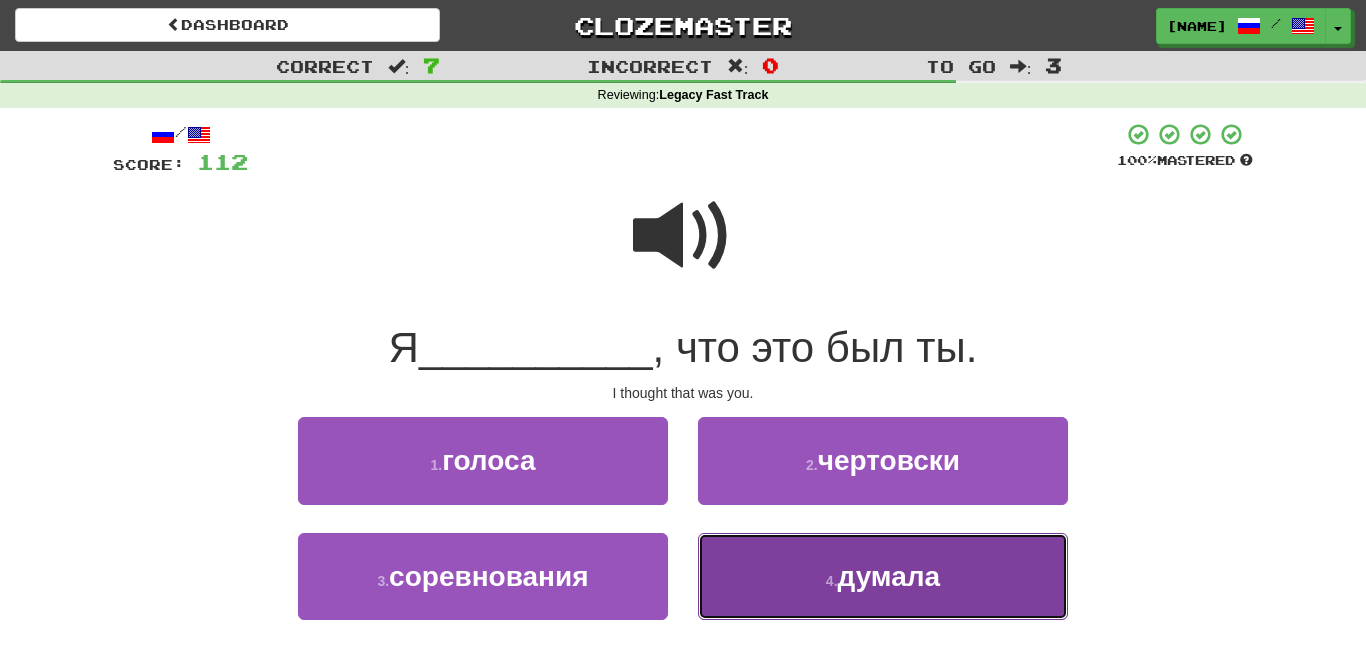 click on "4 .  думала" at bounding box center [883, 576] 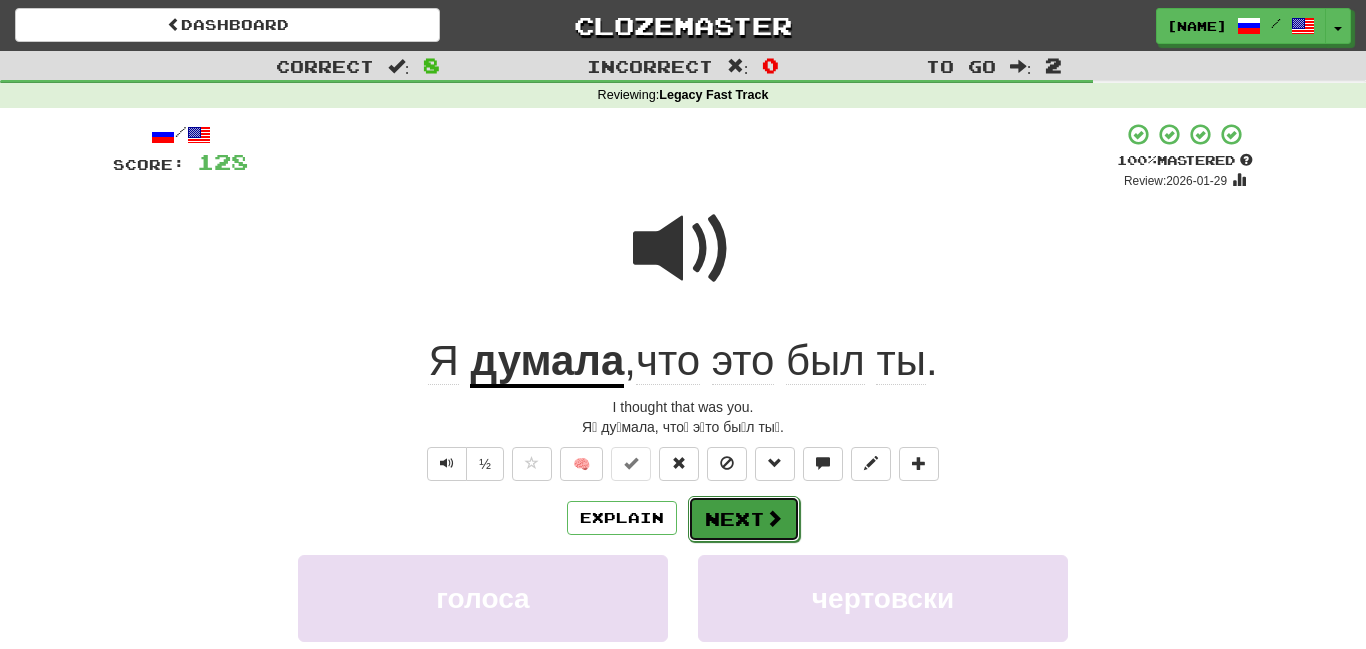 click on "Next" at bounding box center (744, 519) 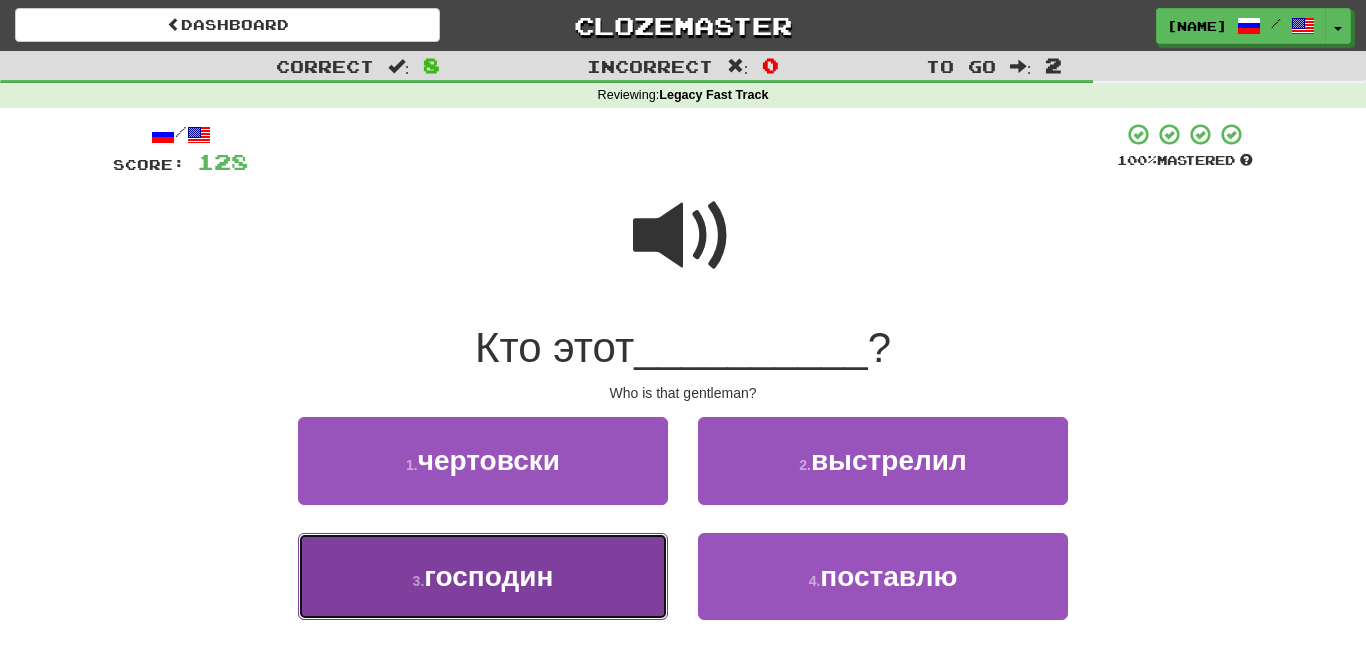 click on "3 .  господин" at bounding box center [483, 576] 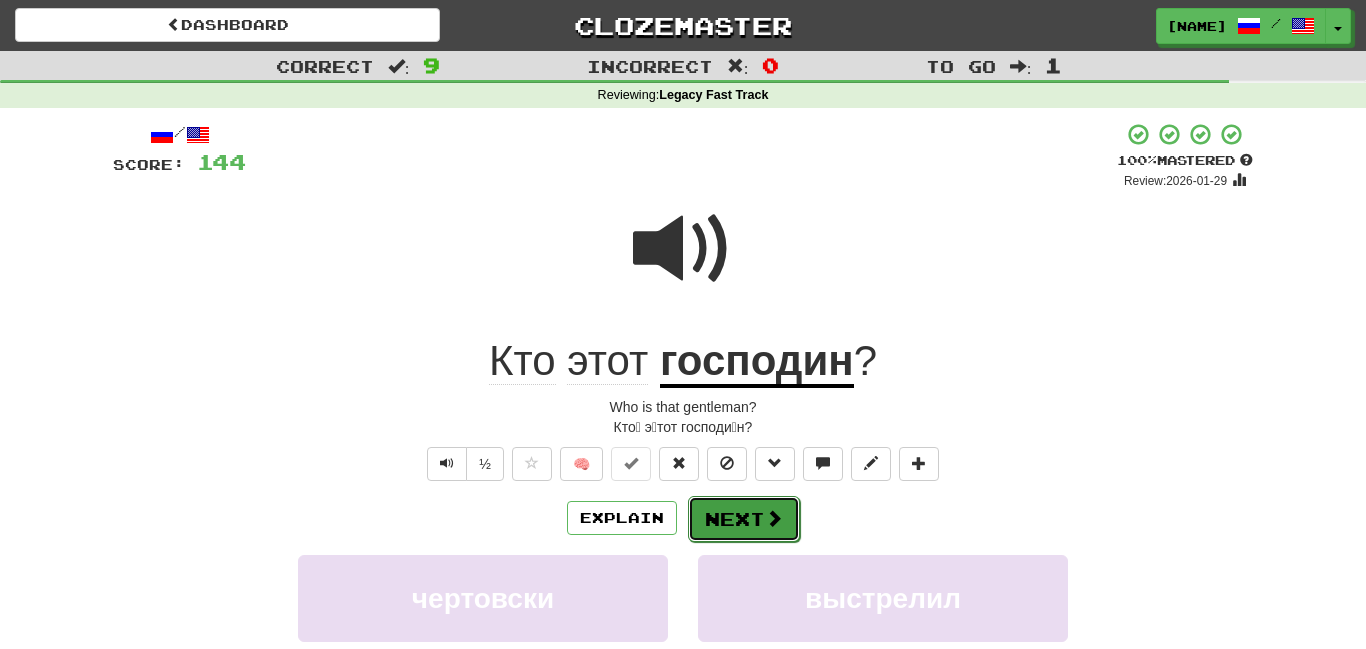 click at bounding box center (774, 518) 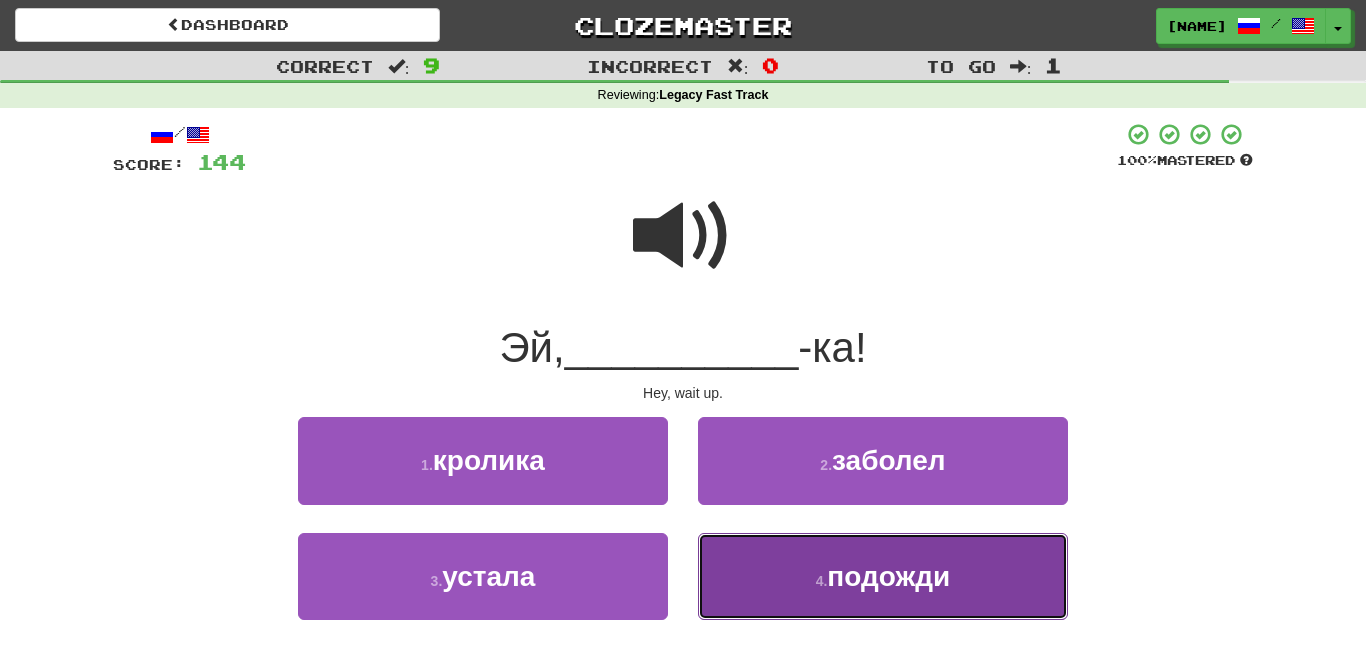 click on "4 .  подожди" at bounding box center (883, 576) 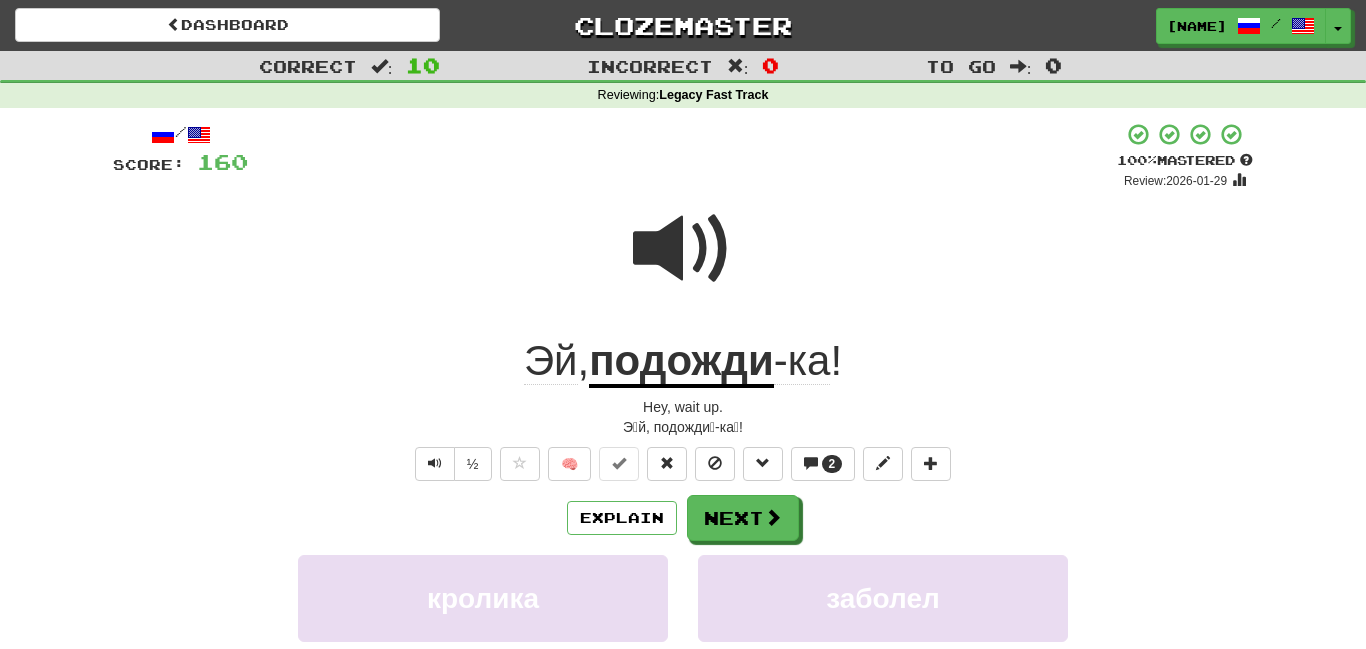 click on "-ка" 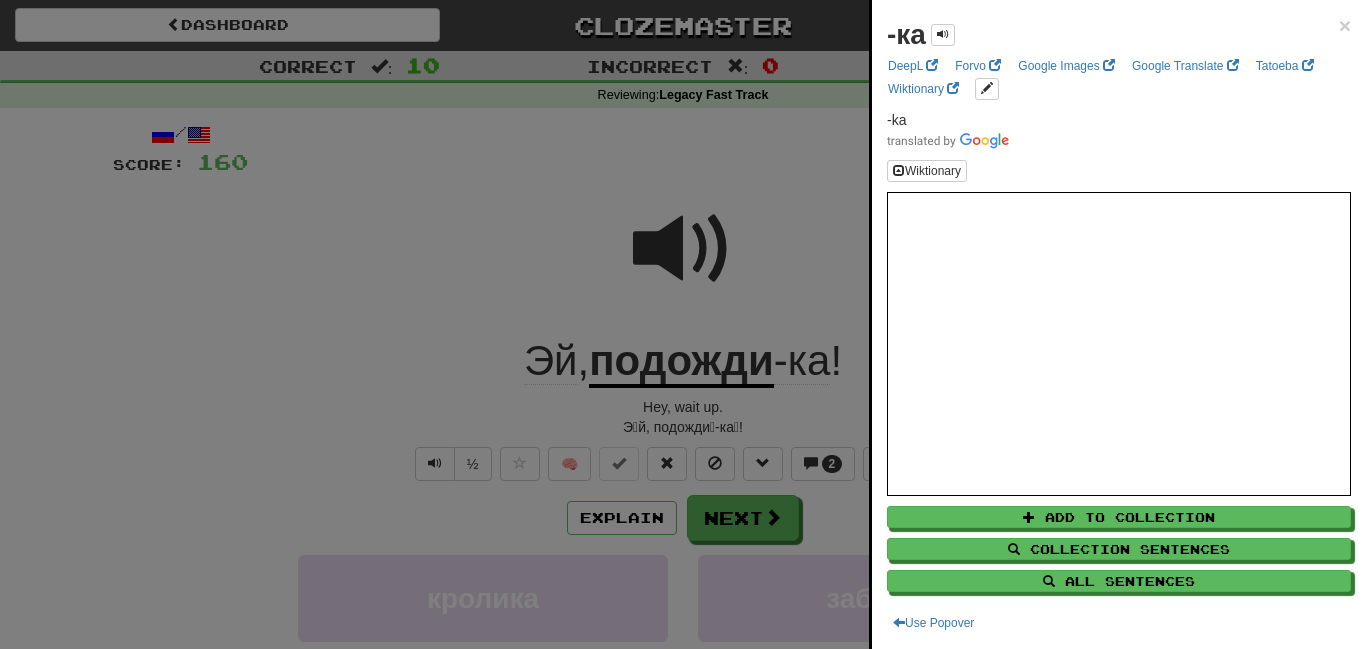click at bounding box center (683, 324) 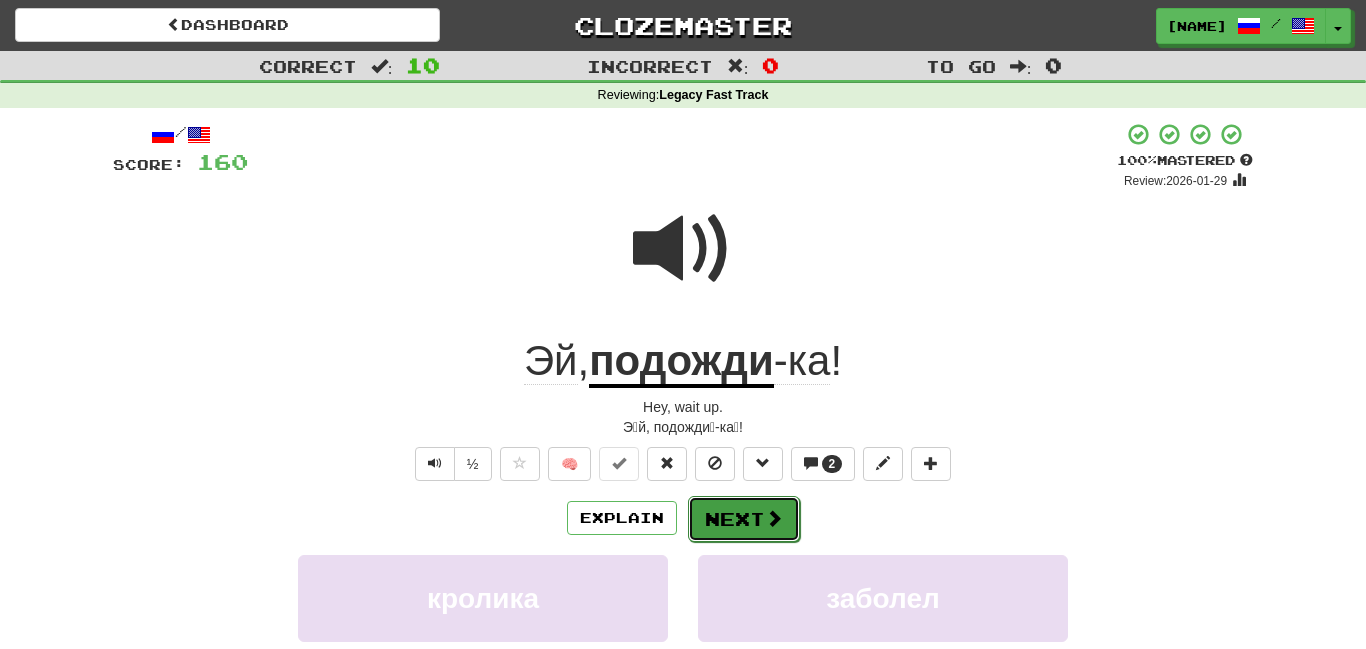 click at bounding box center [774, 518] 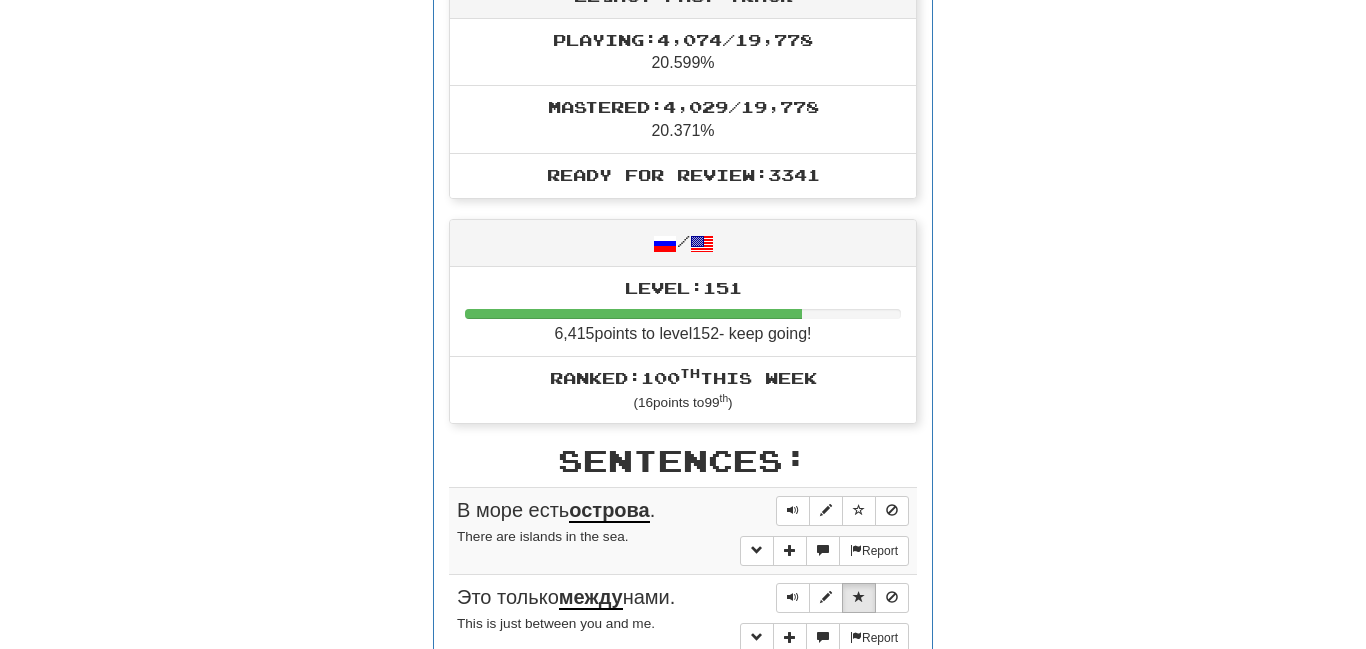 scroll, scrollTop: 23, scrollLeft: 0, axis: vertical 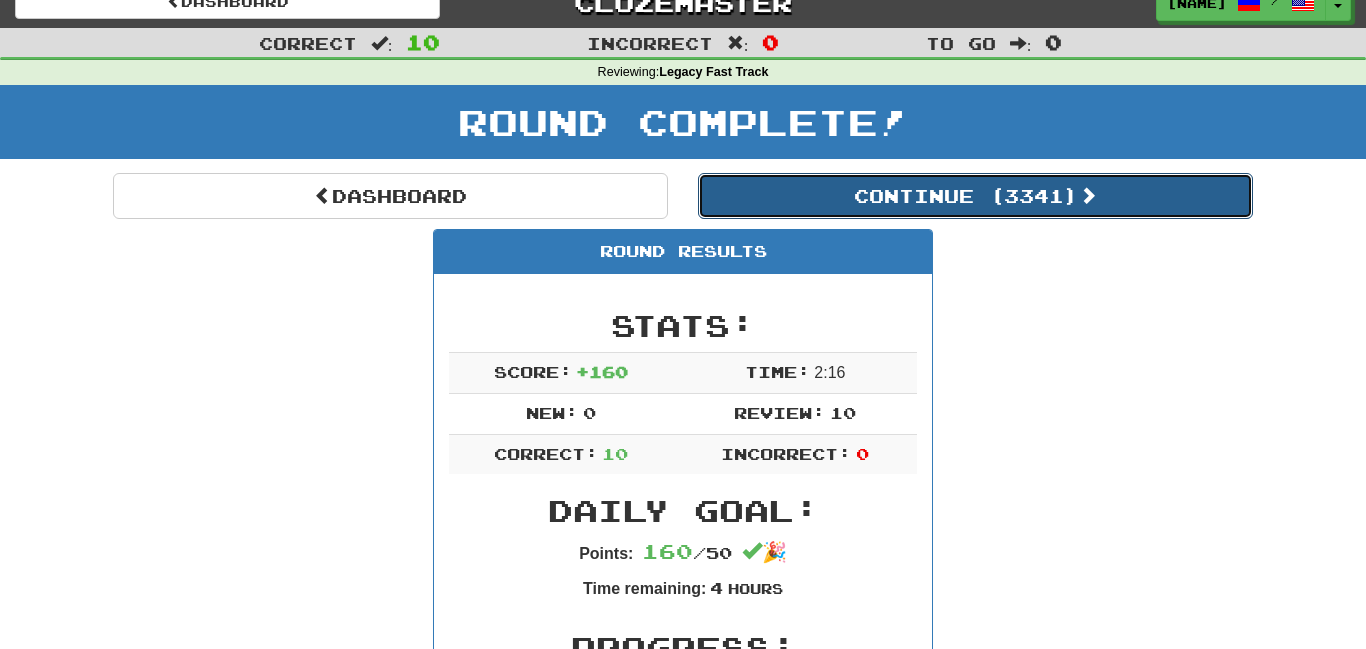 click on "Continue ( [NUMBER] )" at bounding box center (975, 196) 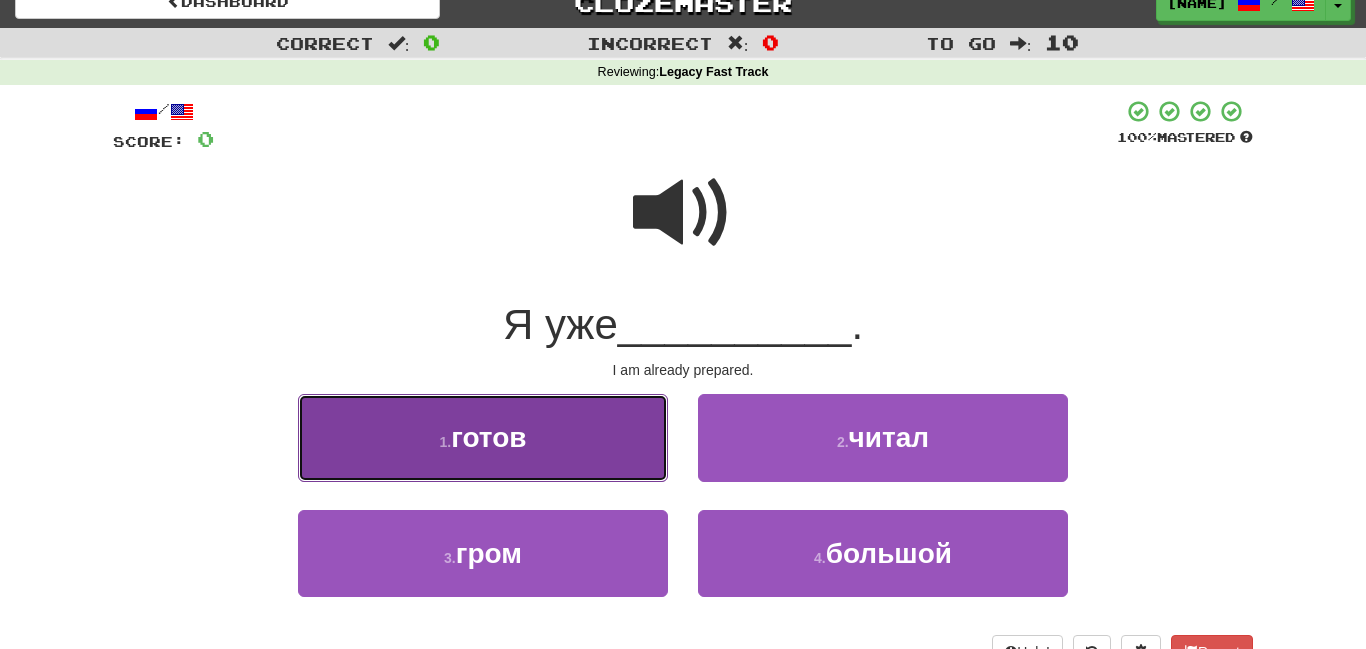 click on "1 .  готов" at bounding box center (483, 437) 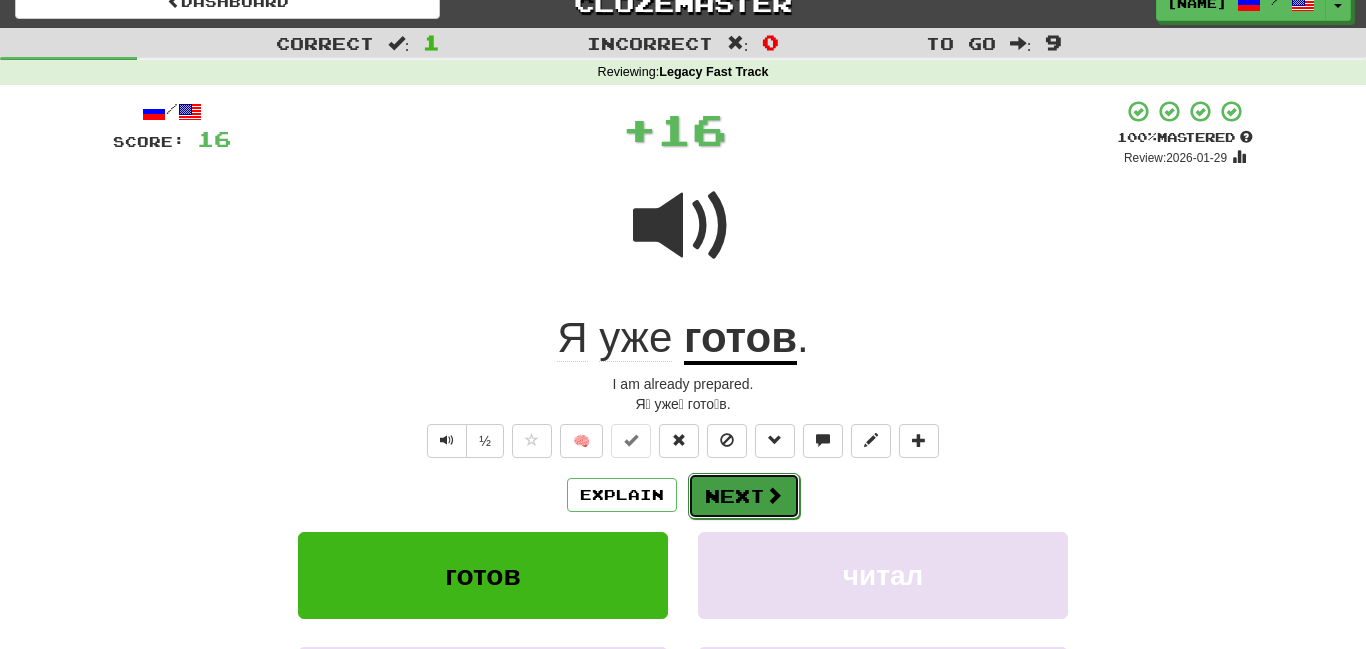 click on "Next" at bounding box center (744, 496) 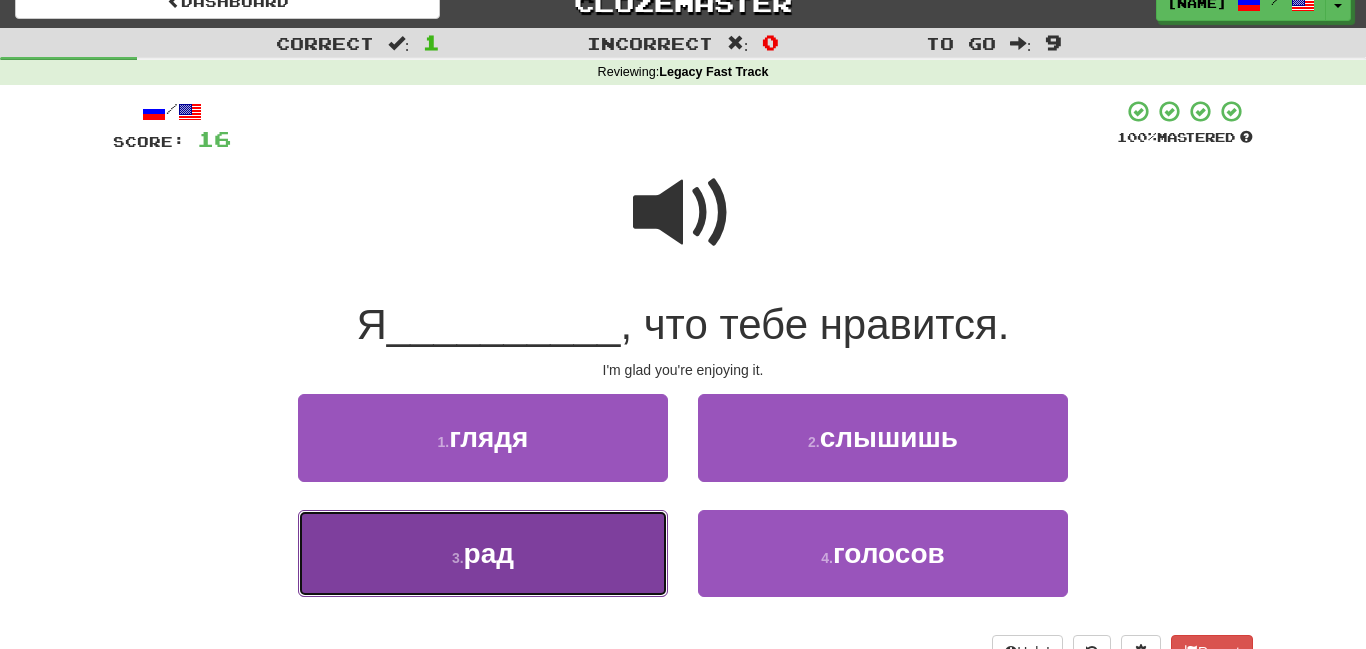 click on "3 .  рад" at bounding box center (483, 553) 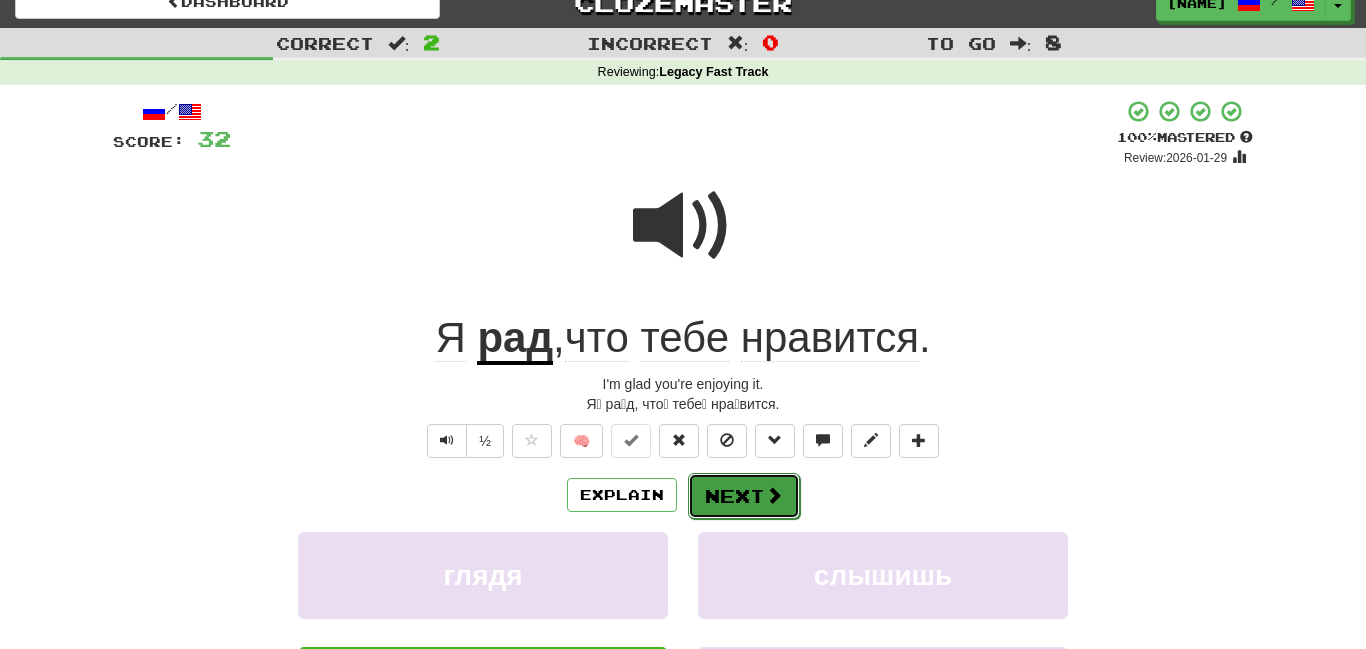 click on "Next" at bounding box center (744, 496) 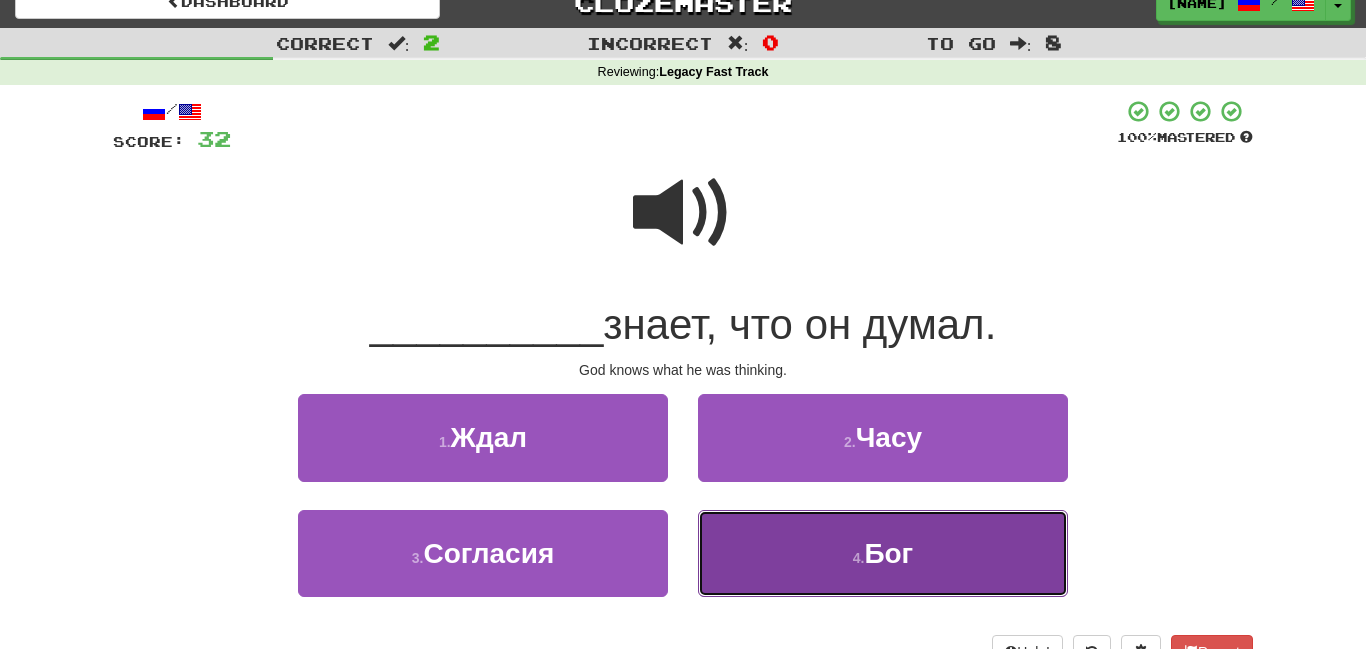 click on "4 .  Бог" at bounding box center (883, 553) 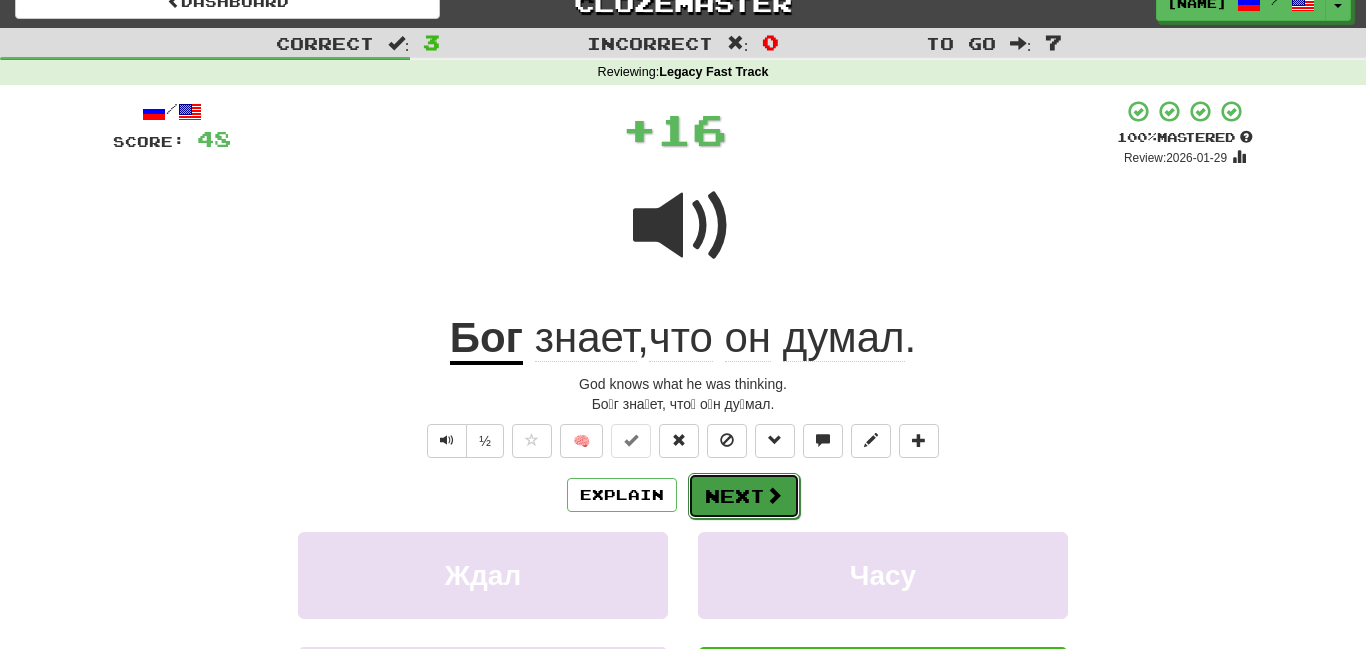 click on "Next" at bounding box center (744, 496) 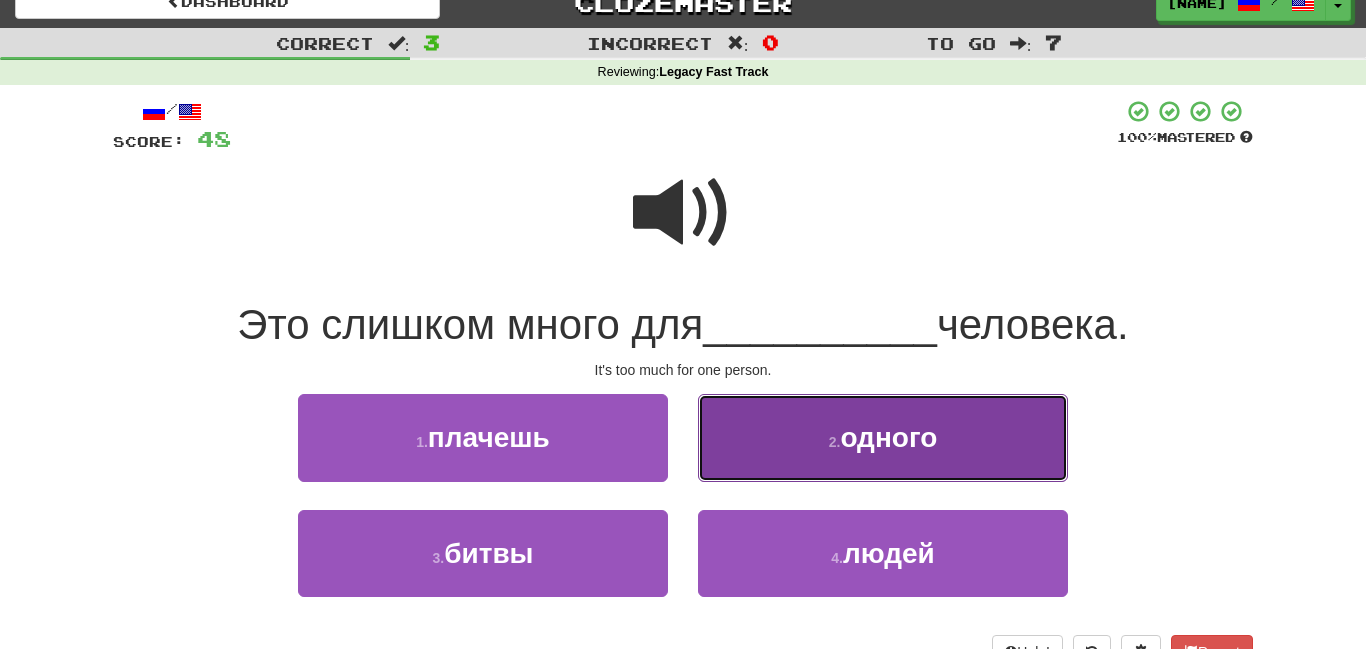 click on "[NUMBER] . одного" at bounding box center (883, 437) 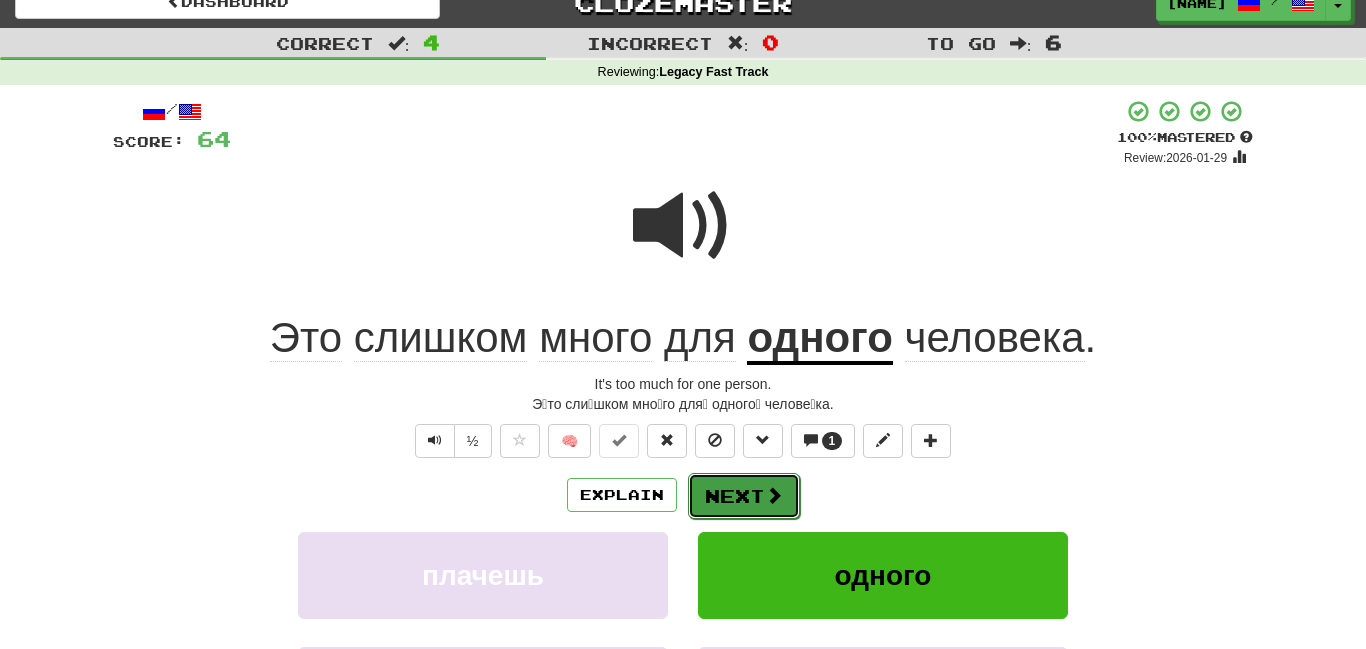 click on "Next" at bounding box center (744, 496) 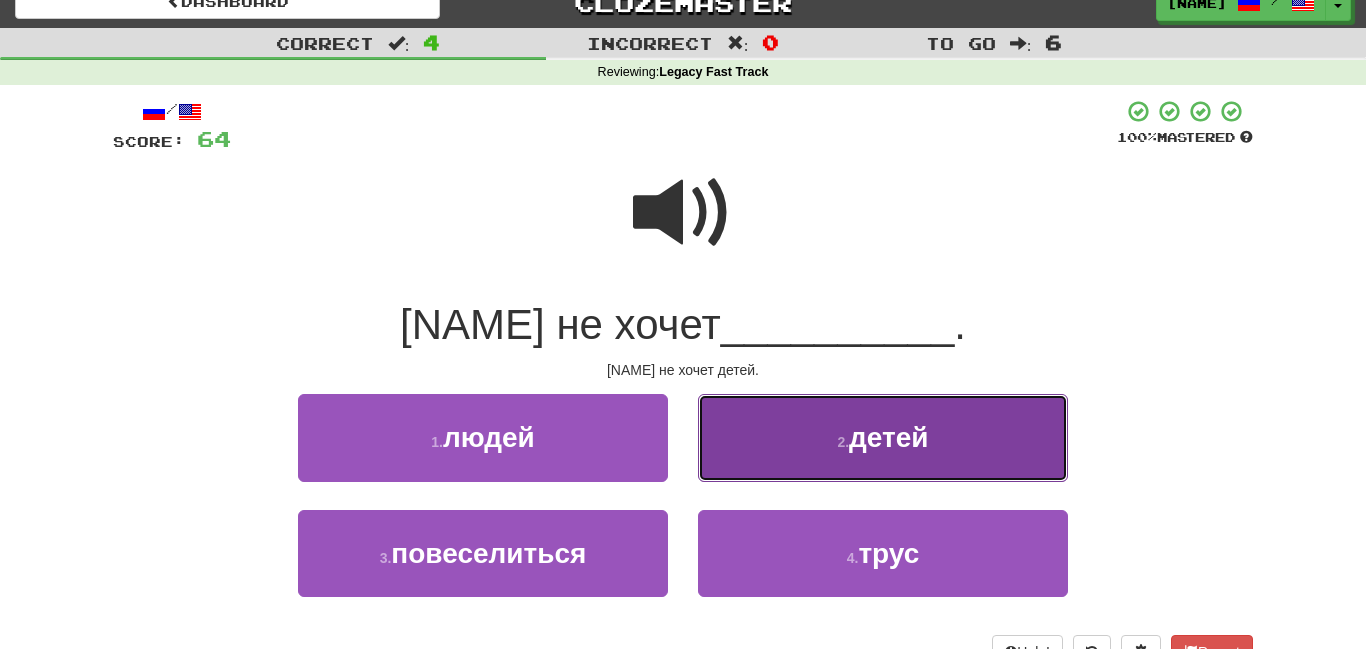 click on "[NUMBER] . детей" at bounding box center [883, 437] 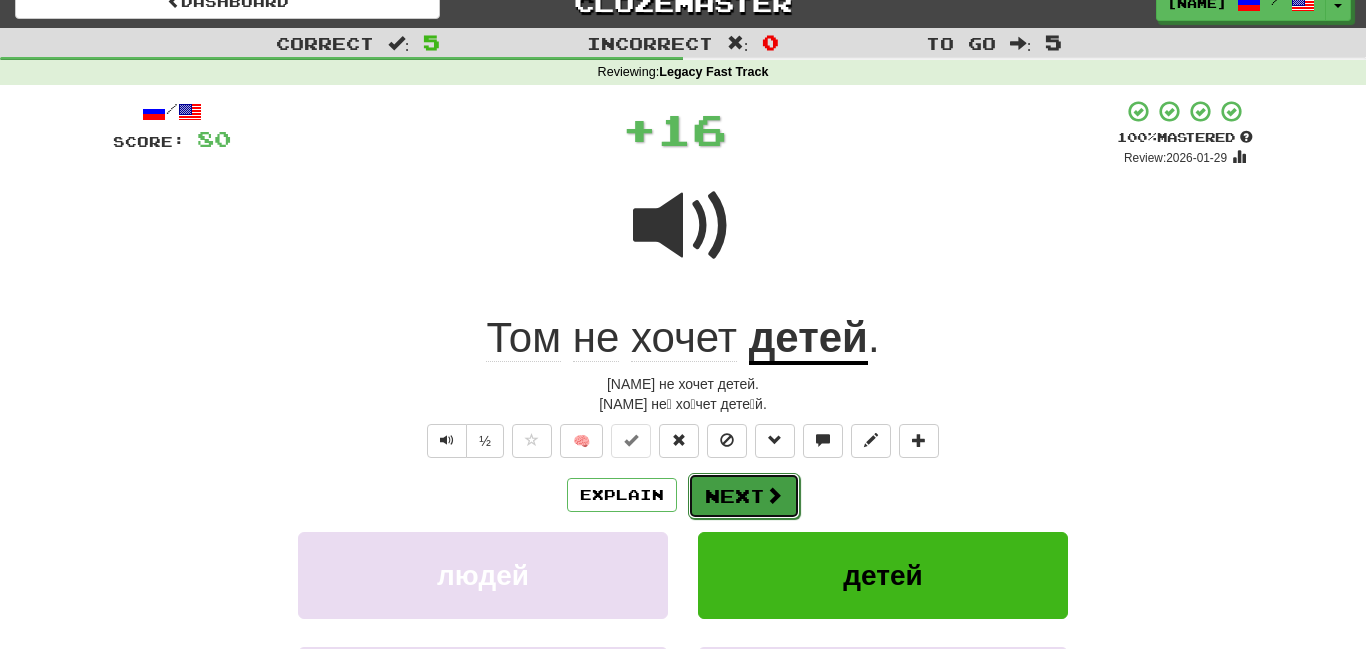 click at bounding box center [774, 495] 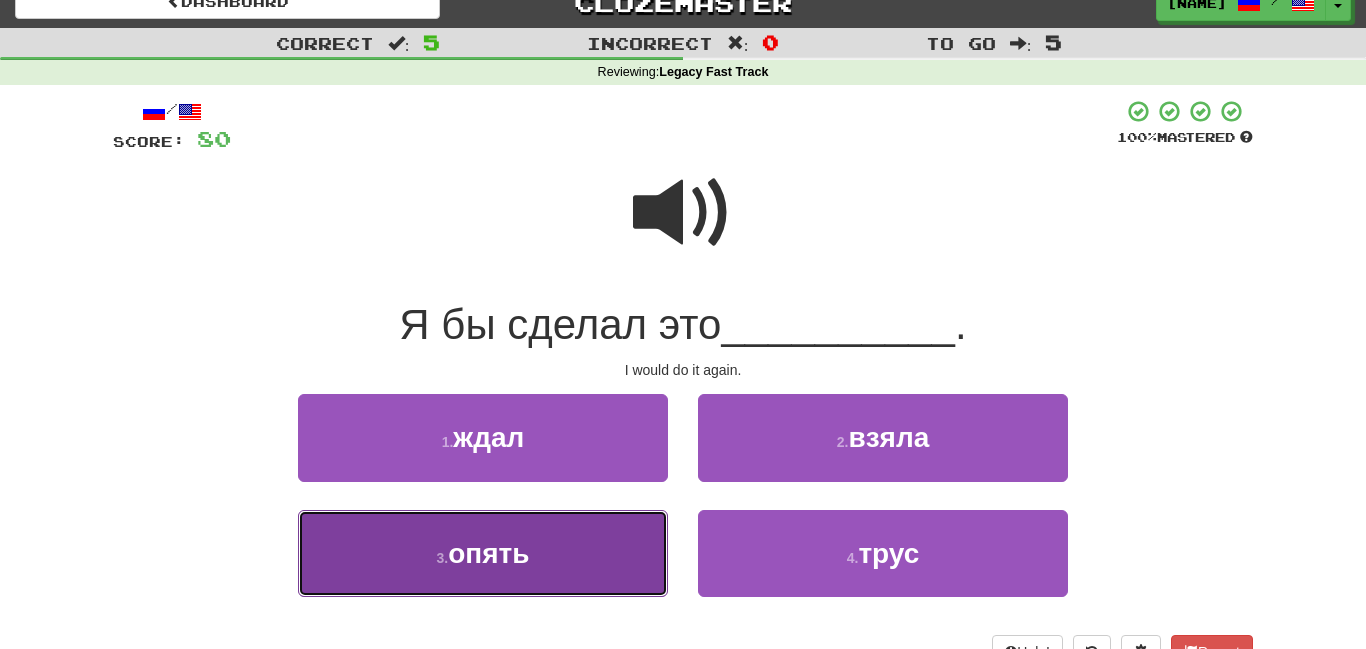 click on "[NUMBER] . опять" at bounding box center (483, 553) 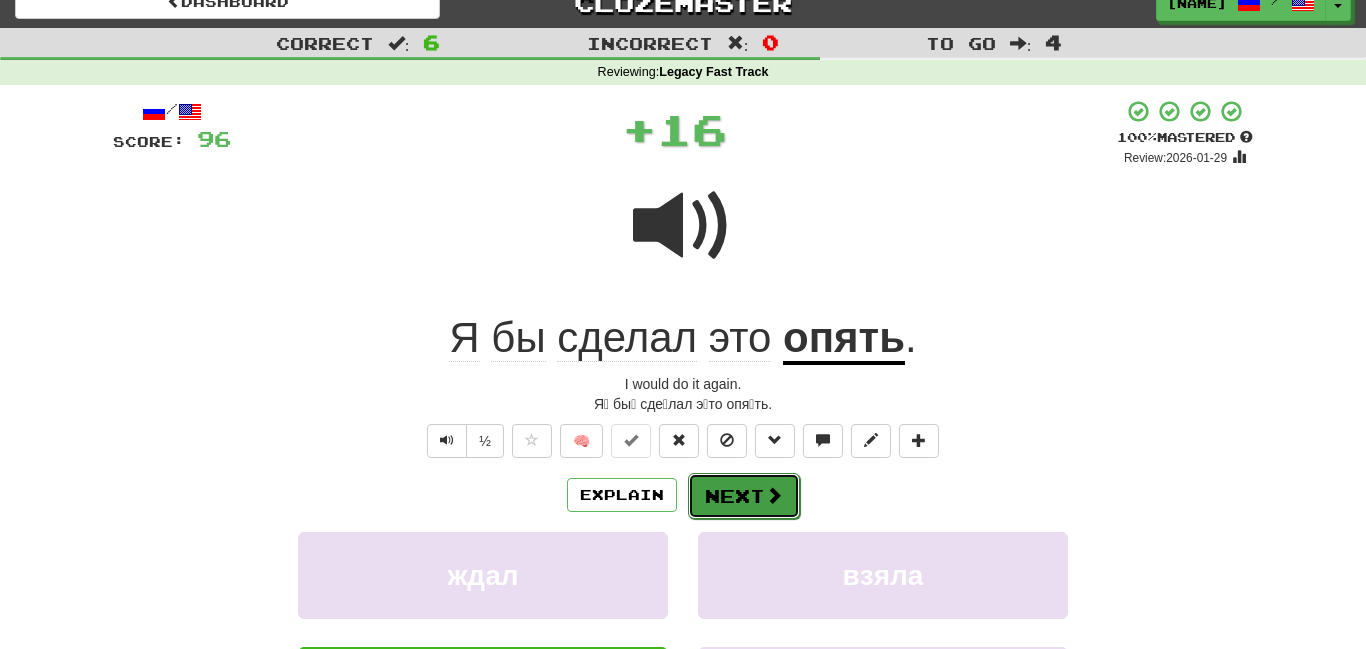 click on "Next" at bounding box center [744, 496] 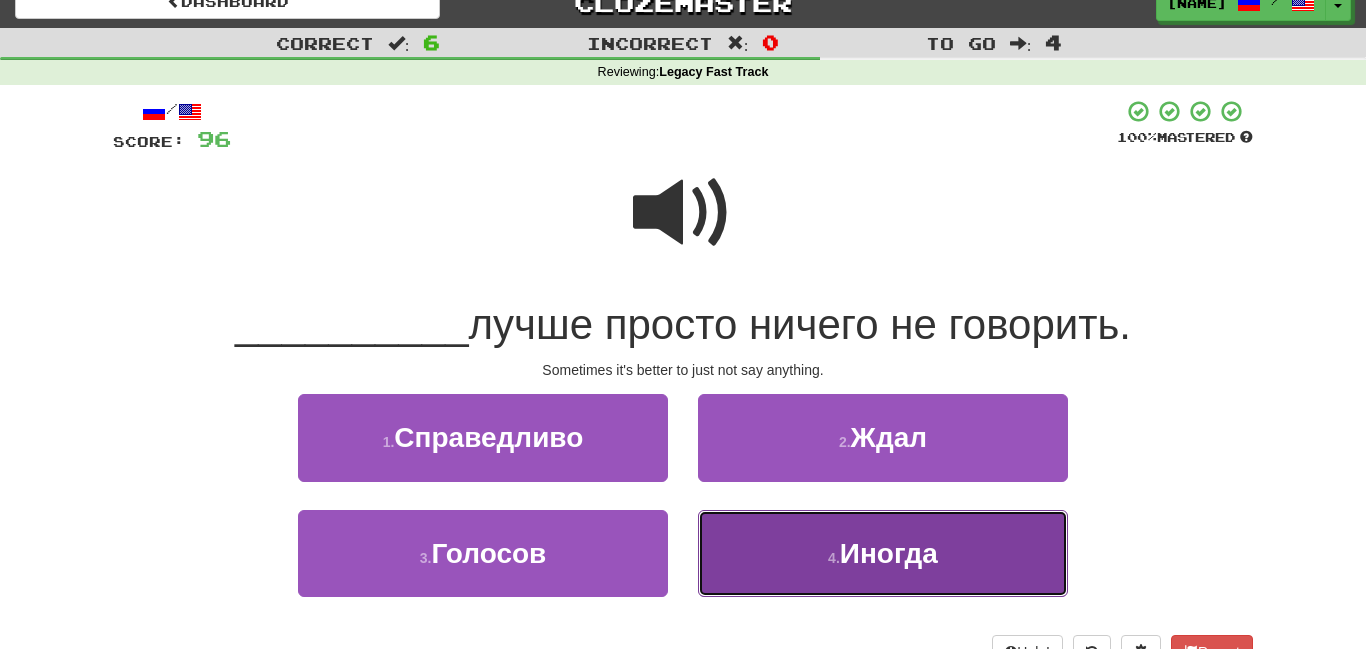 click on "4 .  Иногда" at bounding box center [883, 553] 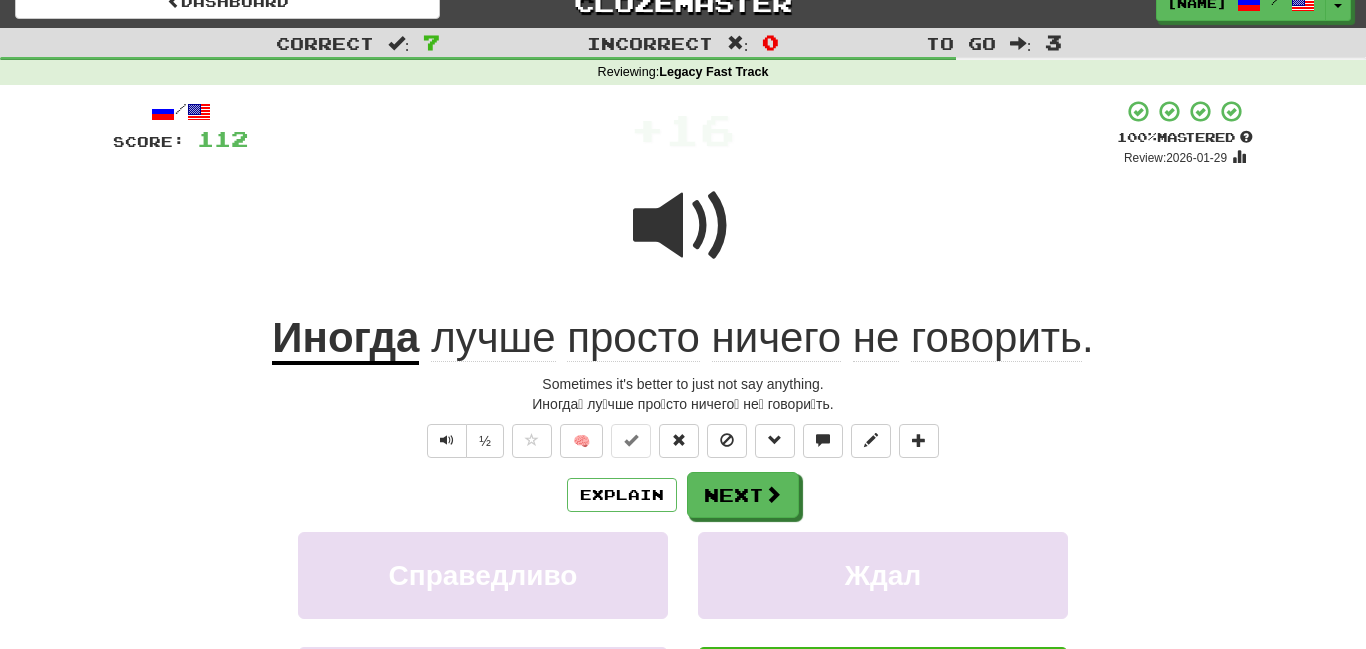 click on "Иногда" at bounding box center (345, 339) 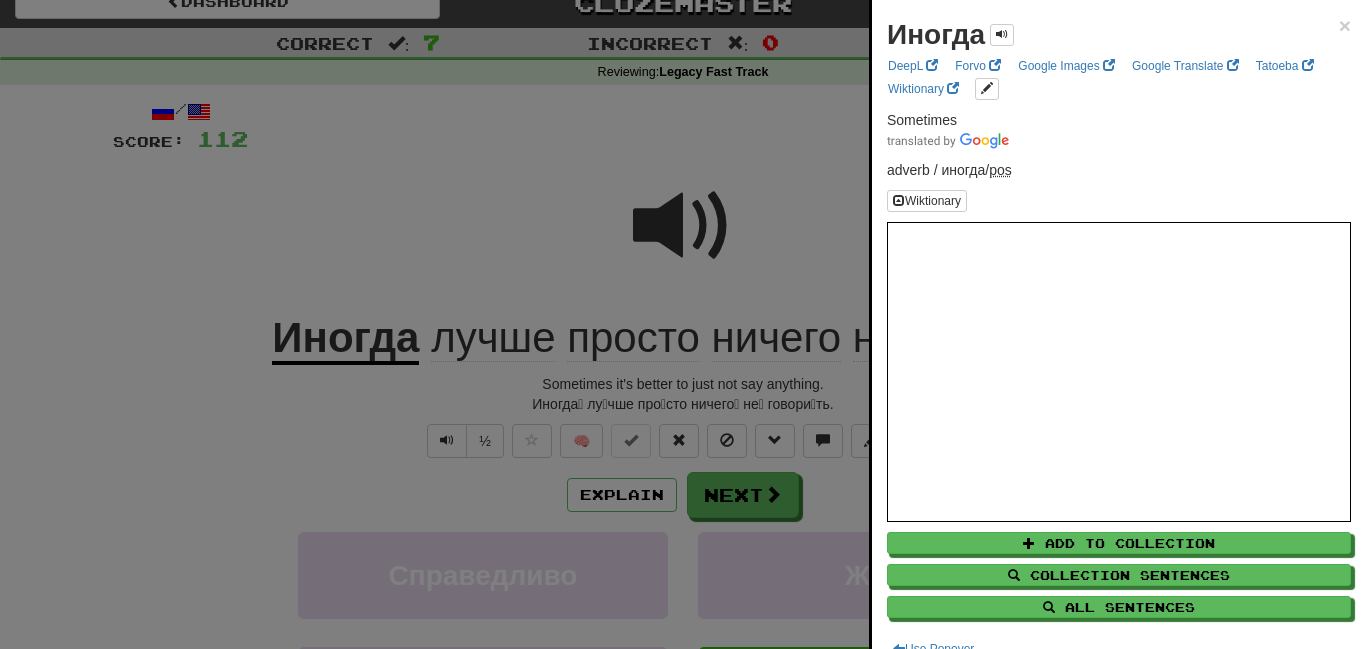 click at bounding box center [683, 324] 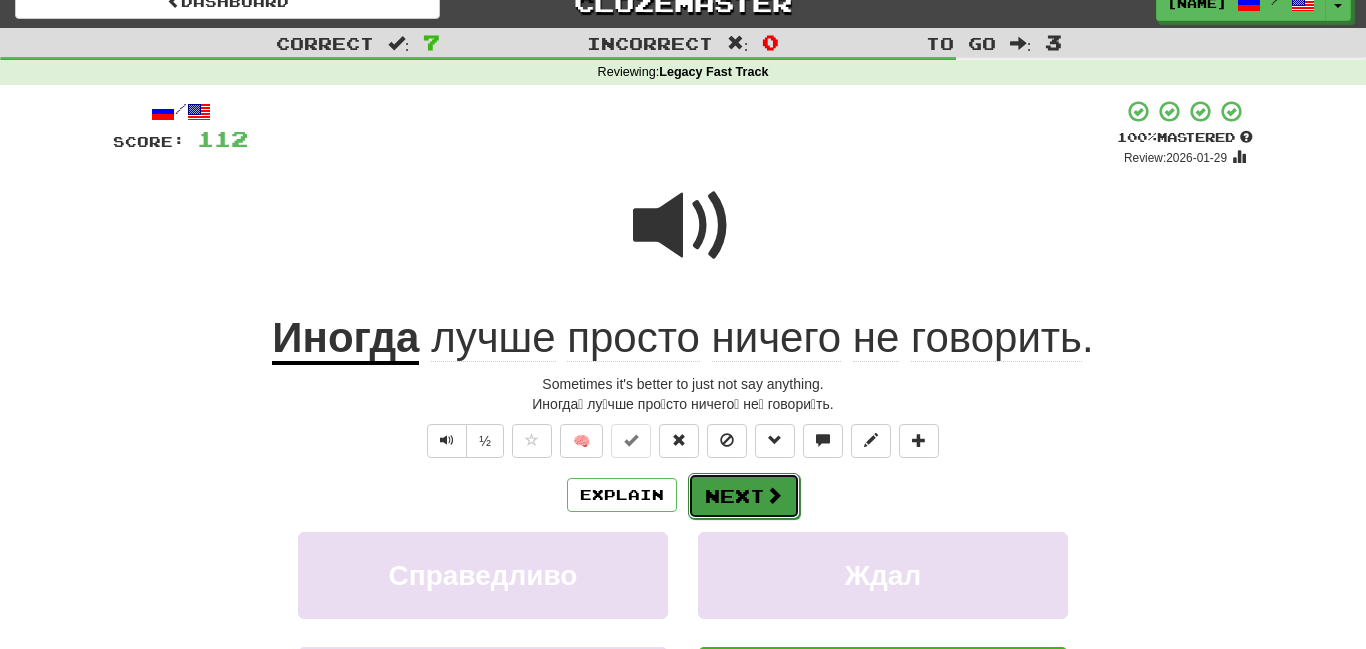 click on "Next" at bounding box center [744, 496] 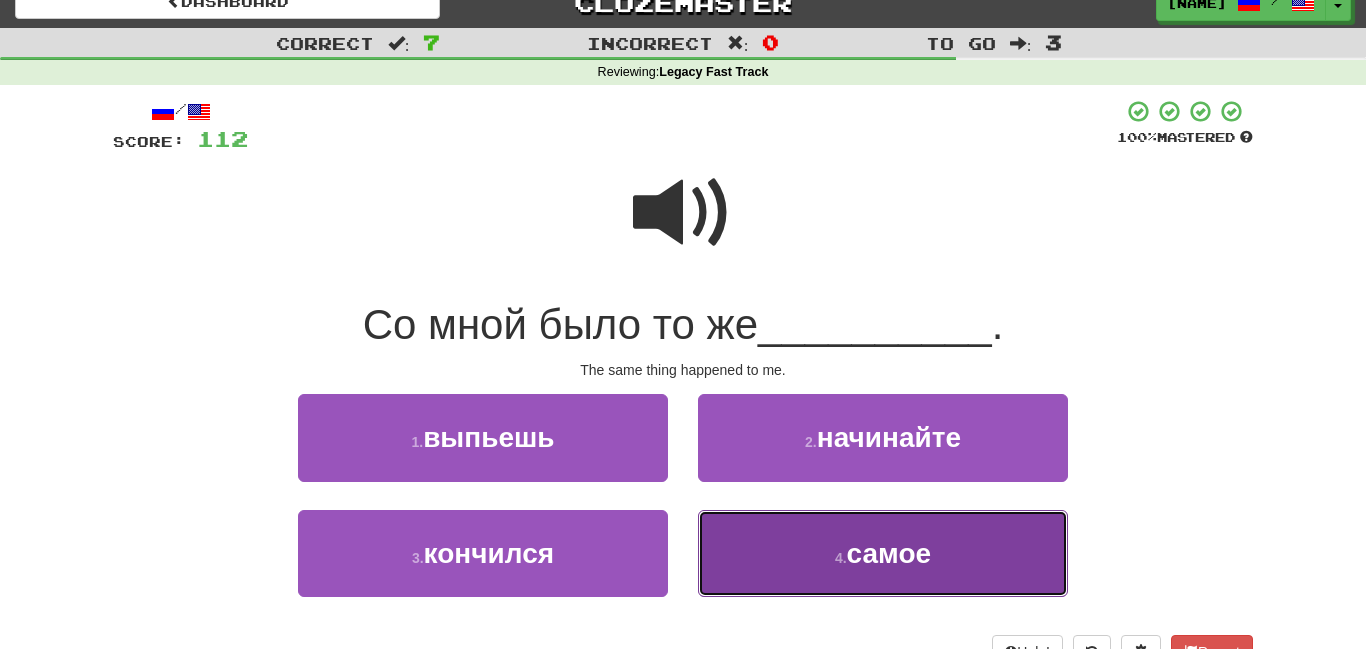 click on "[NUMBER] . самое" at bounding box center (883, 553) 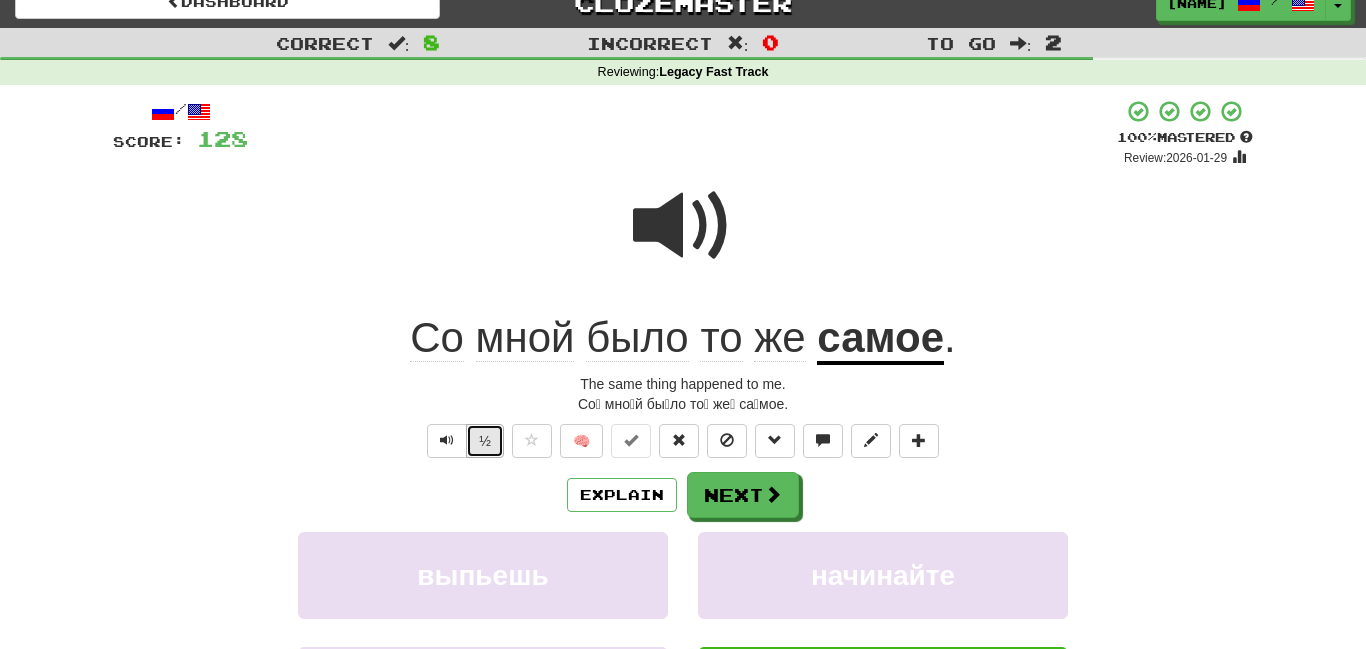 click on "½" at bounding box center (485, 441) 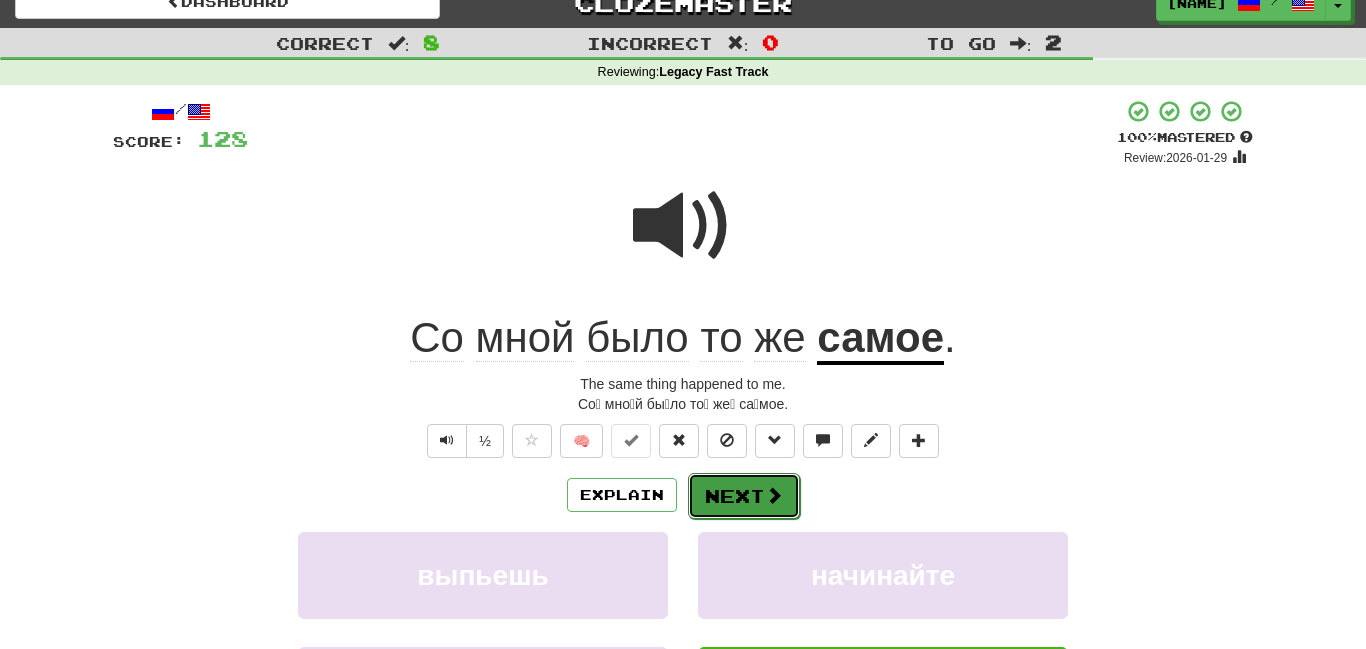 click at bounding box center (774, 495) 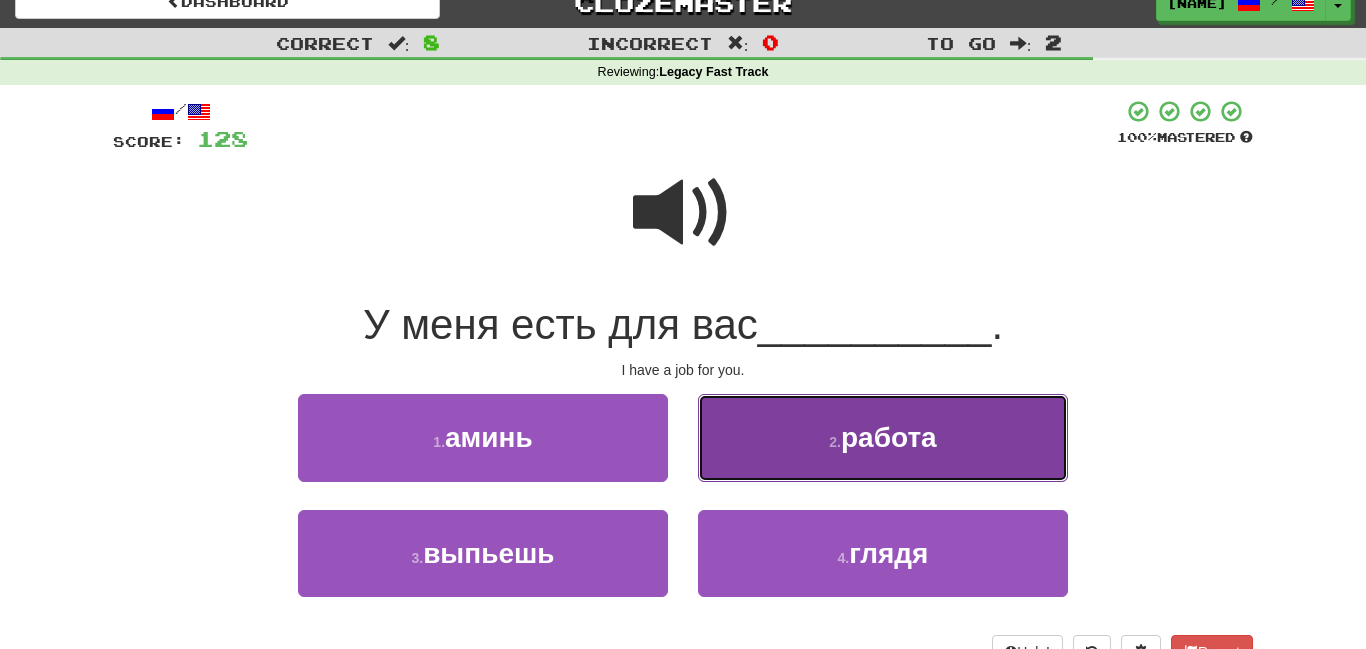 click on "2 .  работа" at bounding box center [883, 437] 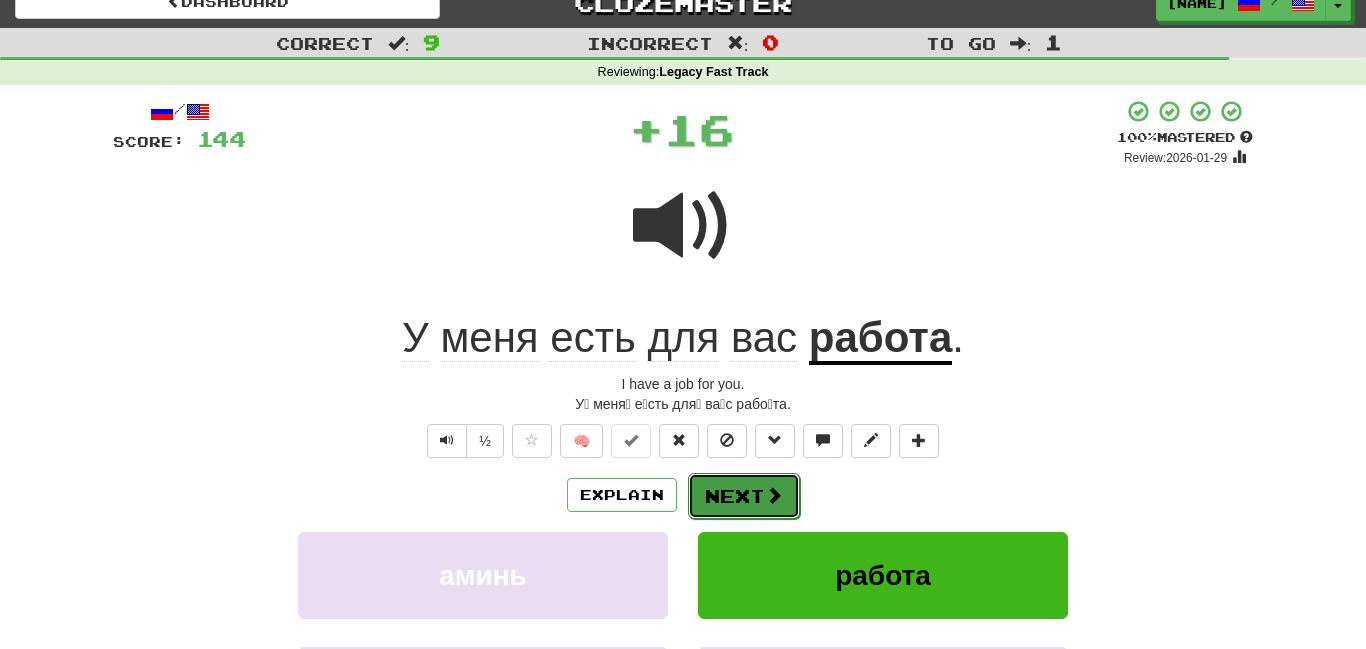 click at bounding box center [774, 495] 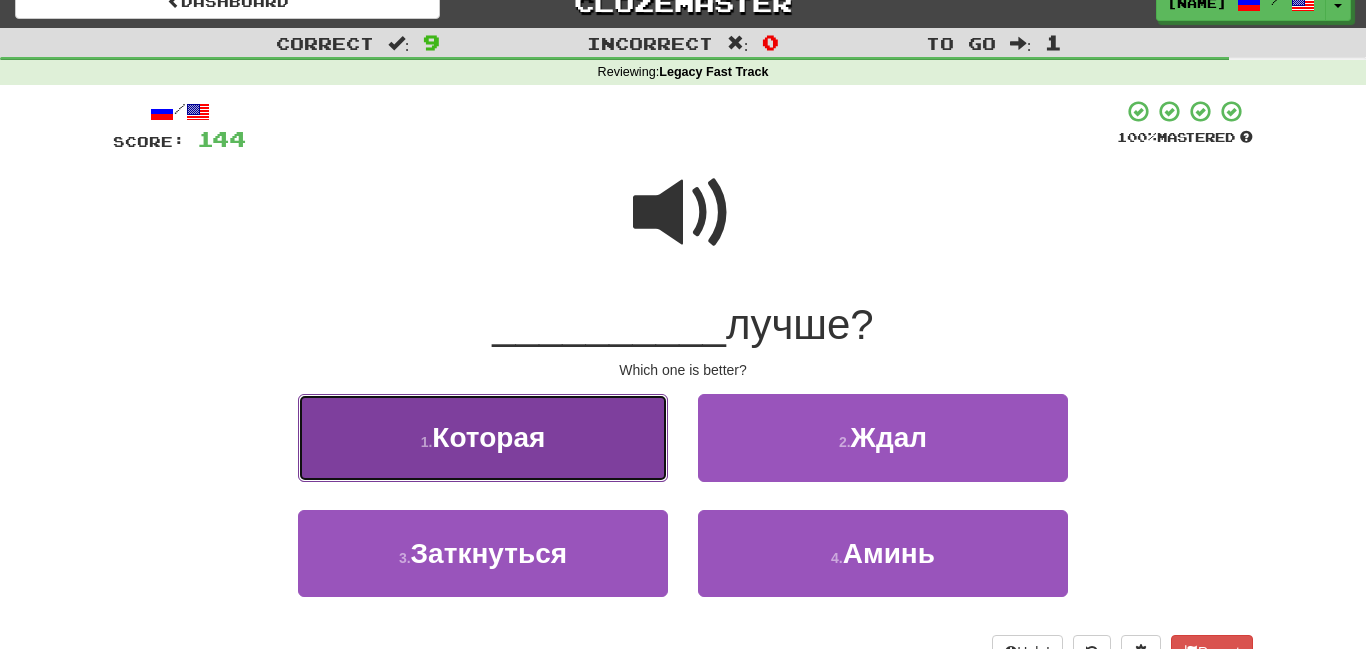 click on "[NUMBER] . Которая" at bounding box center [483, 437] 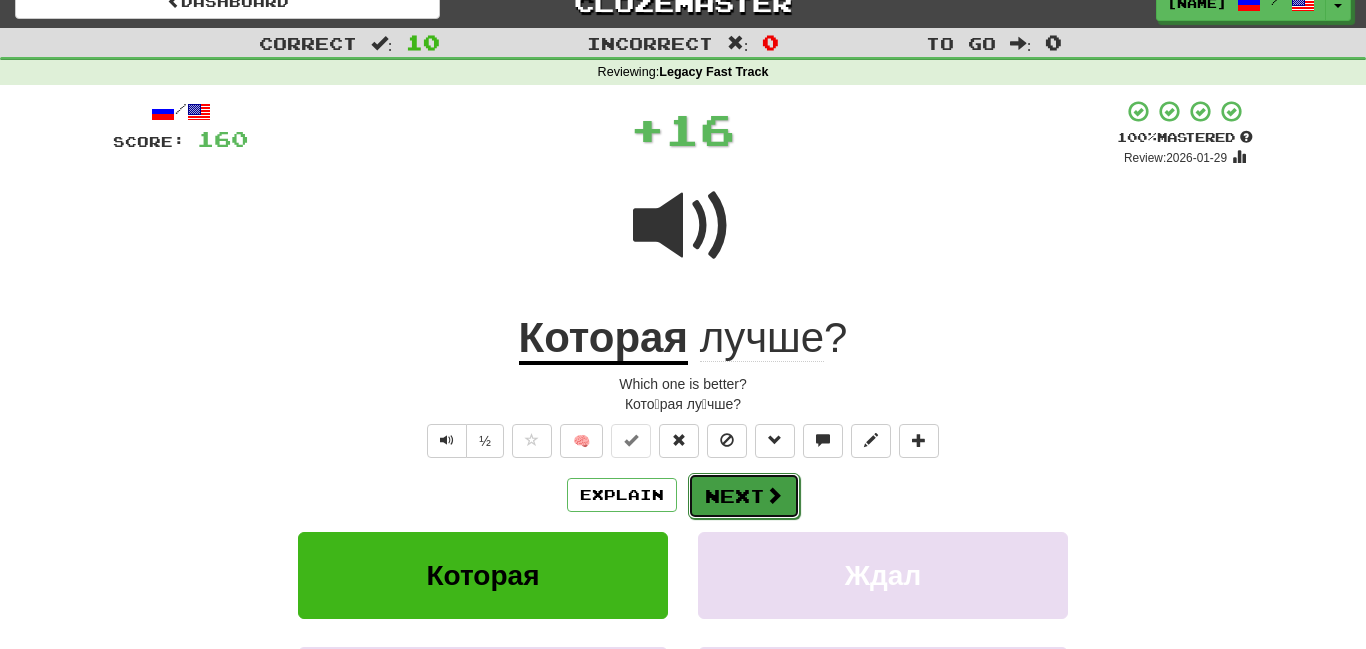 click on "Next" at bounding box center (744, 496) 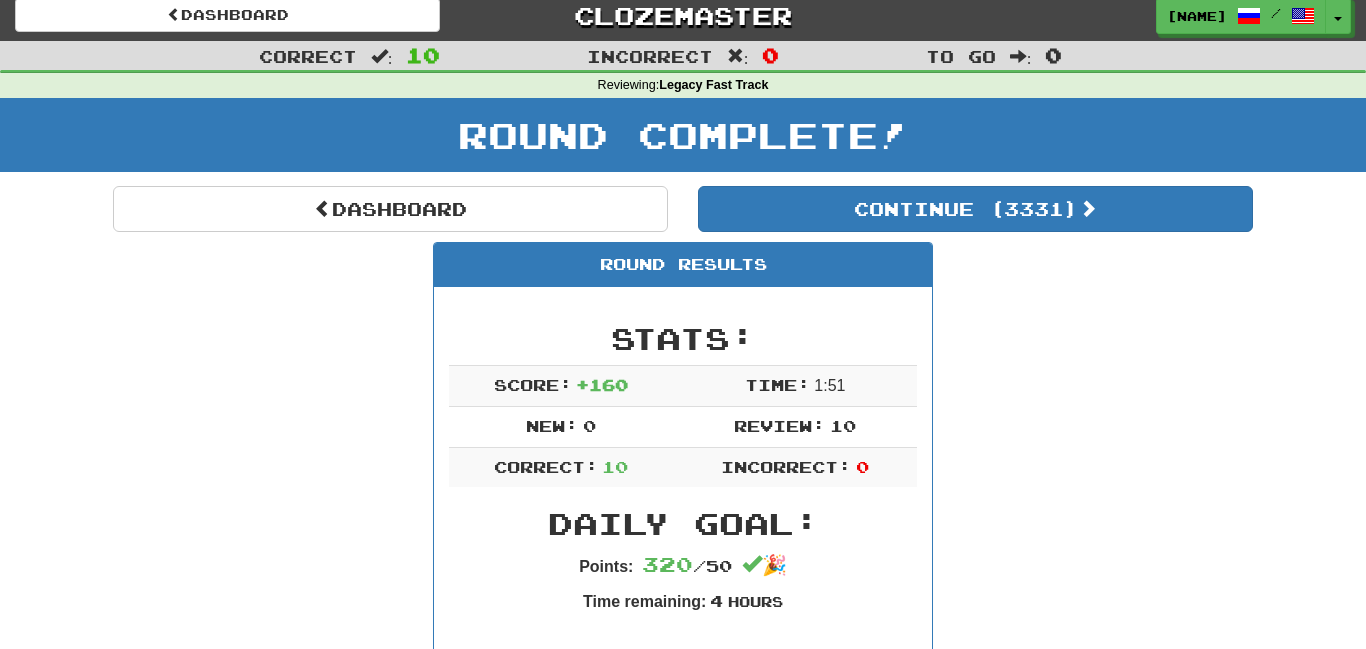scroll, scrollTop: 0, scrollLeft: 0, axis: both 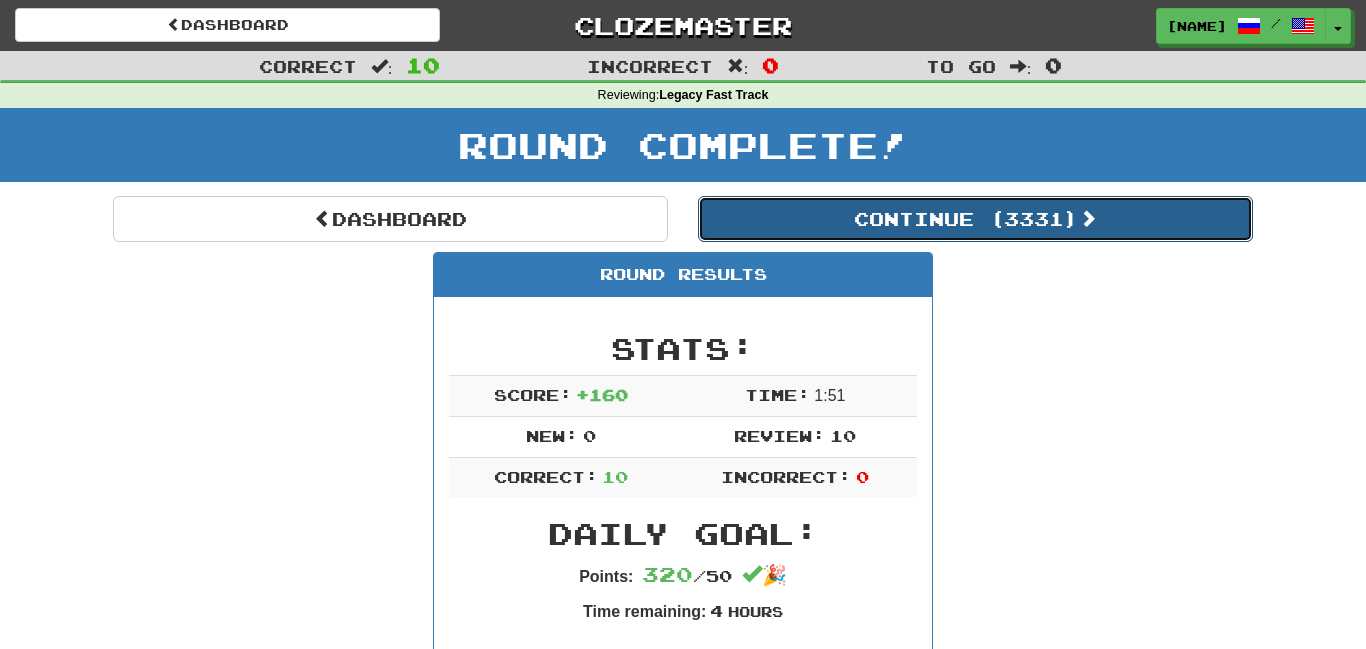 click on "Continue ( [NUMBER] )" at bounding box center (975, 219) 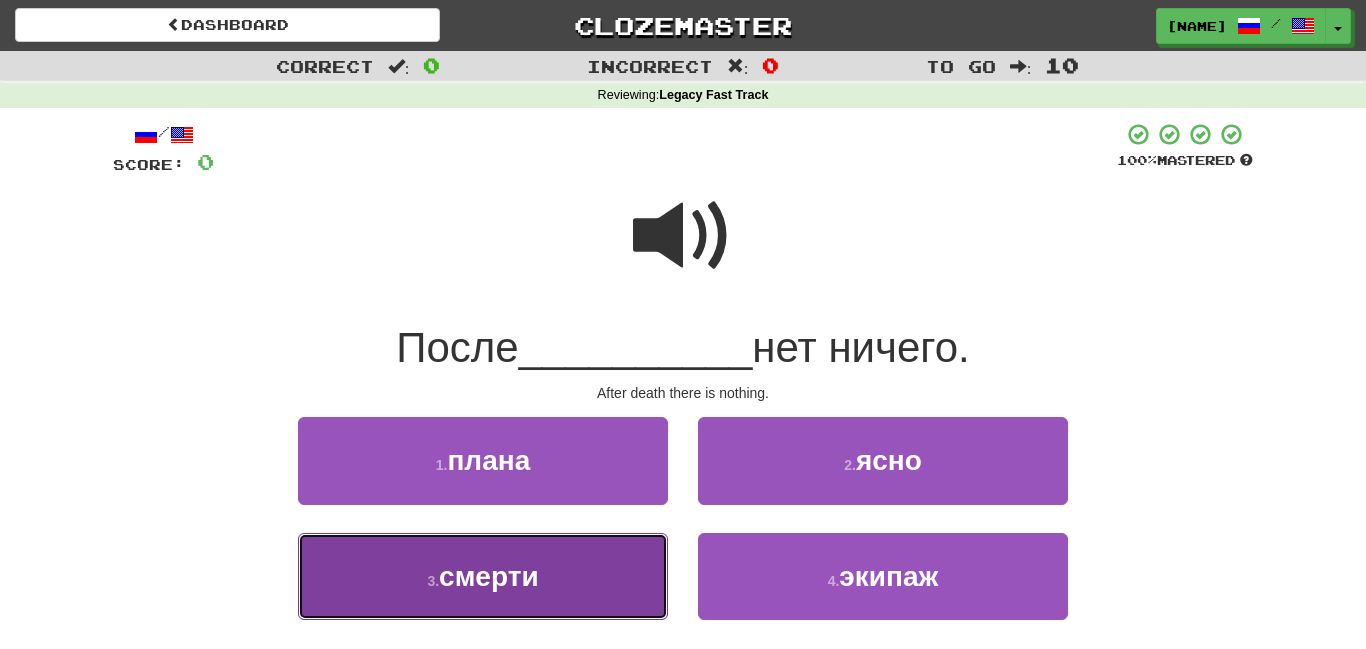 click on "3 .  смерти" at bounding box center (483, 576) 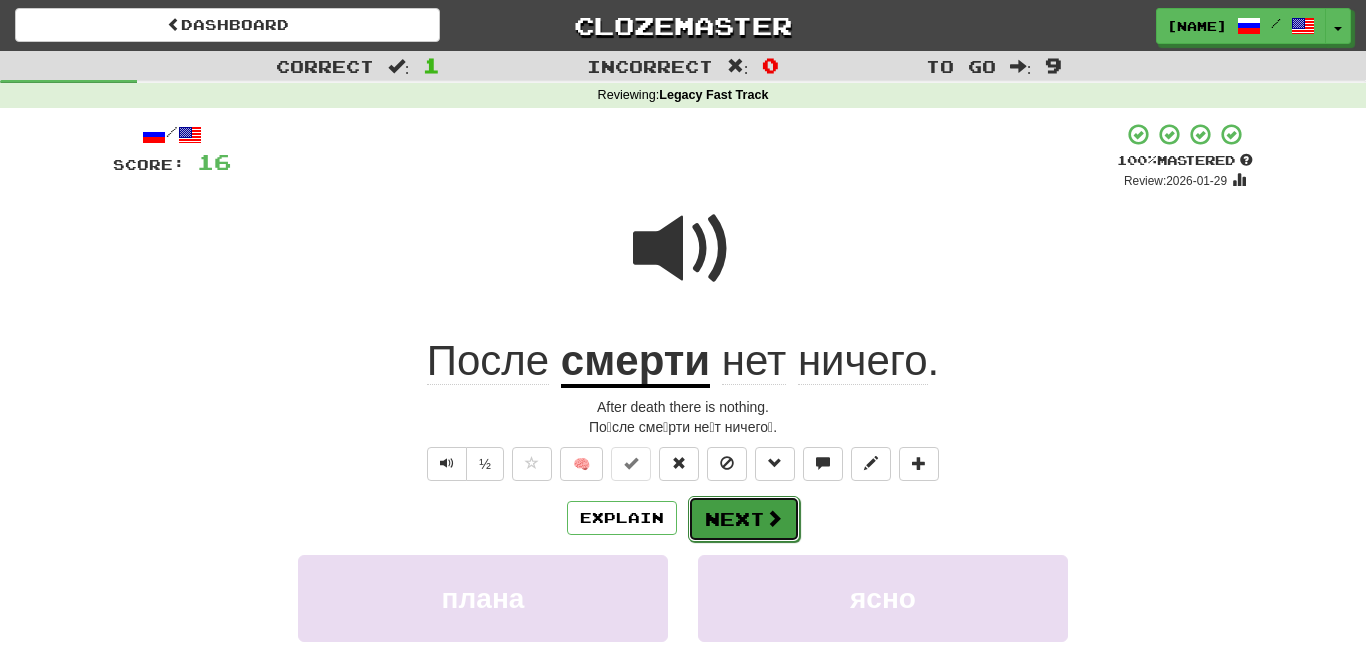 click on "Next" at bounding box center [744, 519] 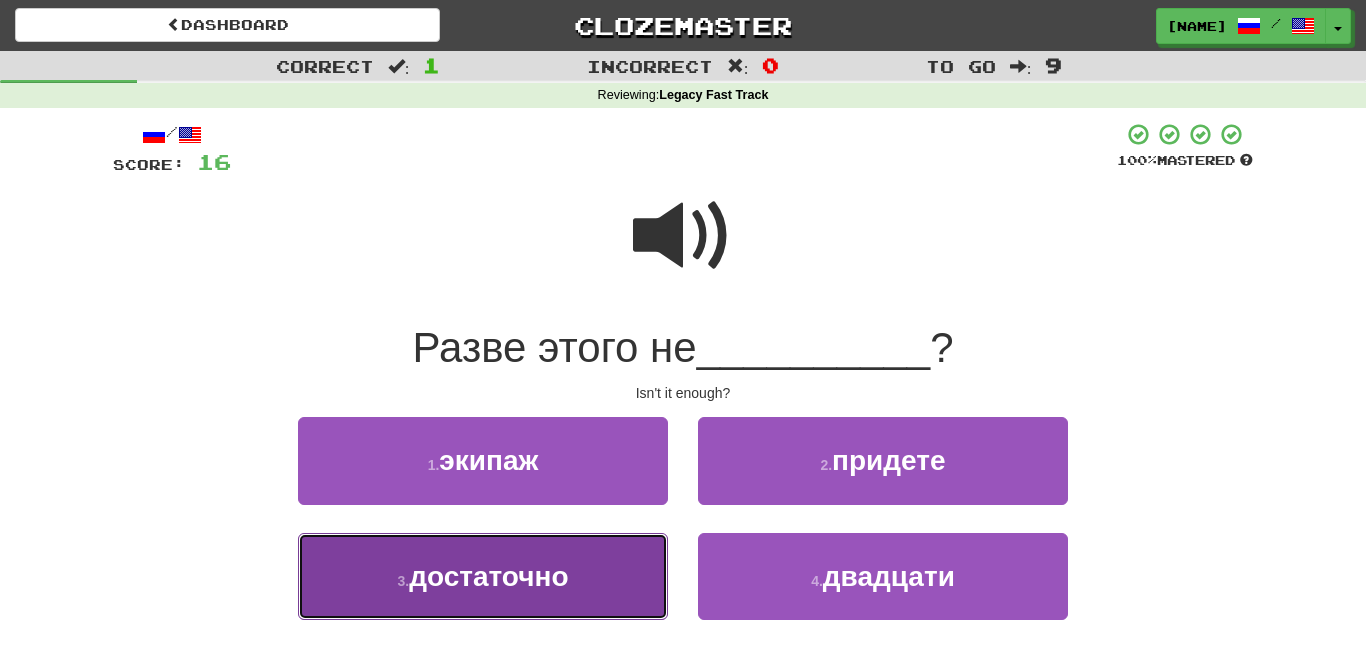 click on "3 .  достаточно" at bounding box center (483, 576) 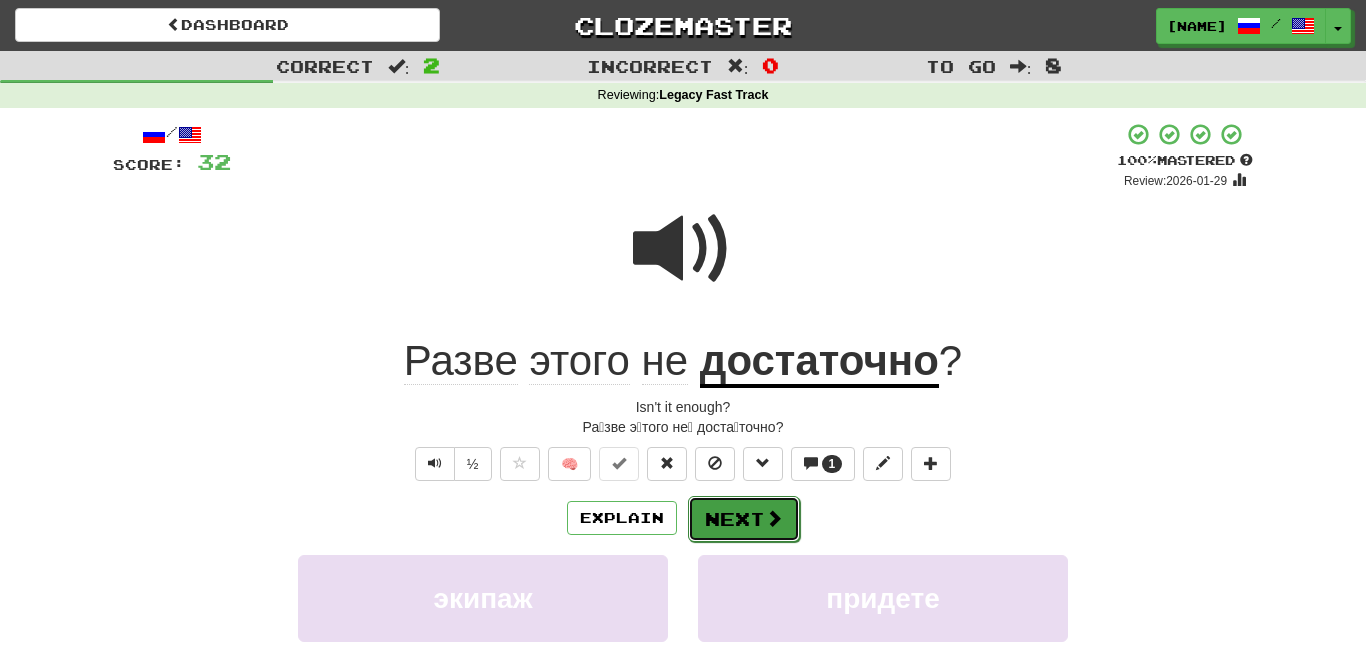 click on "Next" at bounding box center (744, 519) 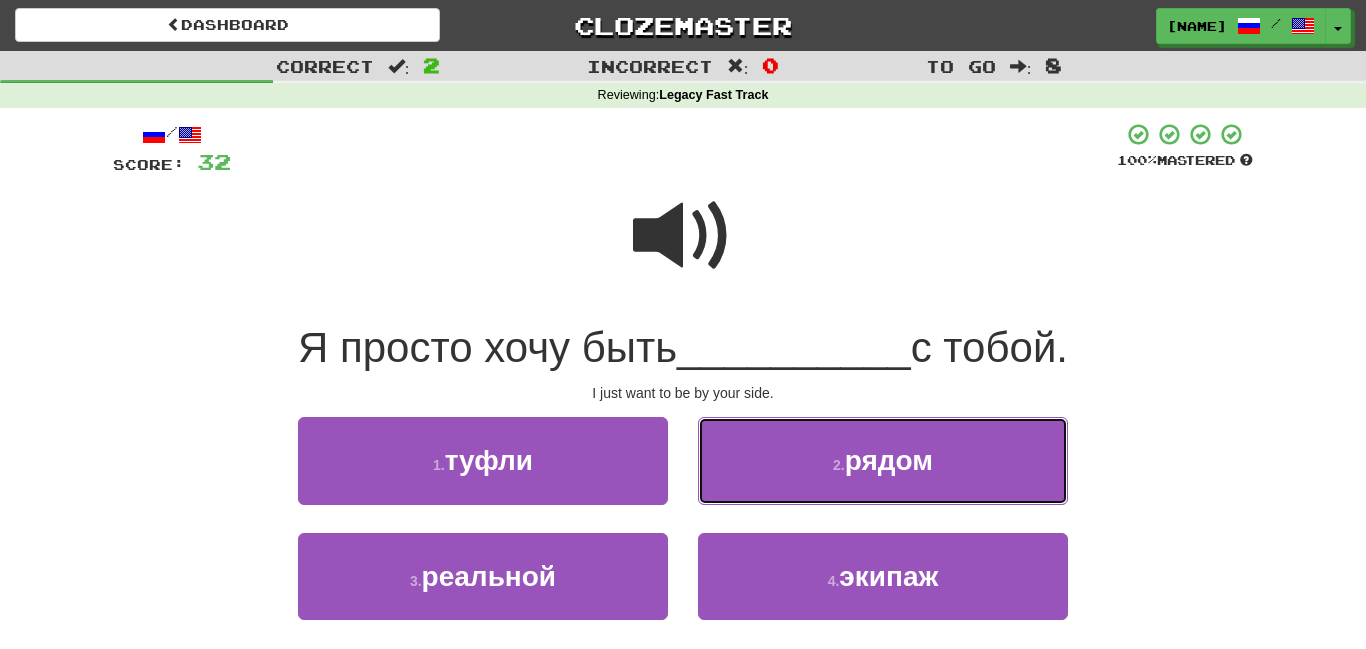 drag, startPoint x: 794, startPoint y: 442, endPoint x: 783, endPoint y: 441, distance: 11.045361 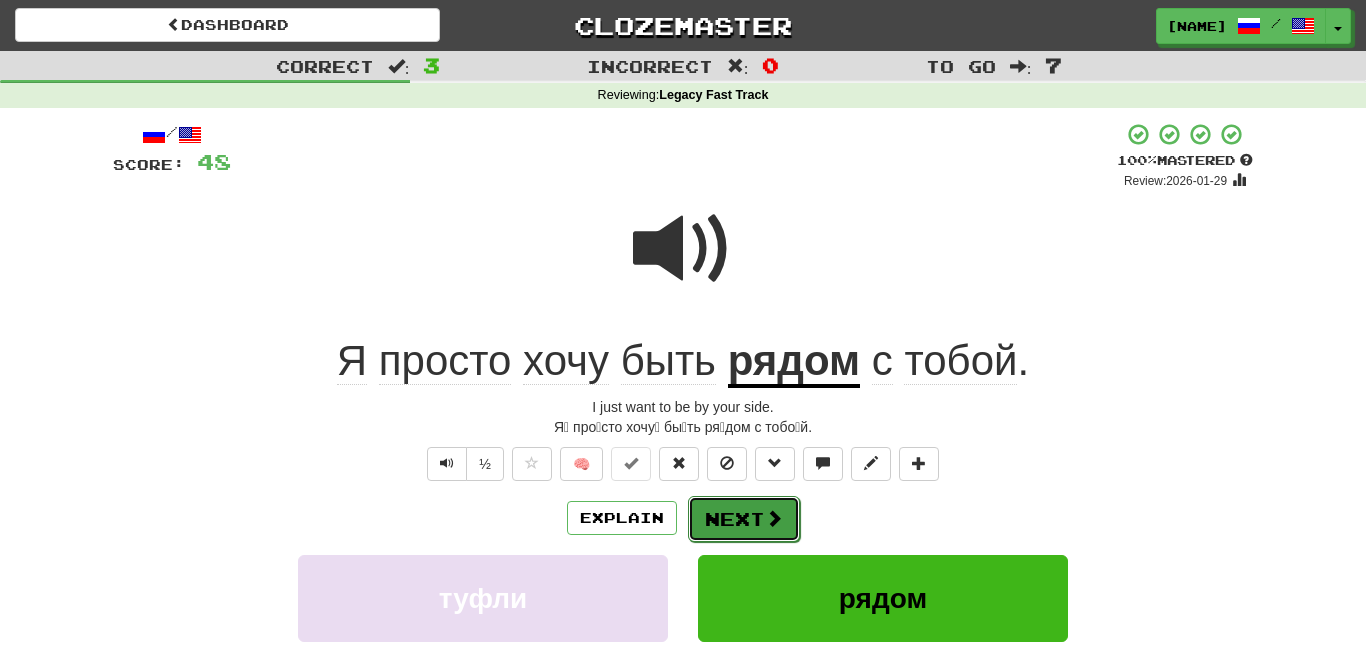 click on "Next" at bounding box center [744, 519] 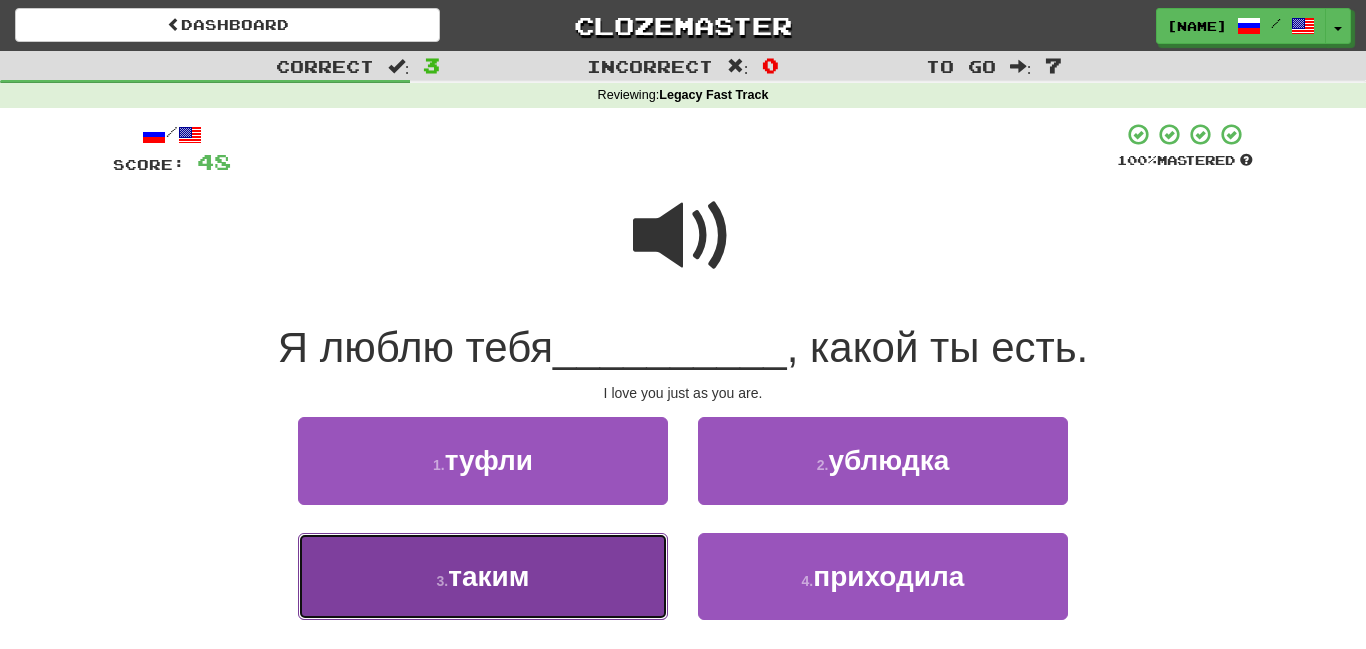 click on "3 .  таким" at bounding box center [483, 576] 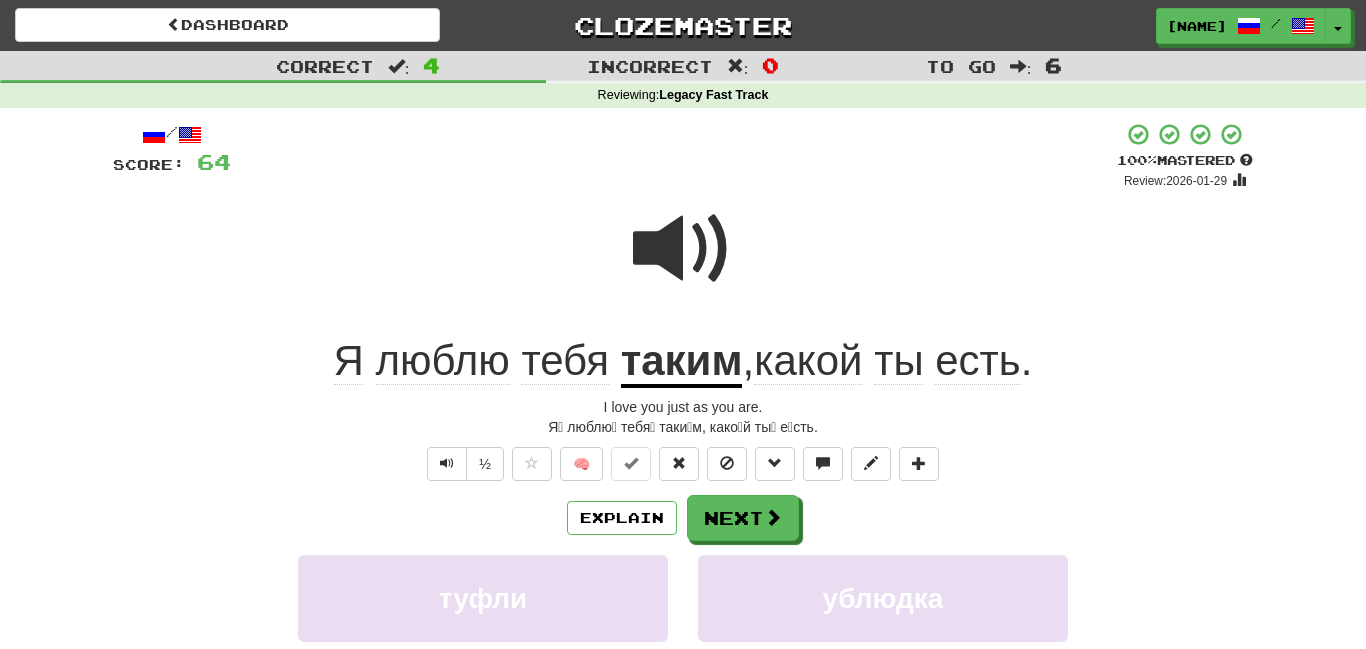 click on "таким" at bounding box center [682, 362] 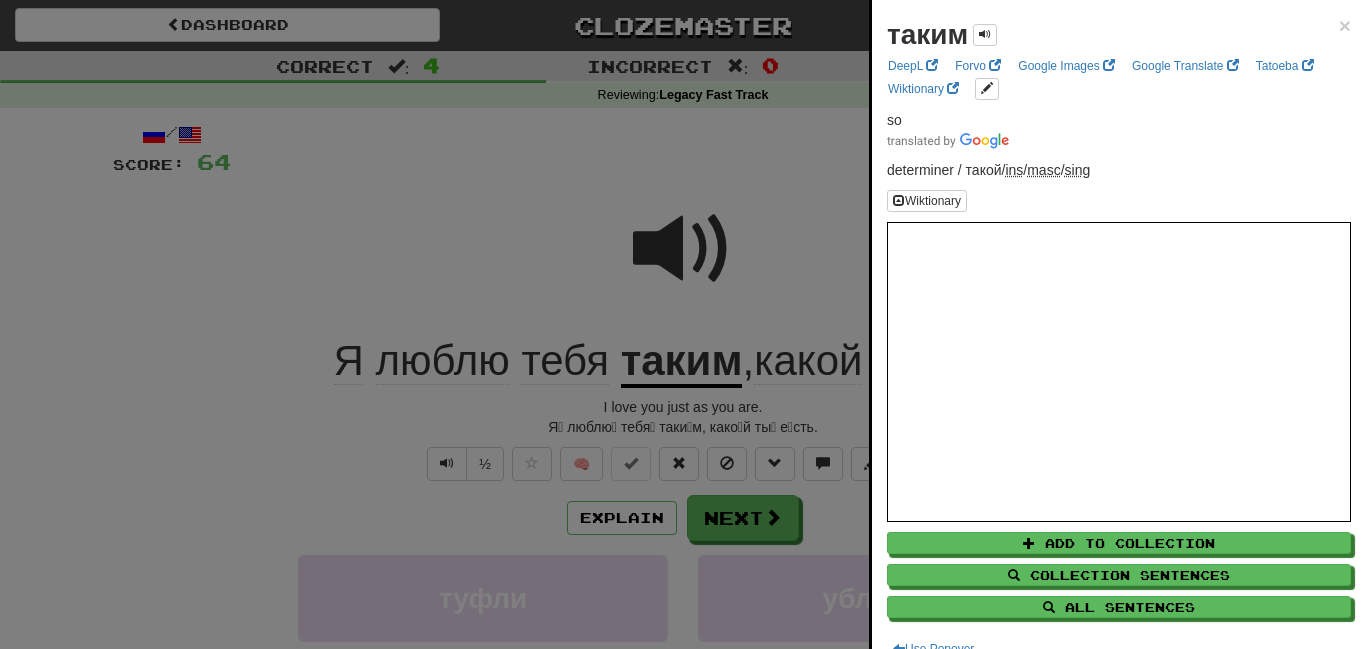 click at bounding box center [683, 324] 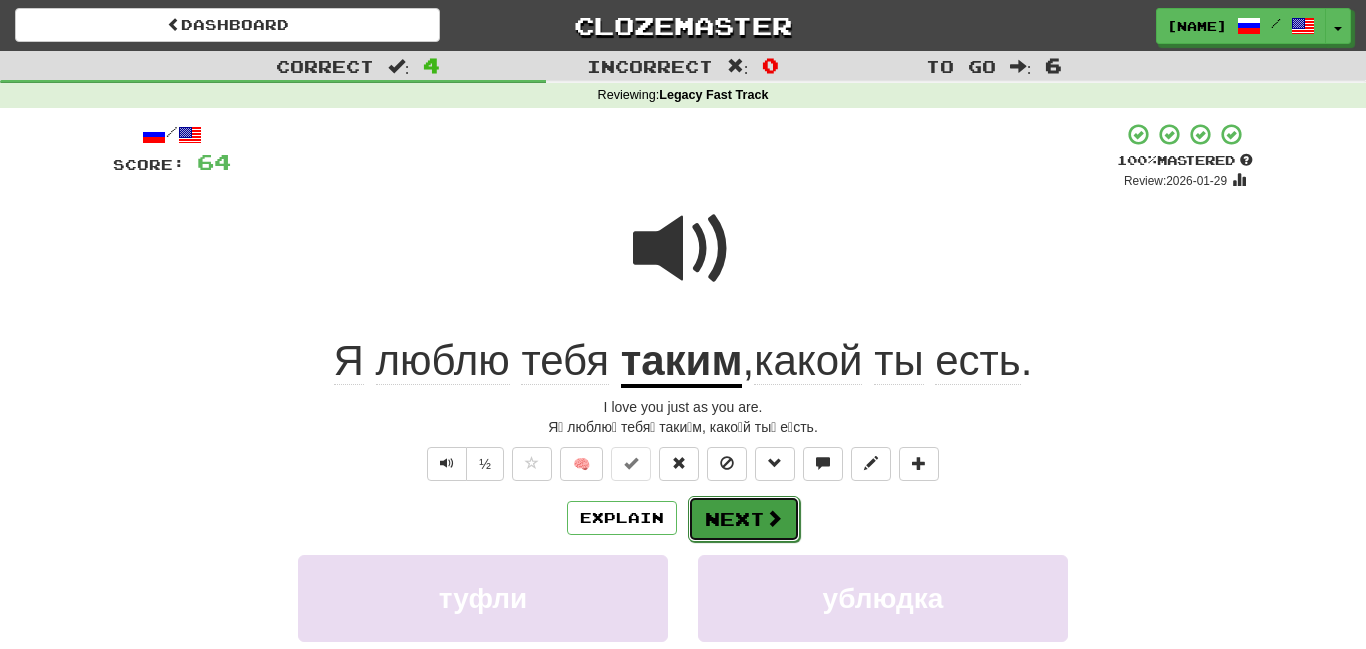 click on "Next" at bounding box center (744, 519) 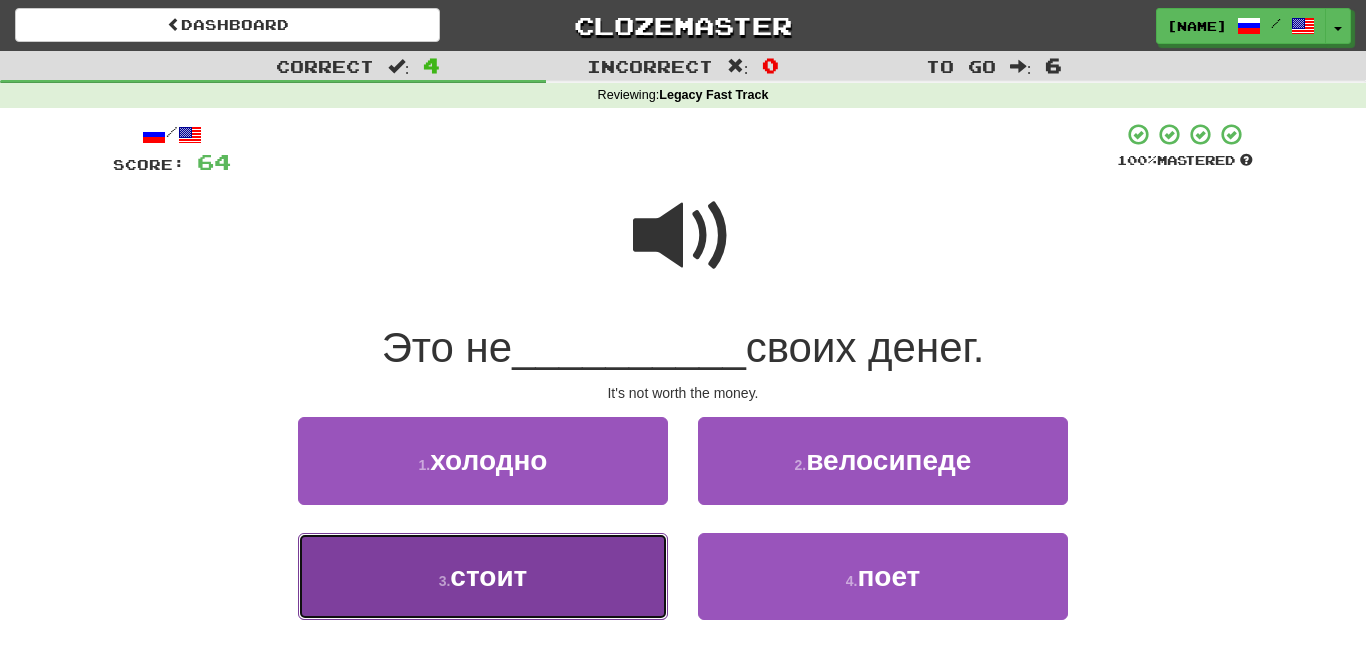 click on "3 .  стоит" at bounding box center (483, 576) 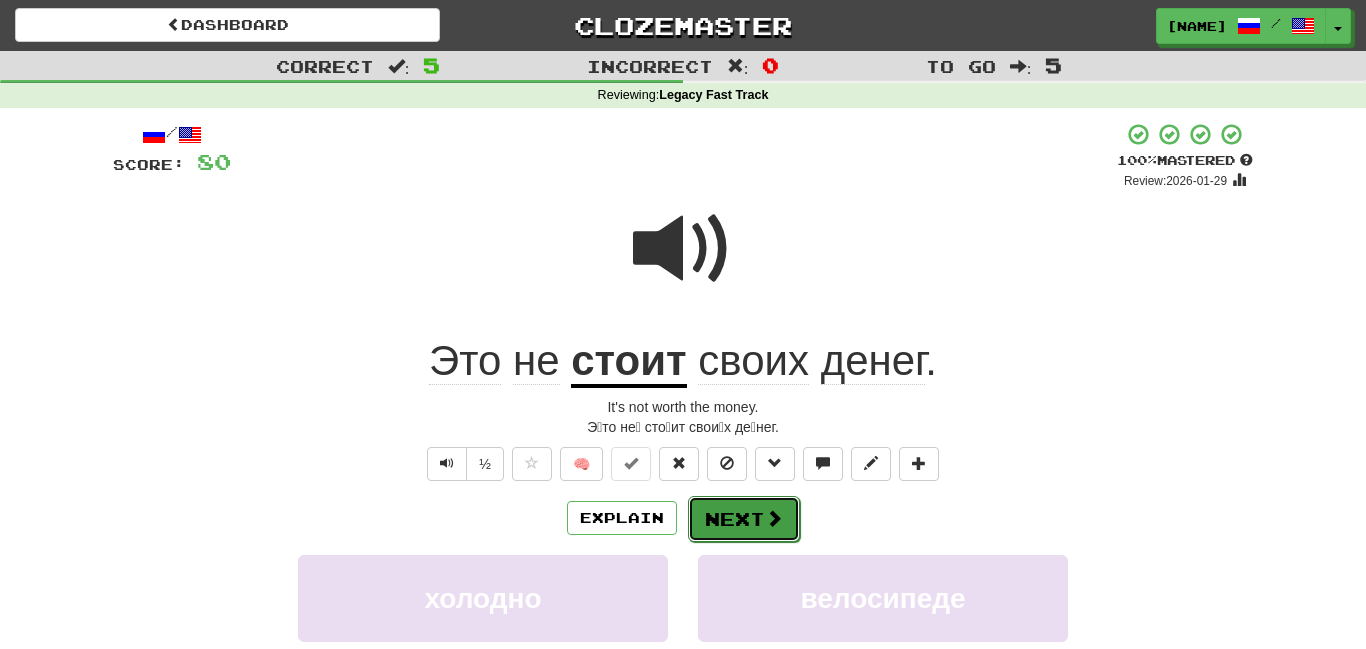click on "Next" at bounding box center [744, 519] 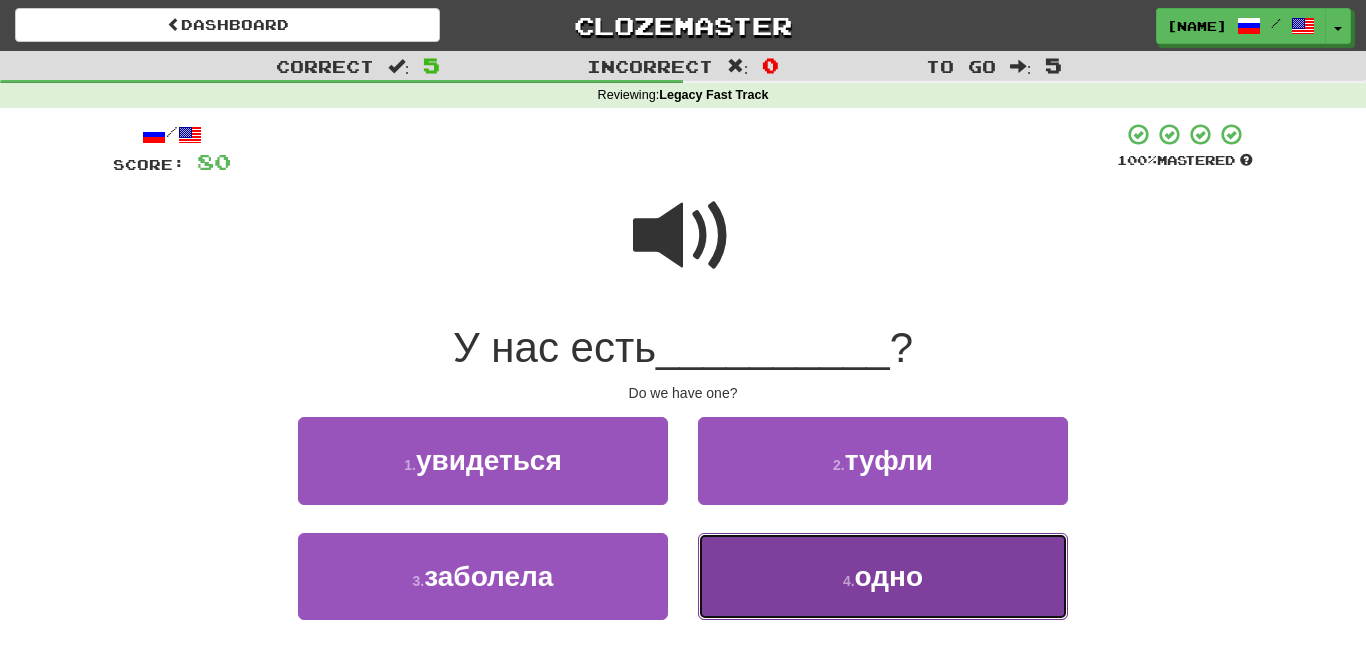 click on "[NUMBER] . одно" at bounding box center [883, 576] 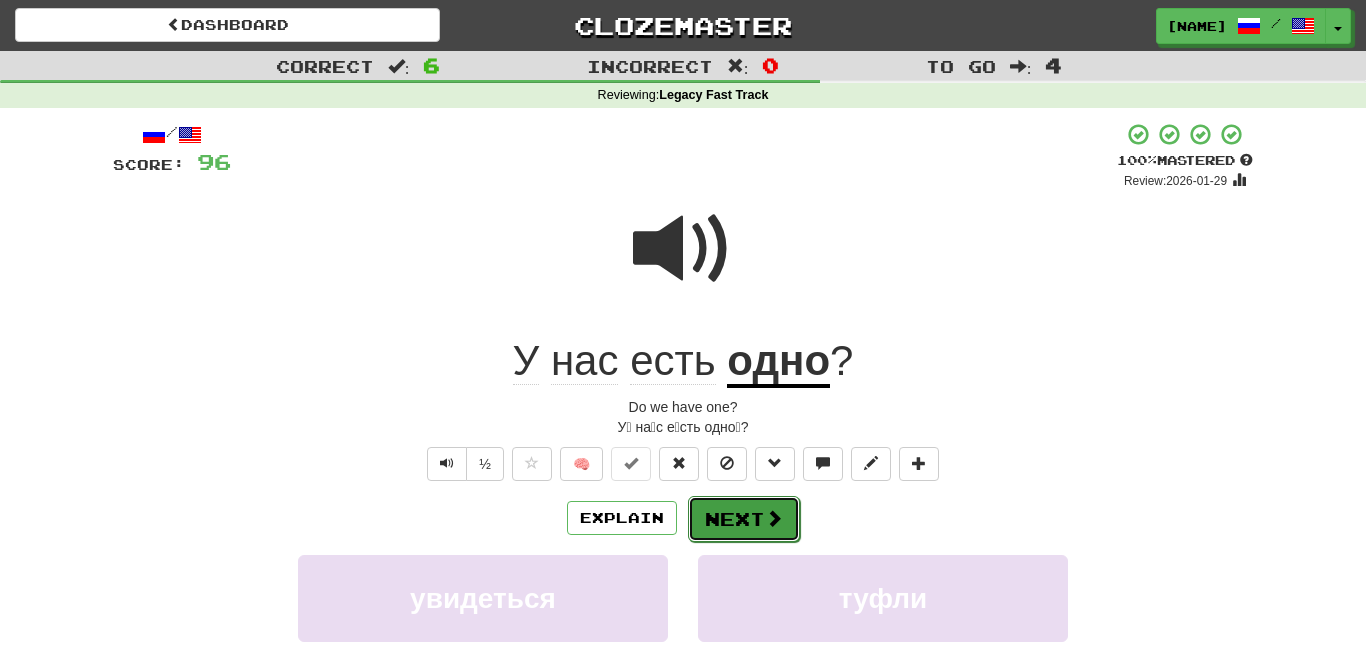 click on "Next" at bounding box center [744, 519] 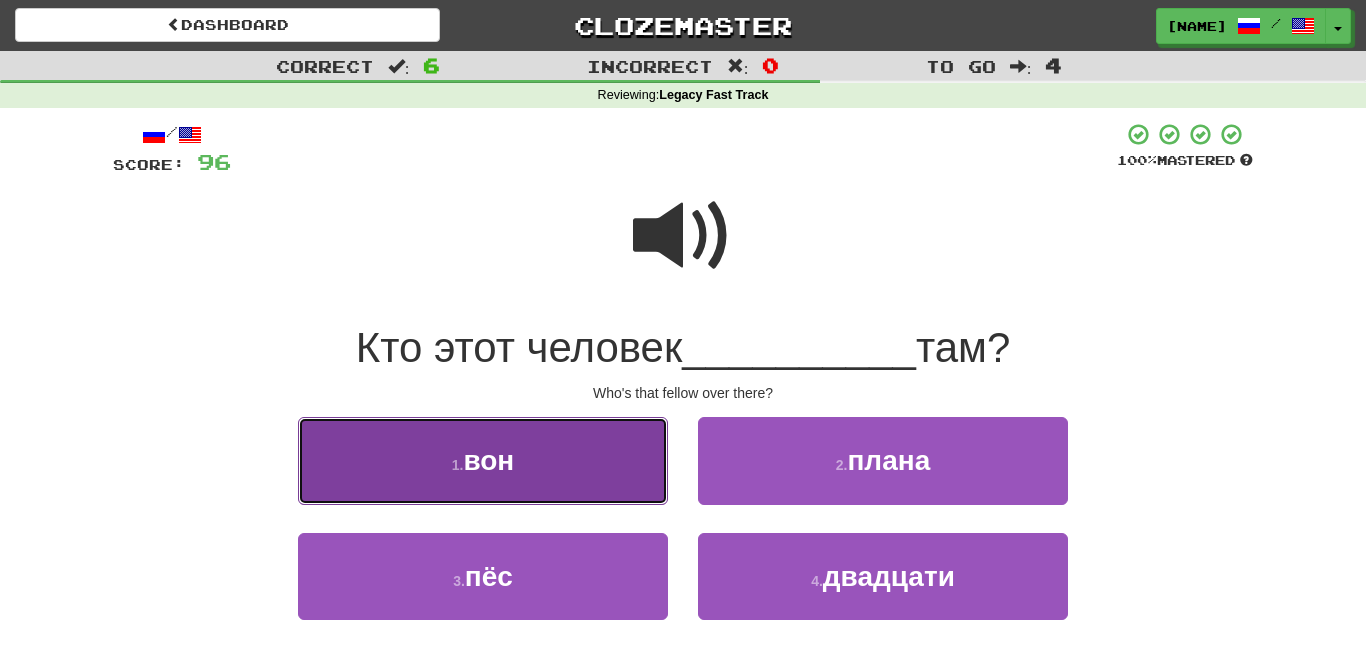 click on "[NUMBER] . вон" at bounding box center (483, 460) 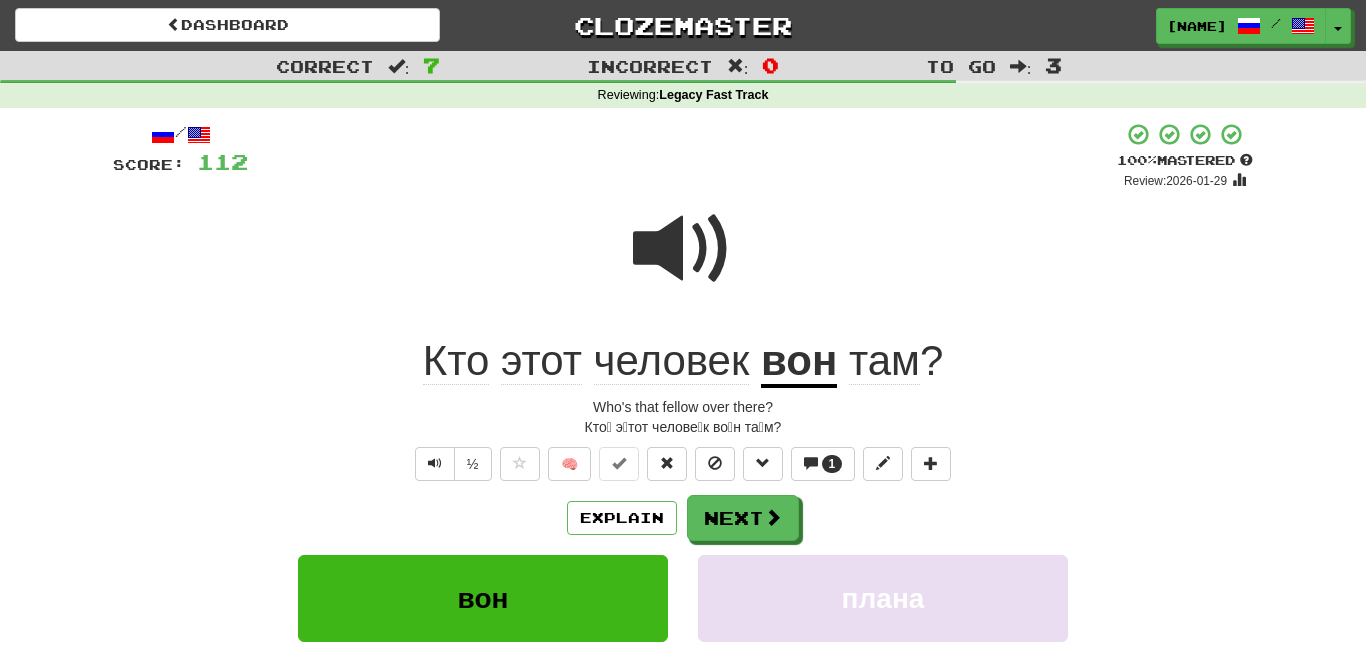 click on "вон" at bounding box center (799, 362) 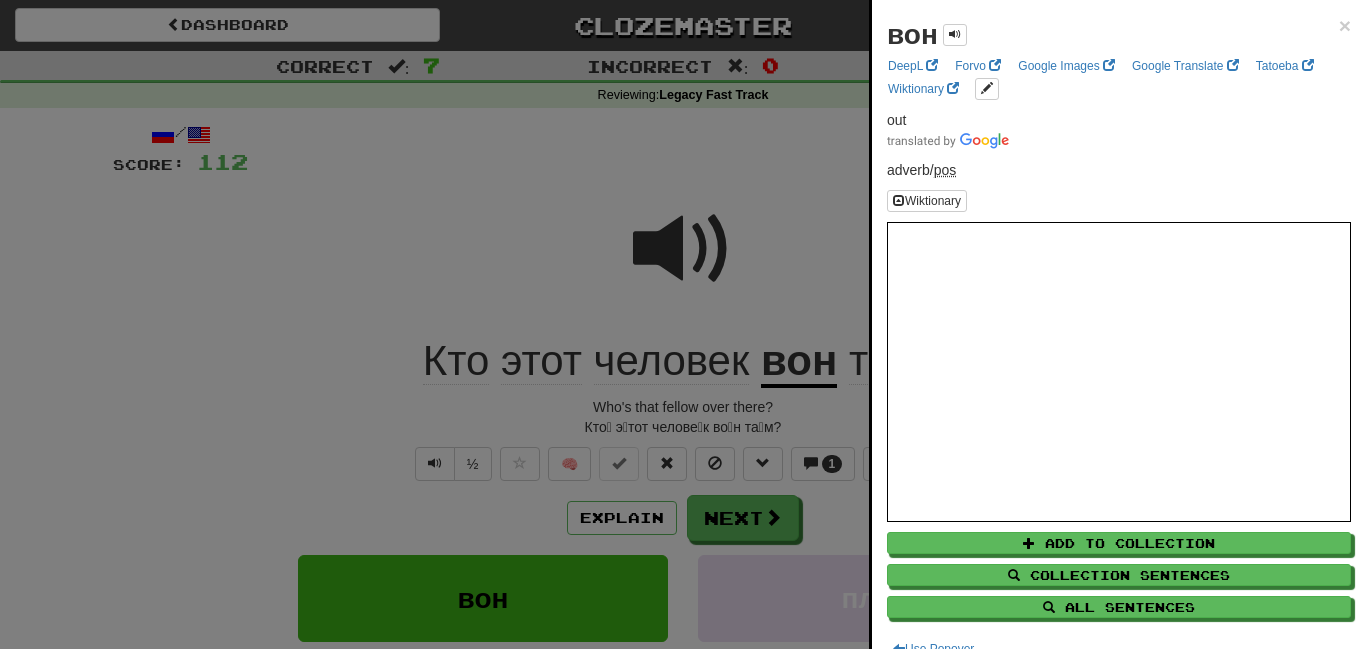 click at bounding box center [683, 324] 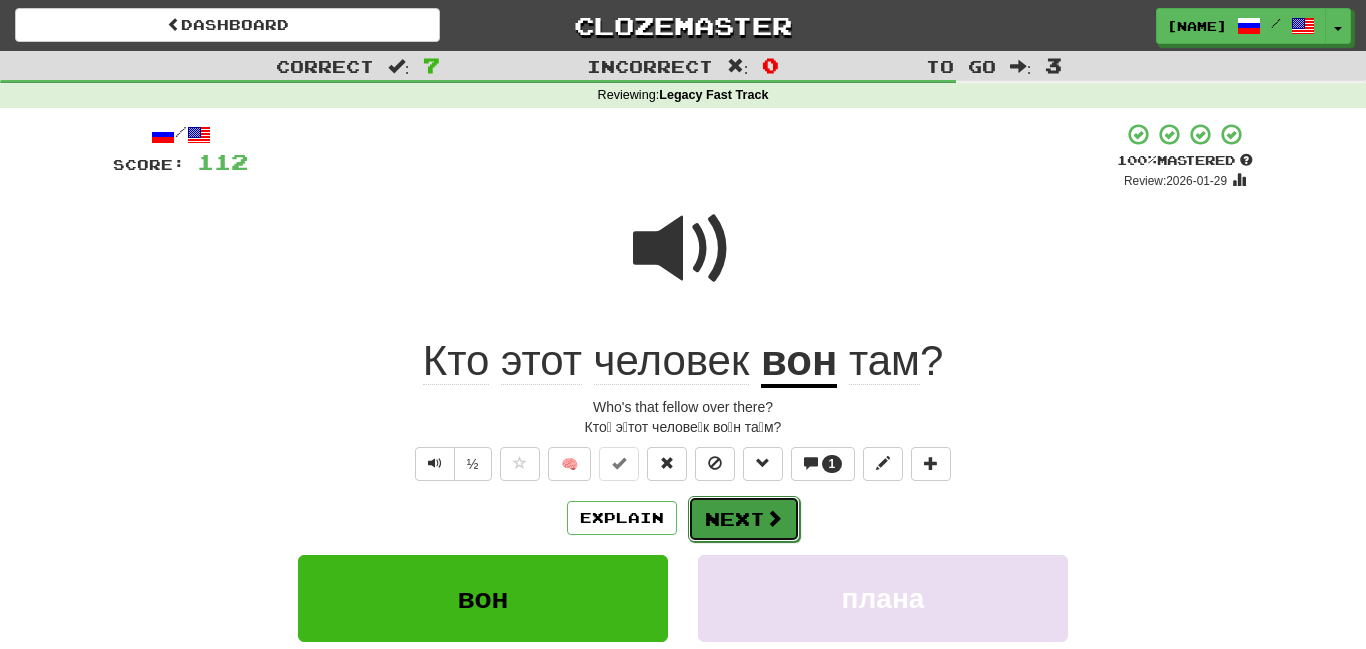 click on "Next" at bounding box center (744, 519) 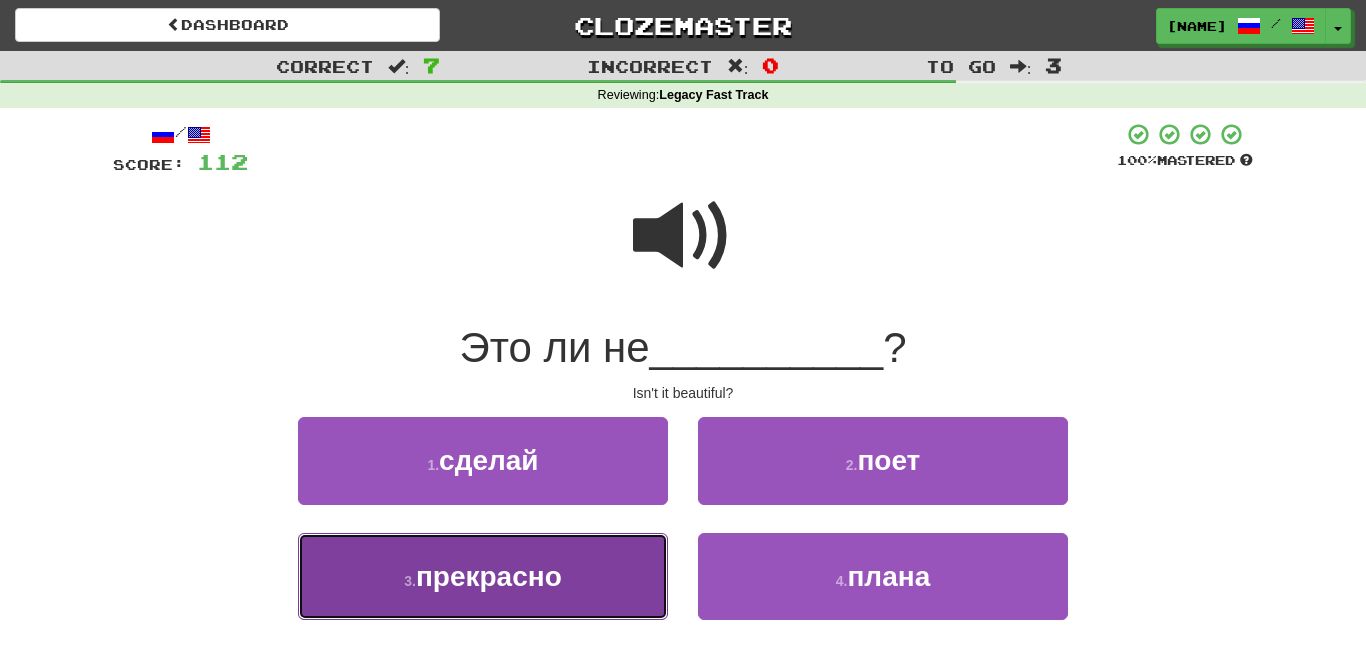 click on "[NUMBER] . прекрасно" at bounding box center [483, 576] 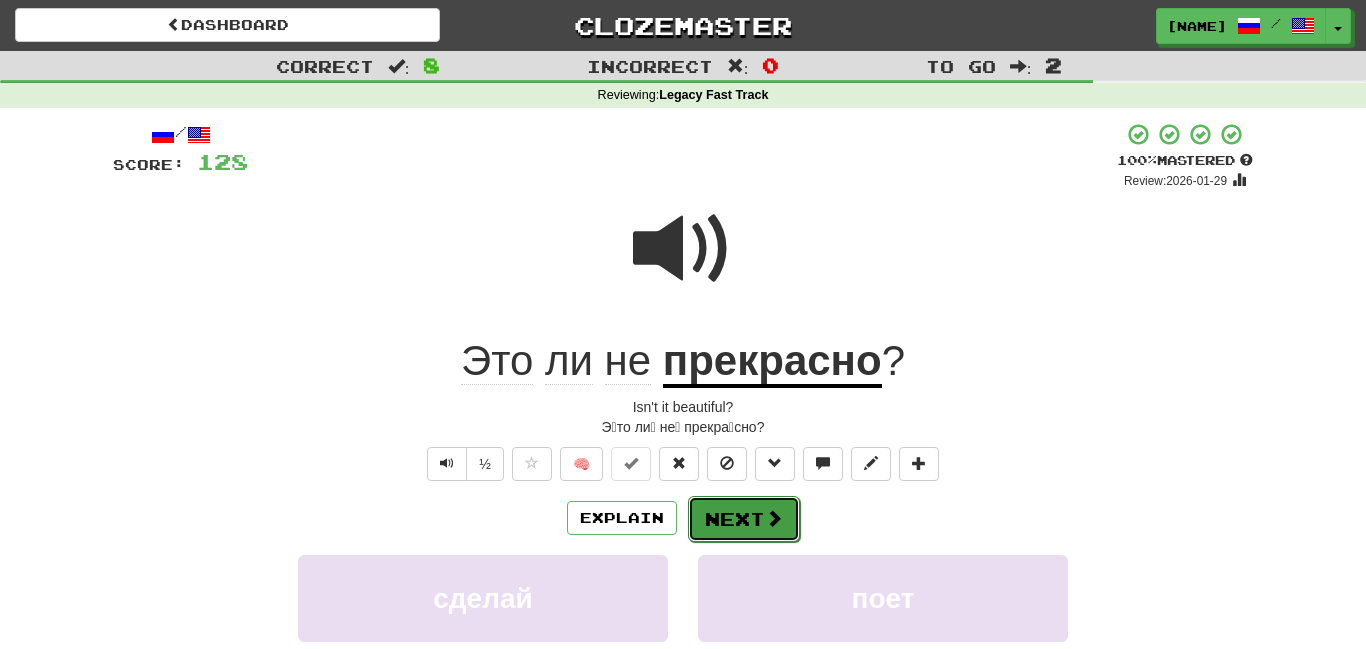click on "Next" at bounding box center [744, 519] 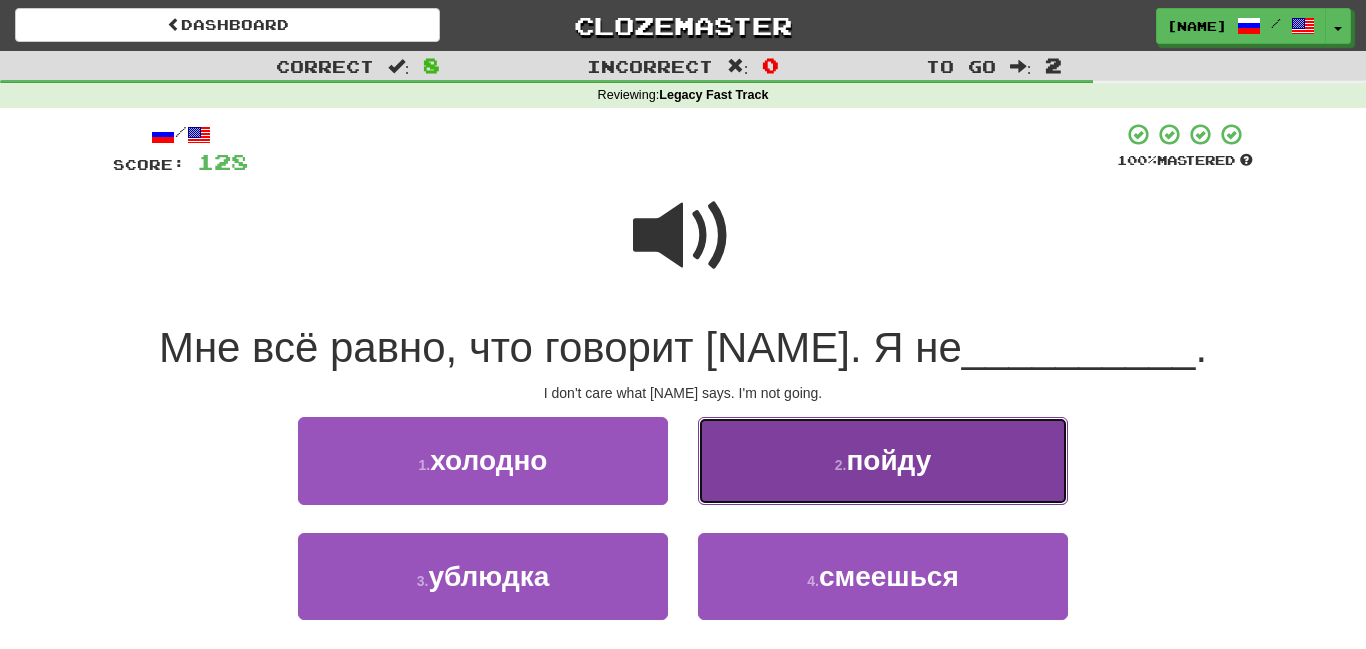 click on "2 .  пойду" at bounding box center (883, 460) 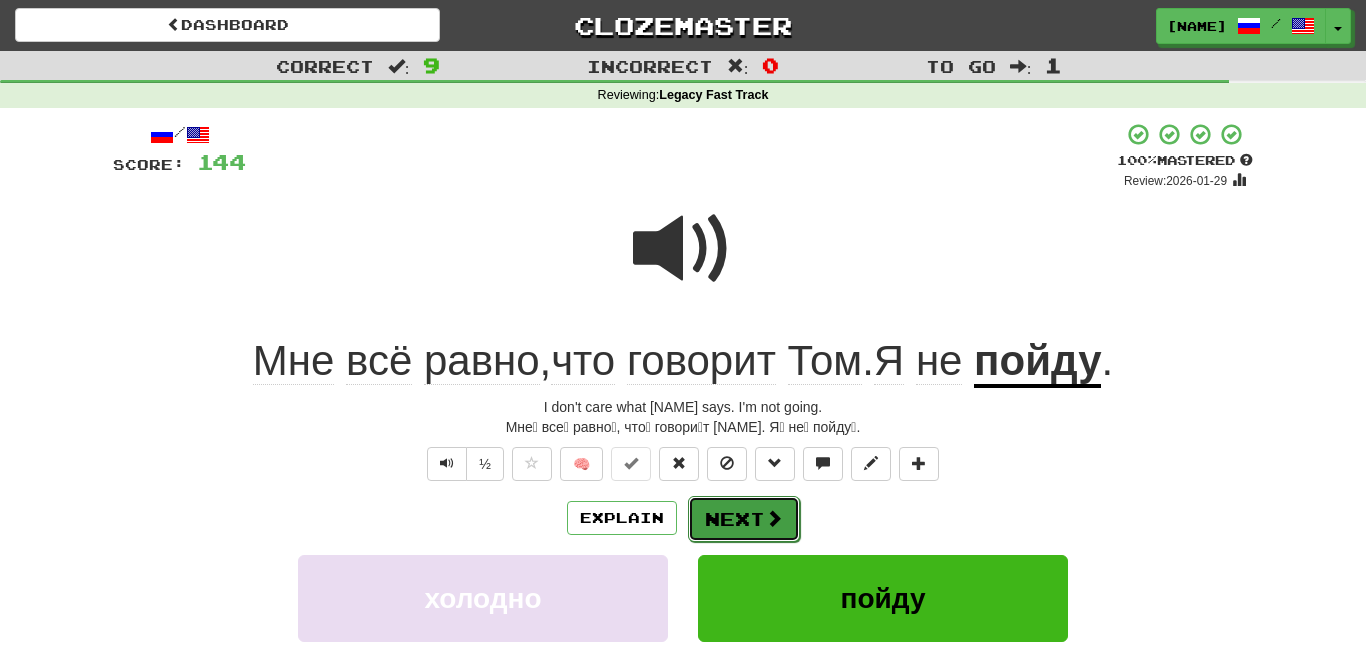 click on "Next" at bounding box center (744, 519) 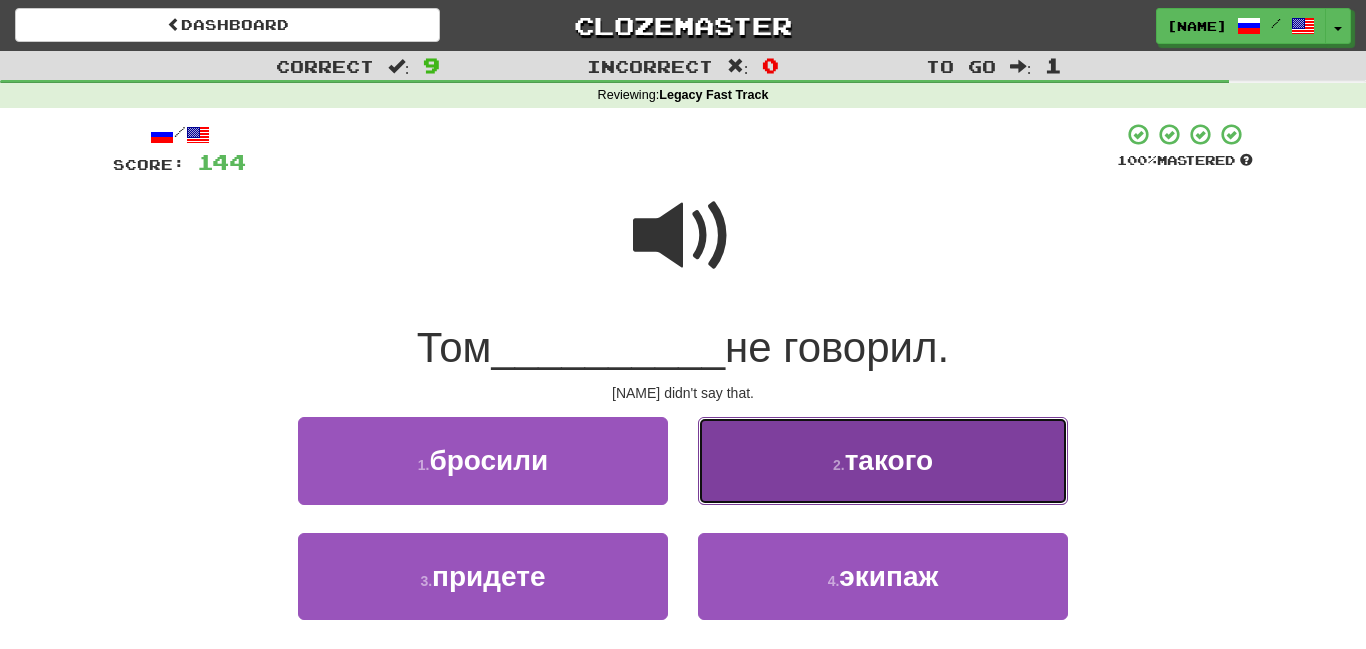 click on "[NUMBER] . такого" at bounding box center (883, 460) 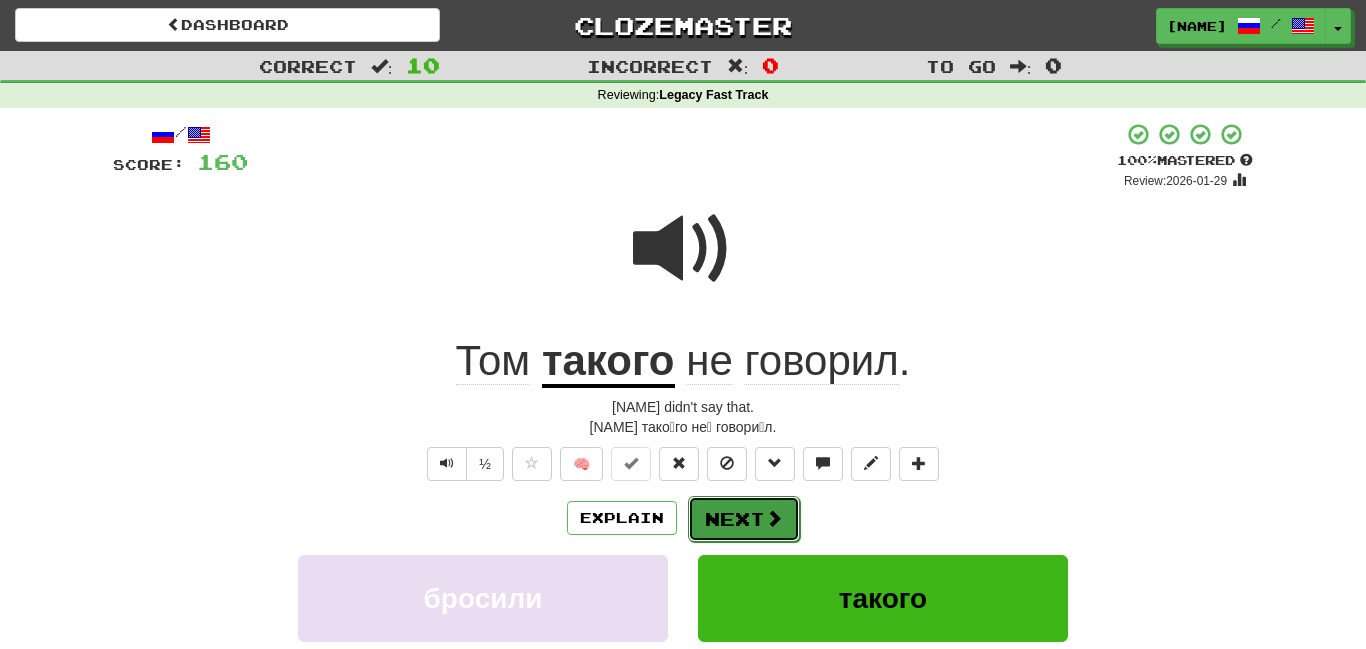 click on "Next" at bounding box center [744, 519] 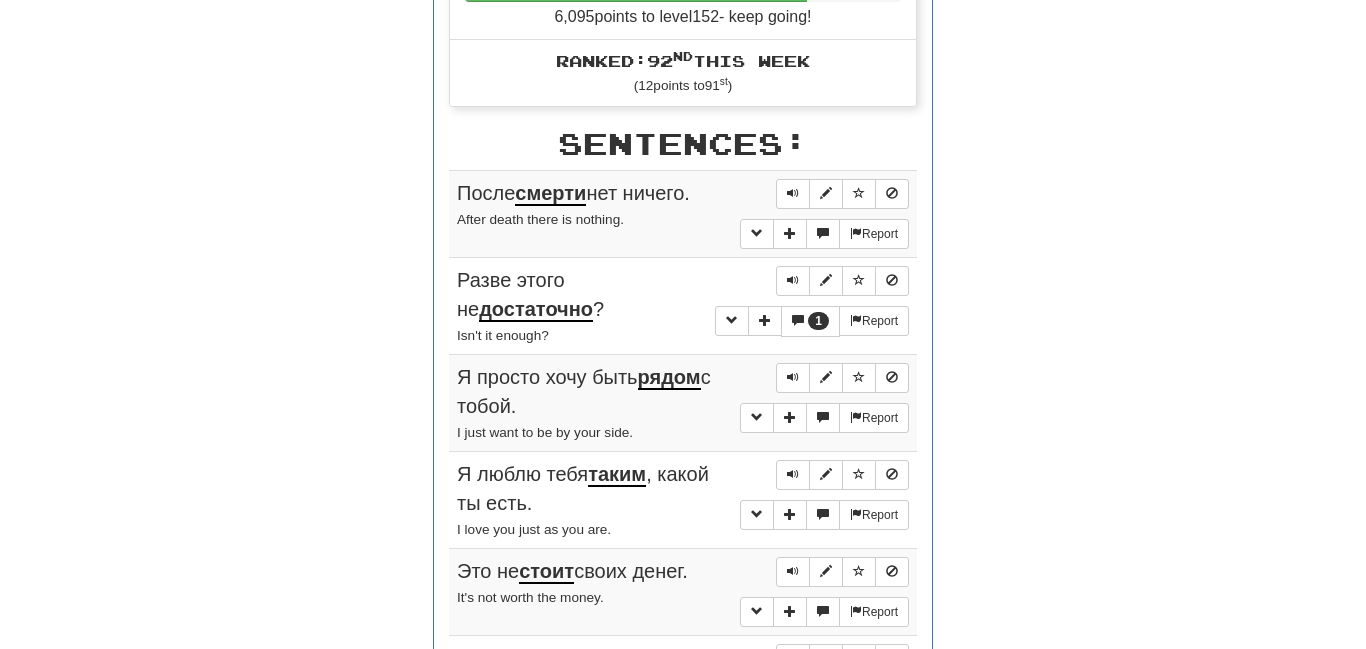 scroll, scrollTop: 0, scrollLeft: 0, axis: both 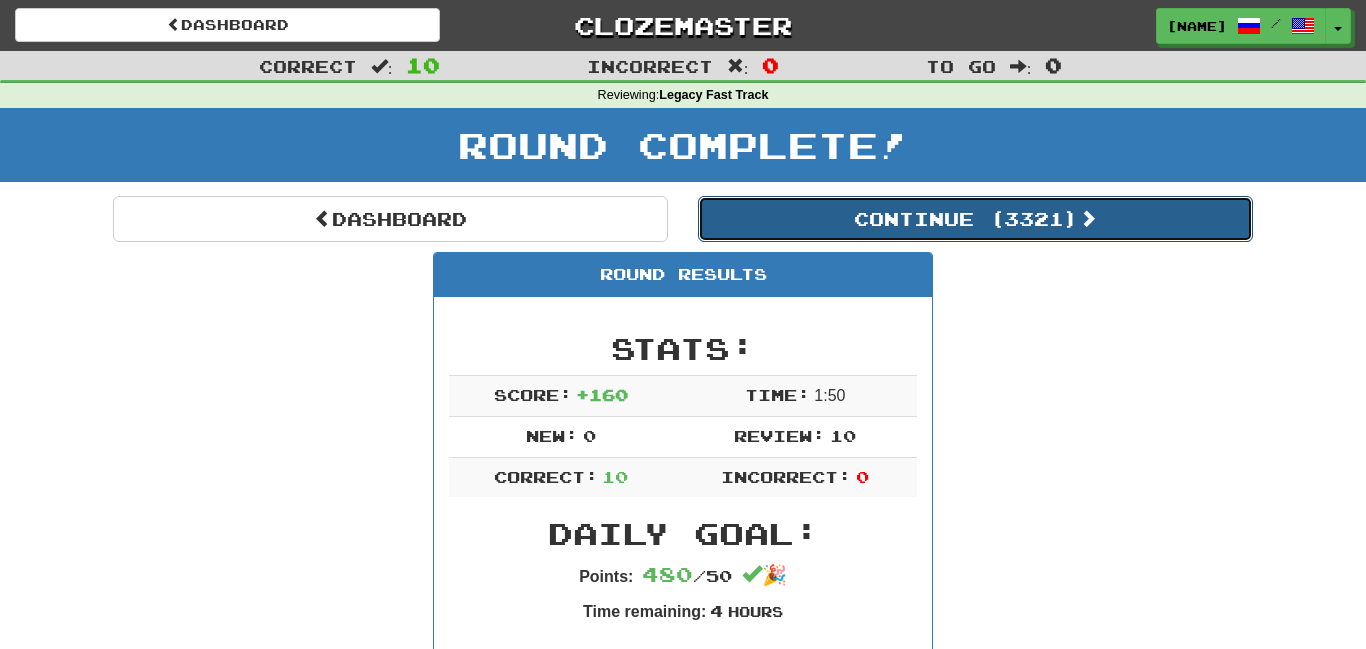 click on "Continue ( [NUMBER] )" at bounding box center [975, 219] 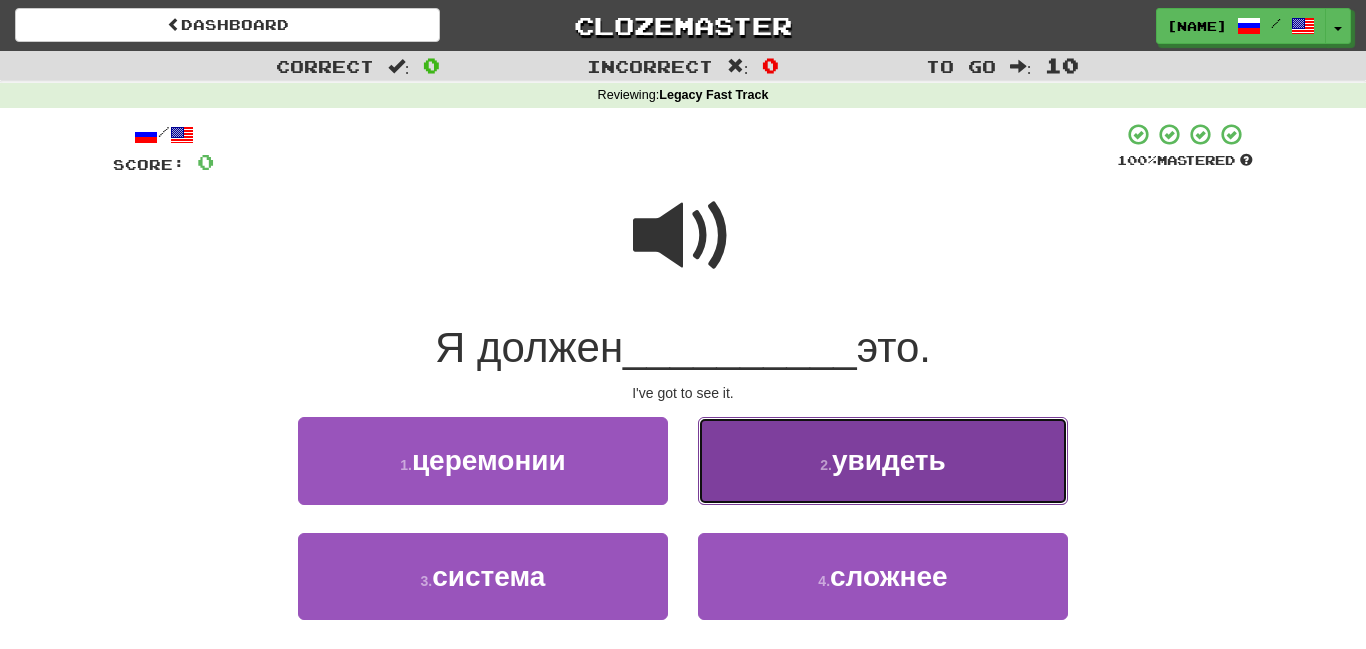 click on "2 ." at bounding box center (826, 465) 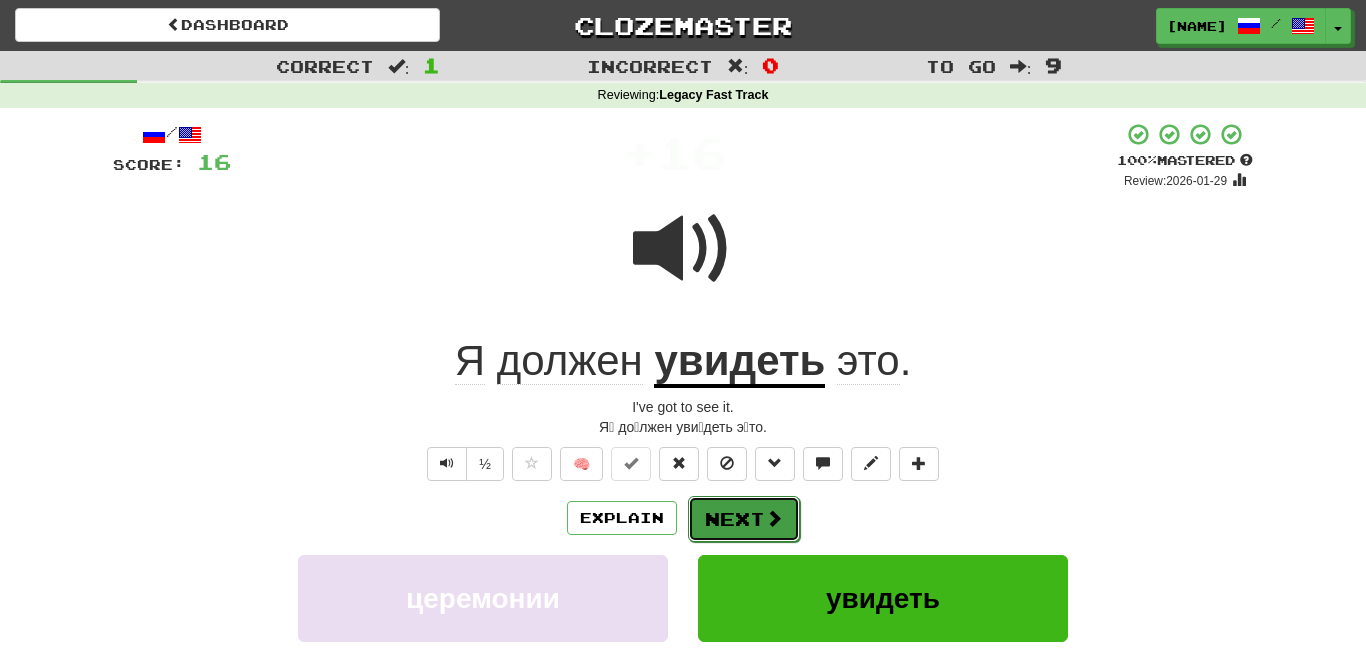 click on "Next" at bounding box center [744, 519] 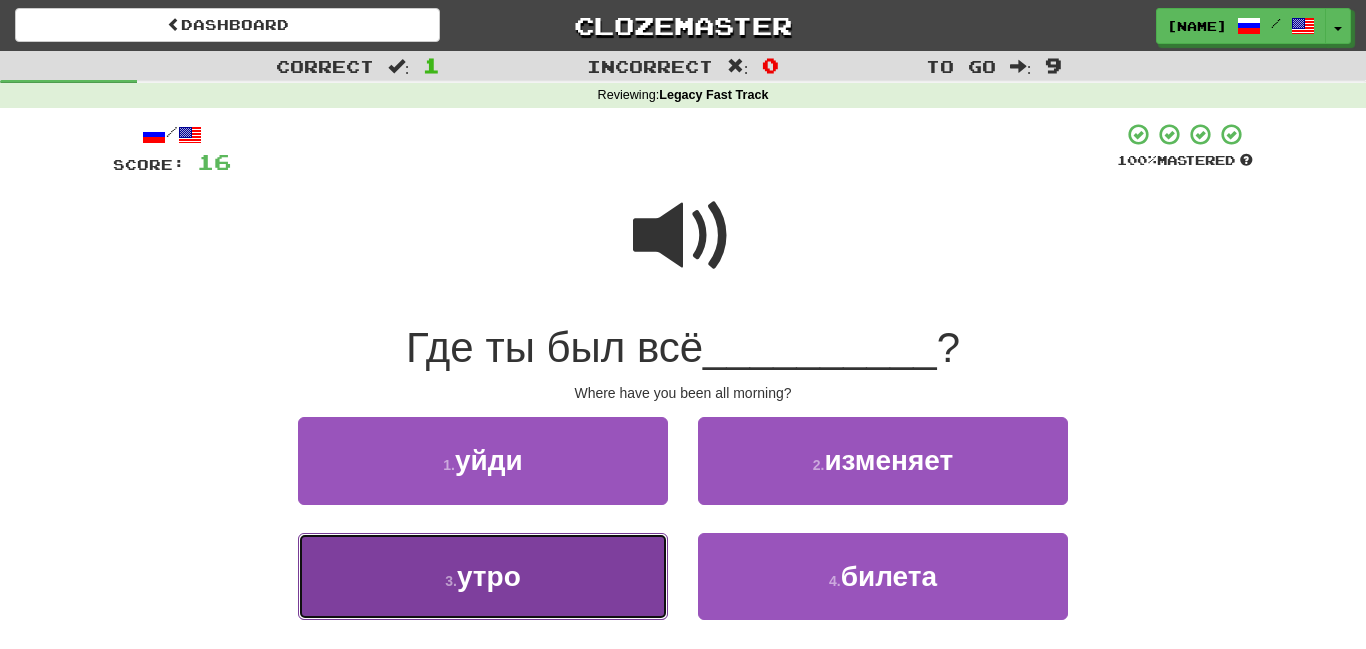 click on "3 .  утро" at bounding box center (483, 576) 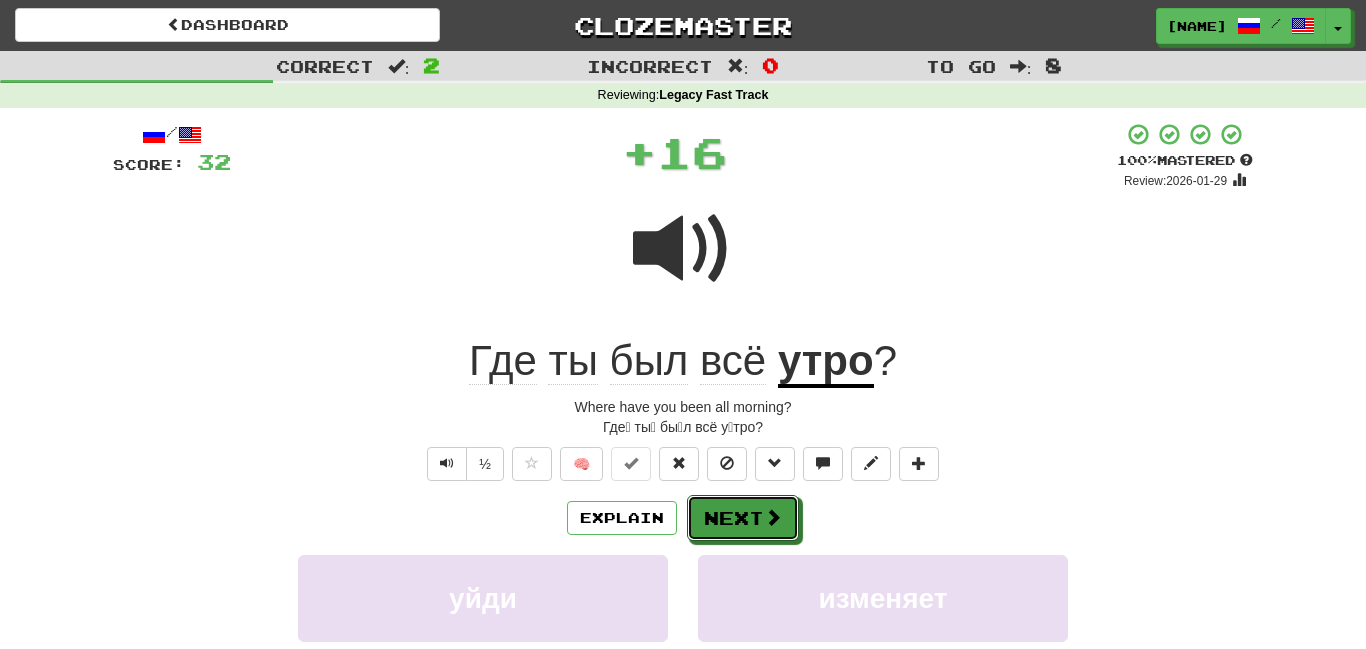 click on "Next" at bounding box center (743, 518) 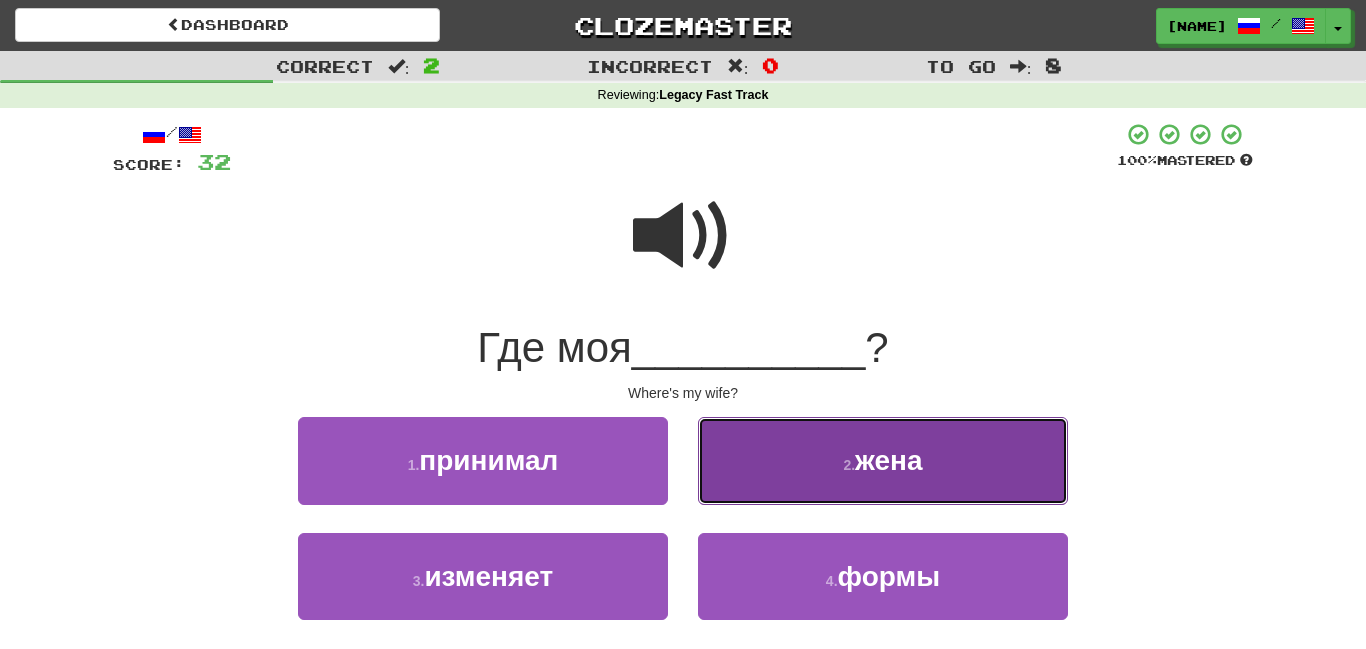 click on "2 .  жена" at bounding box center (883, 460) 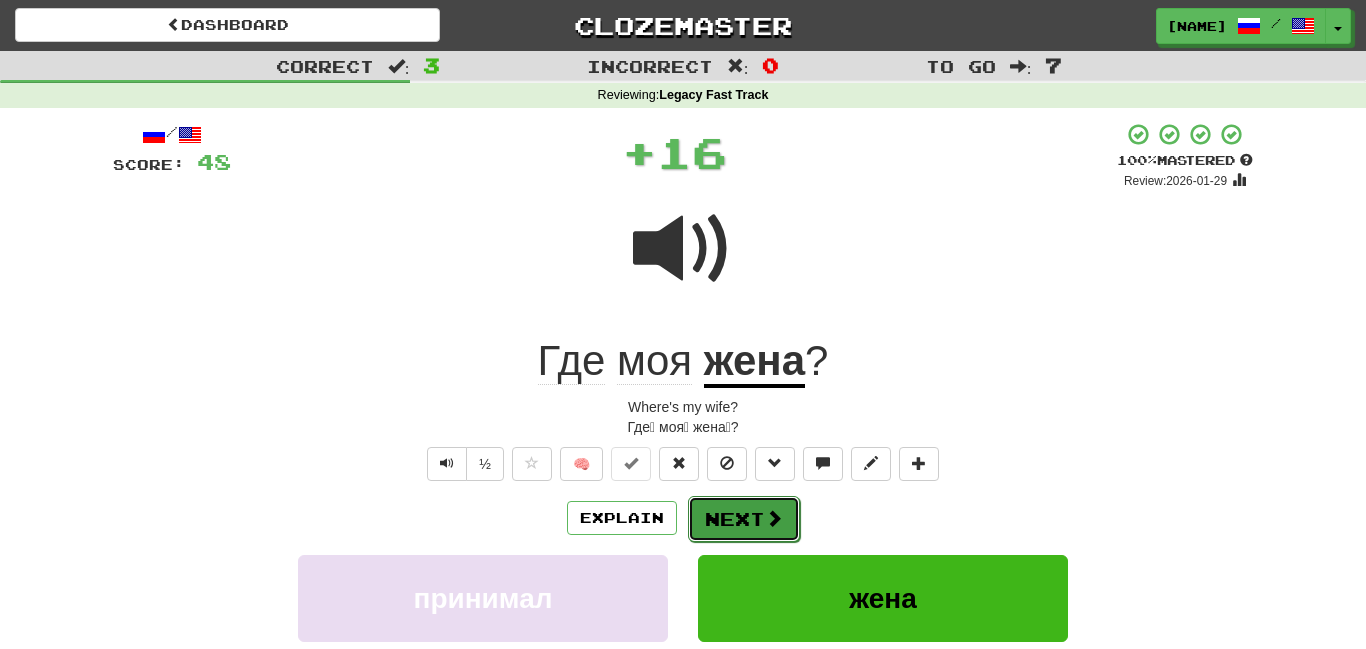 click on "Next" at bounding box center (744, 519) 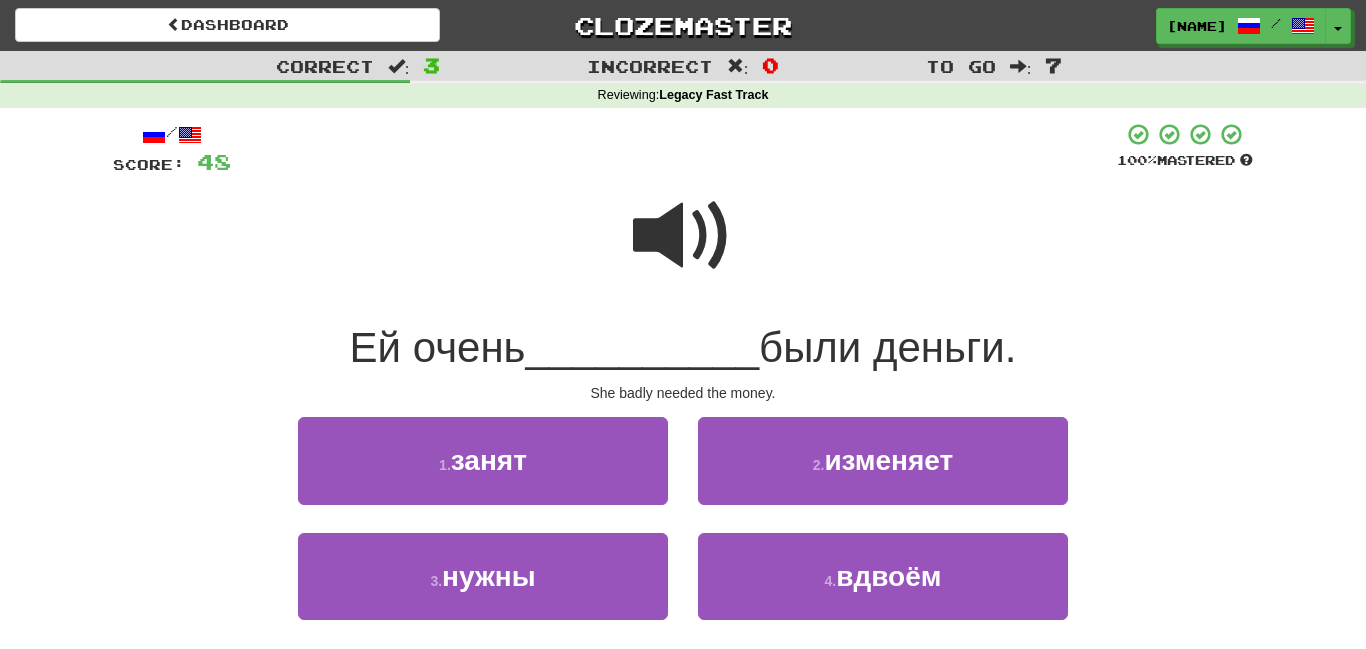 click at bounding box center (683, 236) 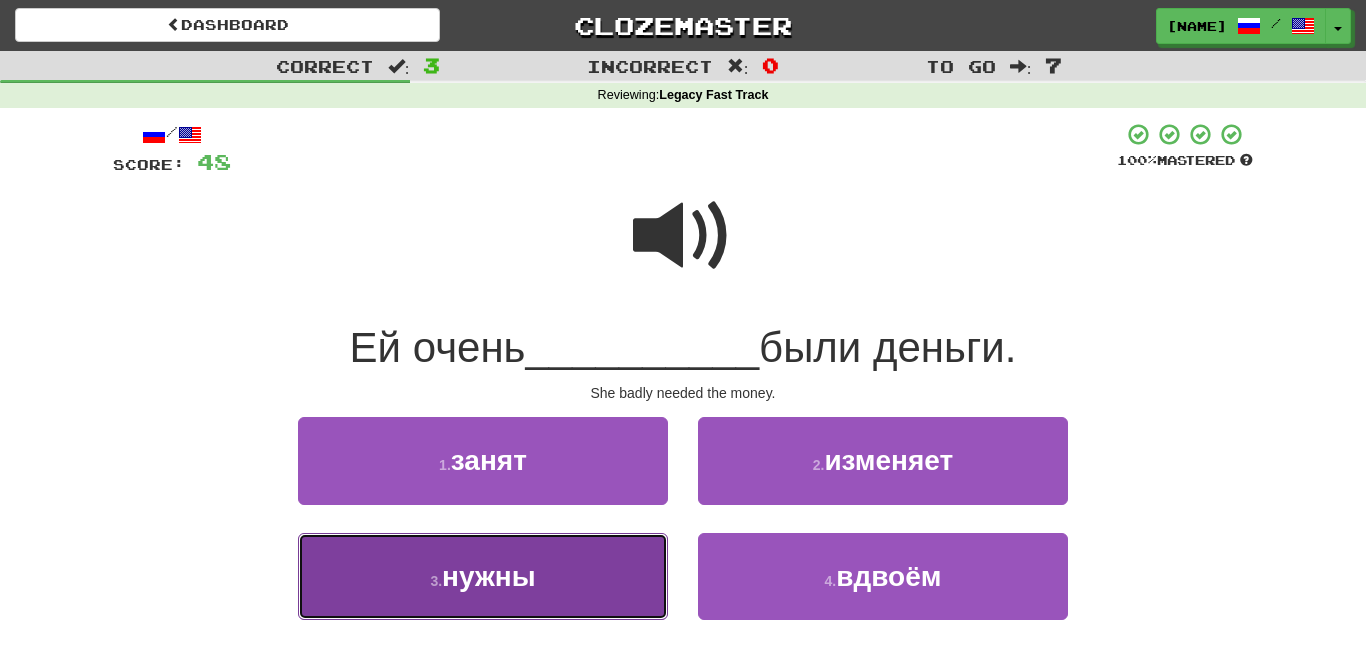 click on "3 .  нужны" at bounding box center [483, 576] 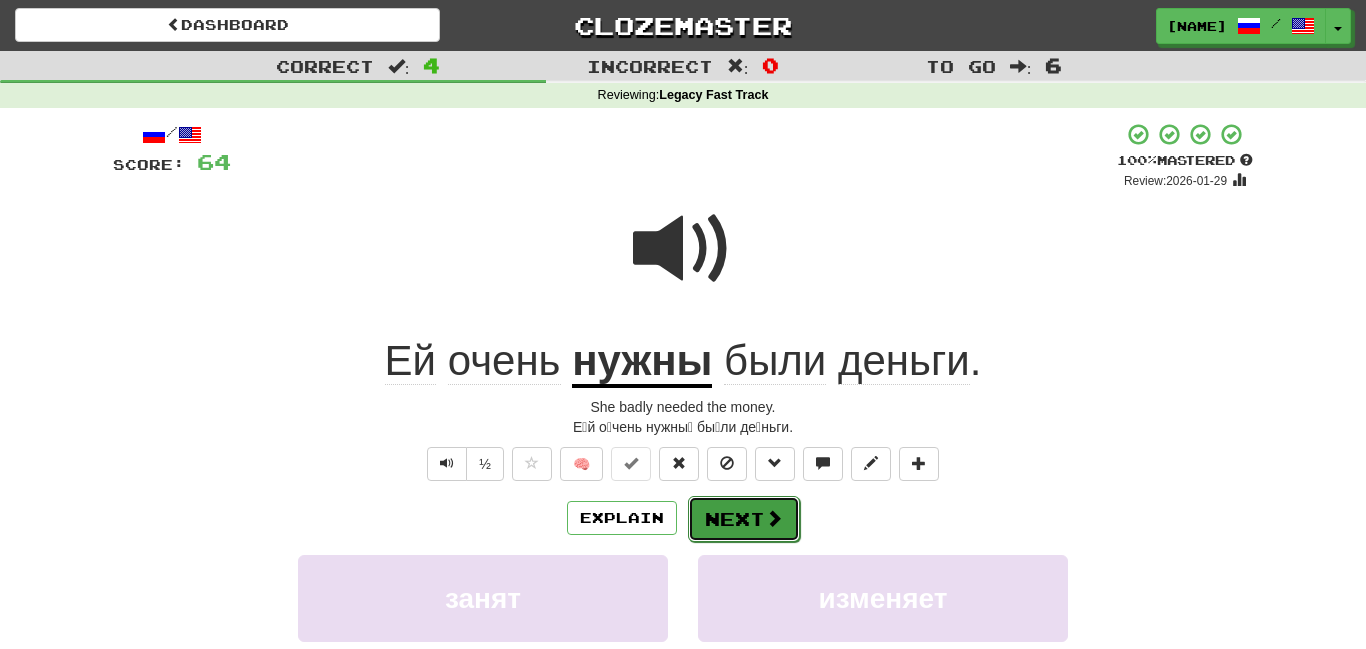 click on "Next" at bounding box center (744, 519) 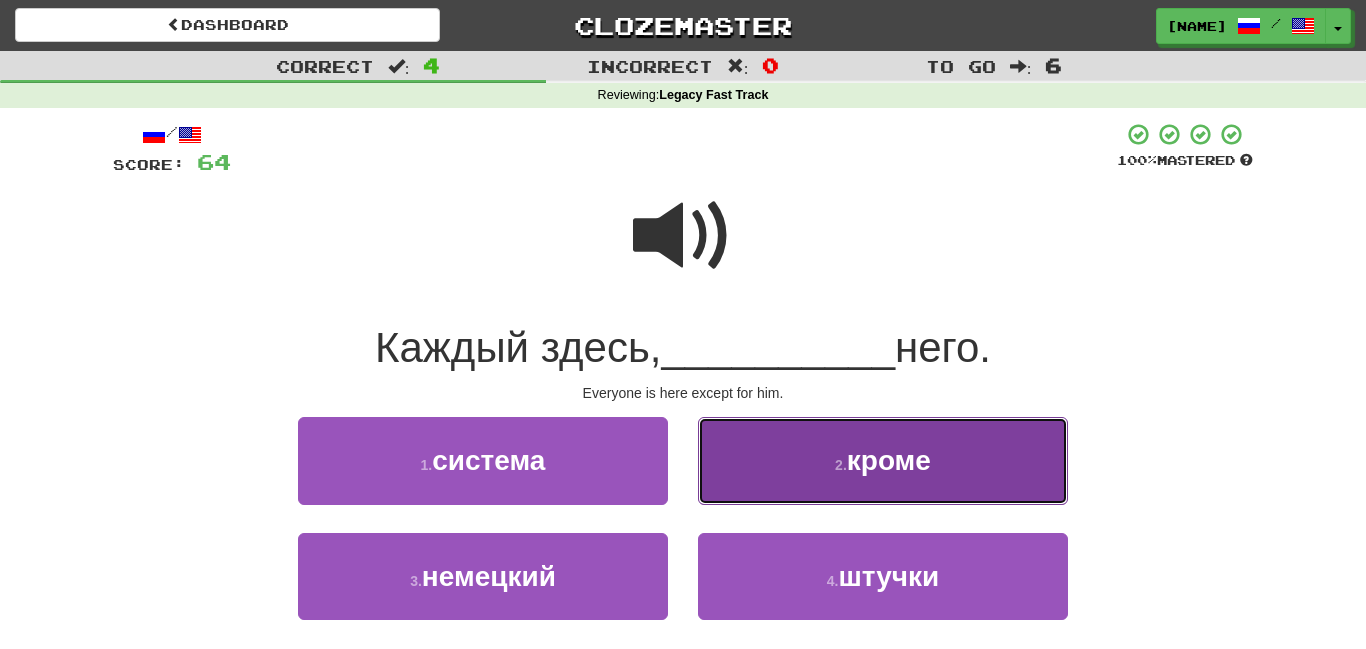 click on "2 .  кроме" at bounding box center [883, 460] 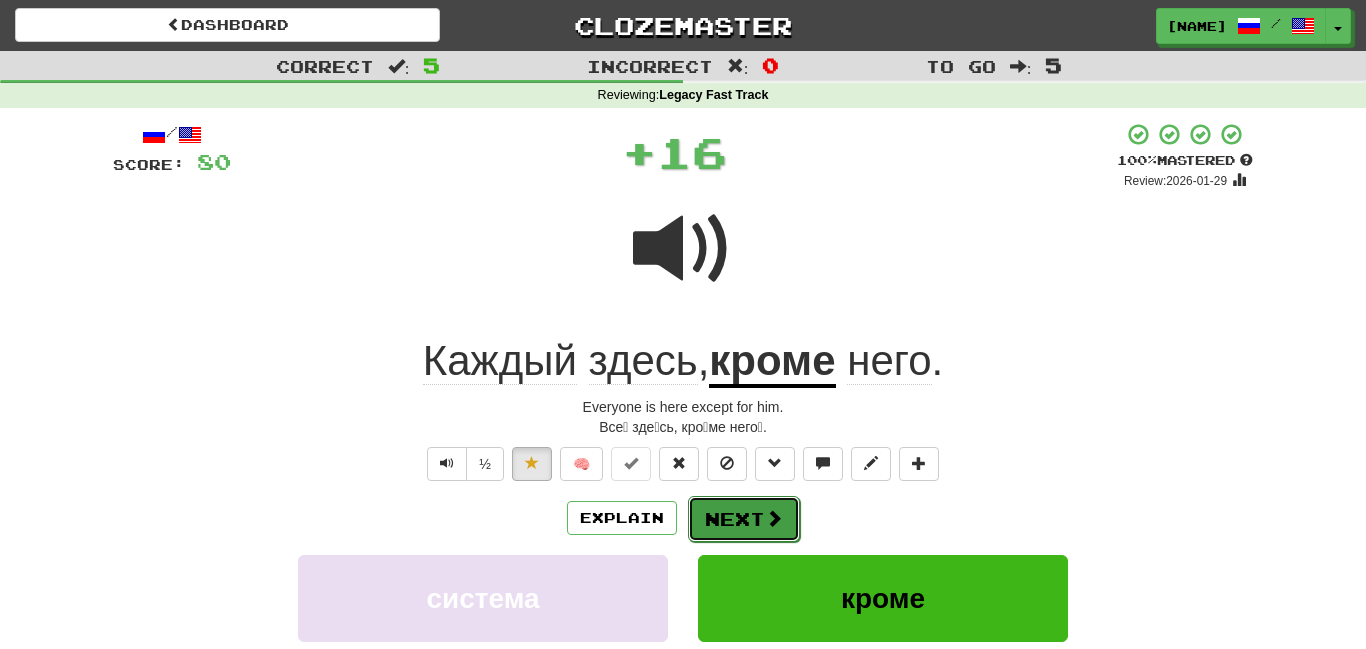 click on "Next" at bounding box center [744, 519] 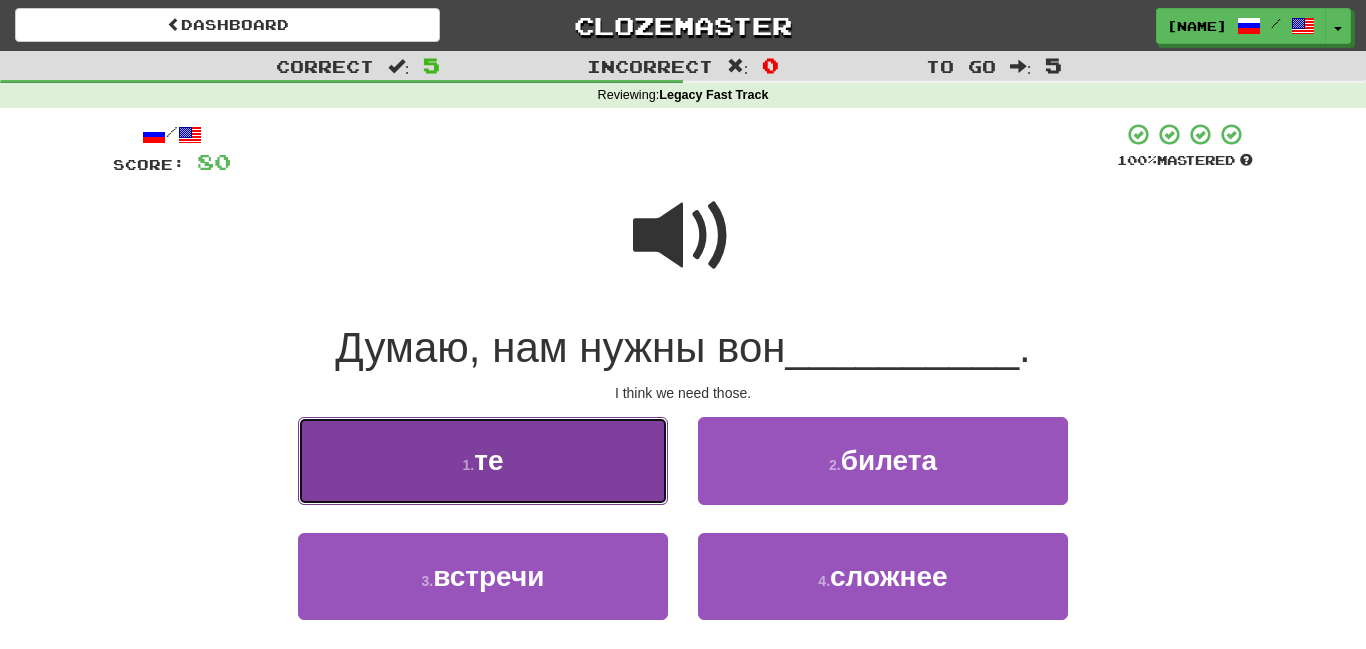 click on "[NUMBER] . те" at bounding box center [483, 460] 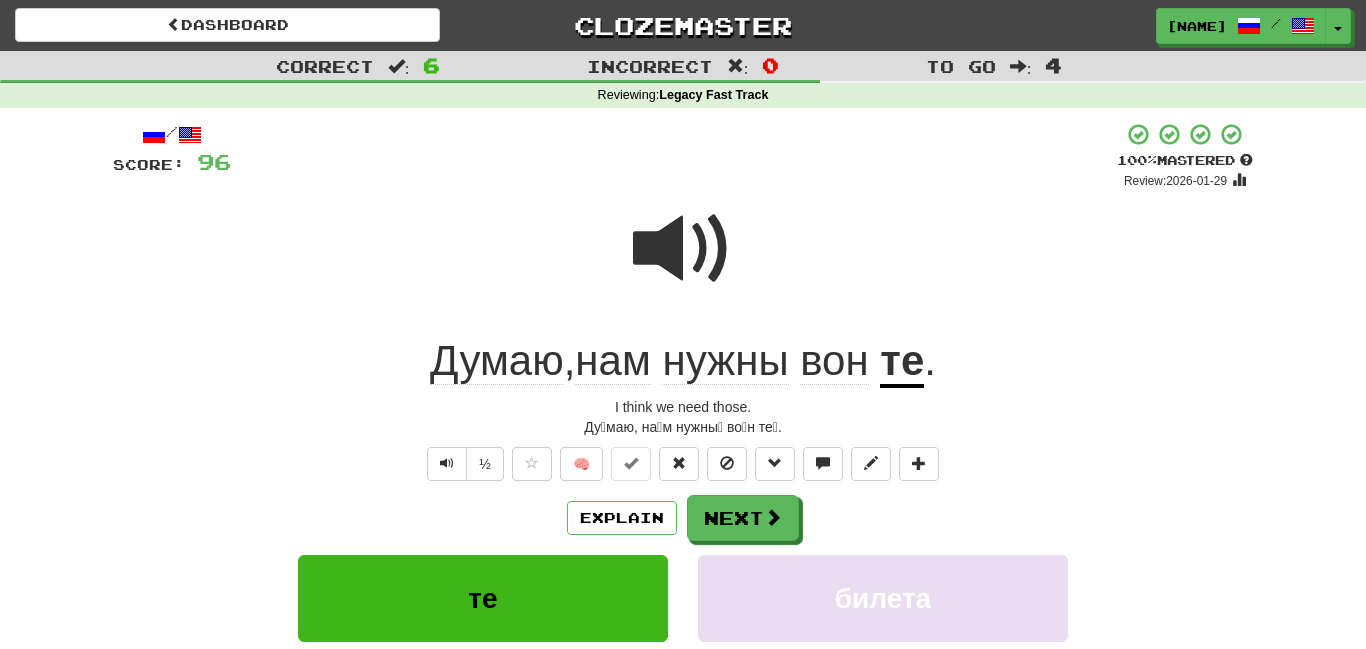 click on "вон" 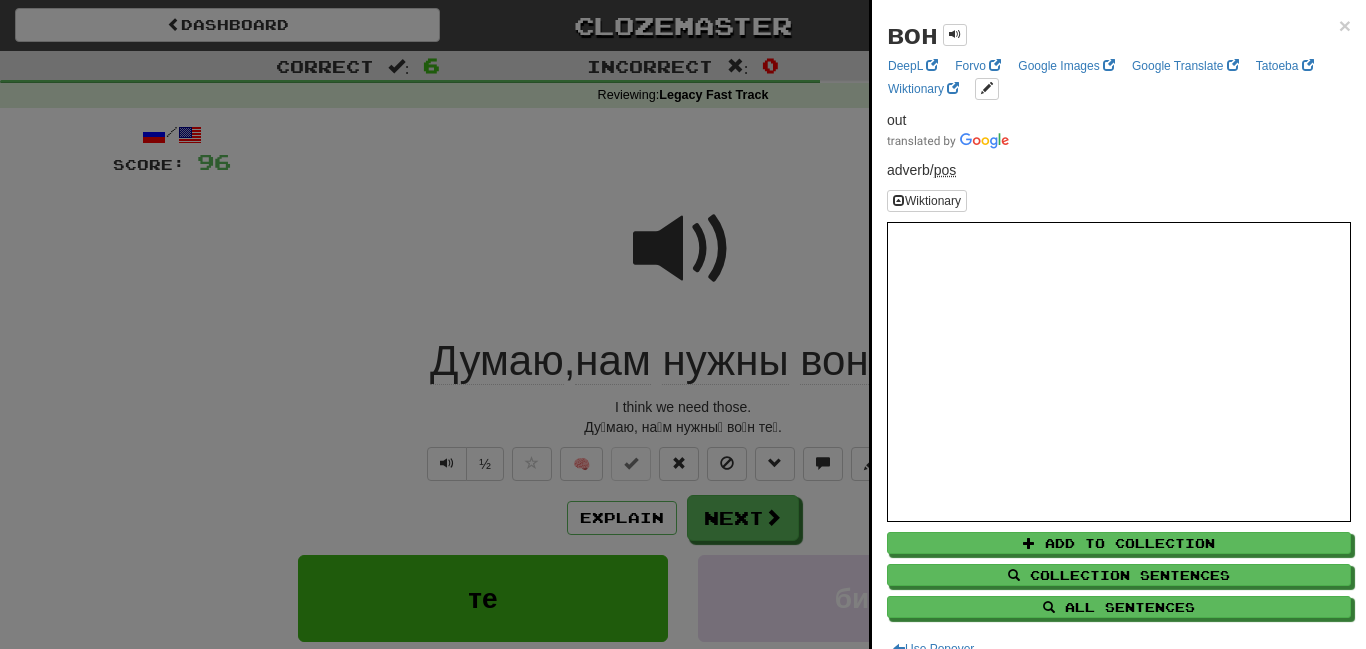 click at bounding box center (683, 324) 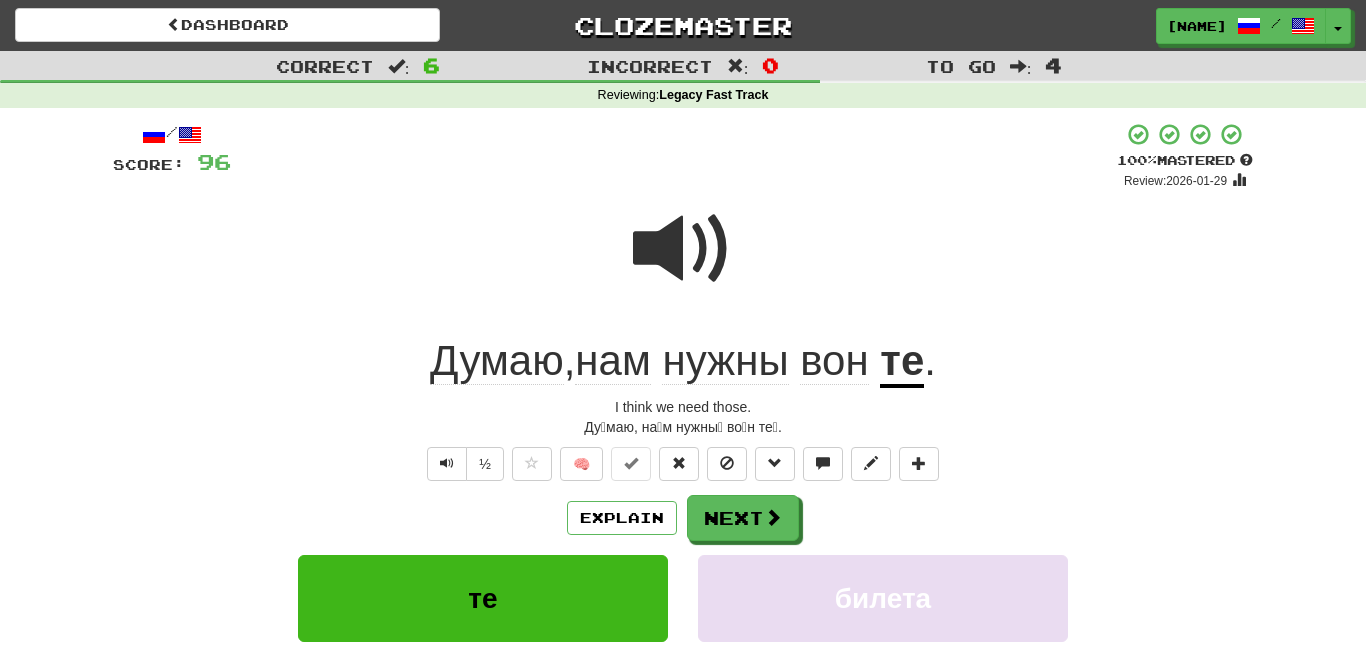 click on "те" at bounding box center (902, 362) 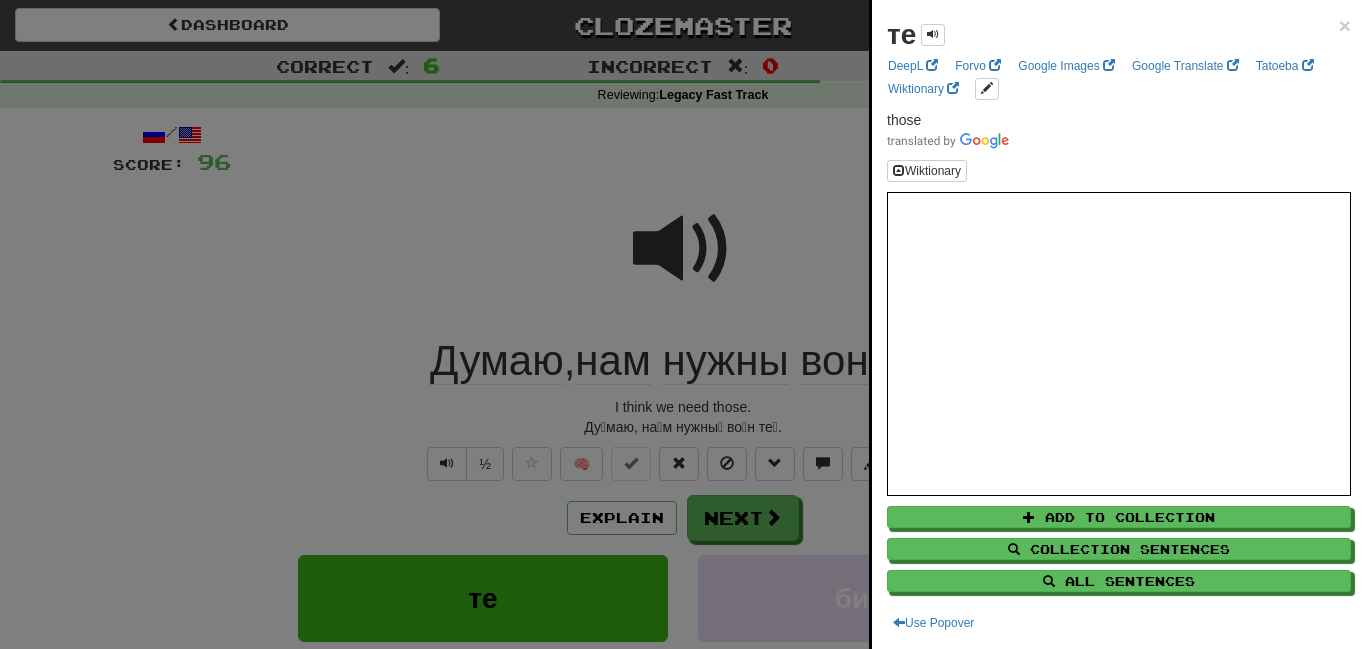 click at bounding box center [683, 324] 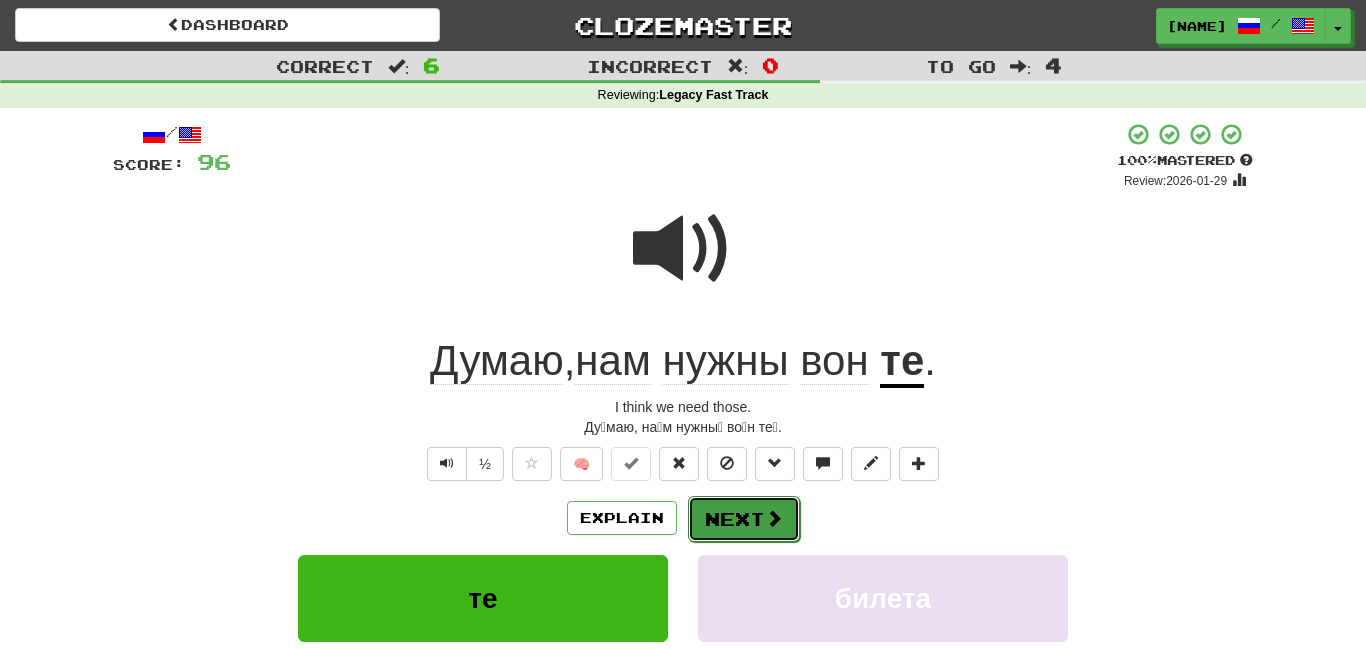 click on "Next" at bounding box center (744, 519) 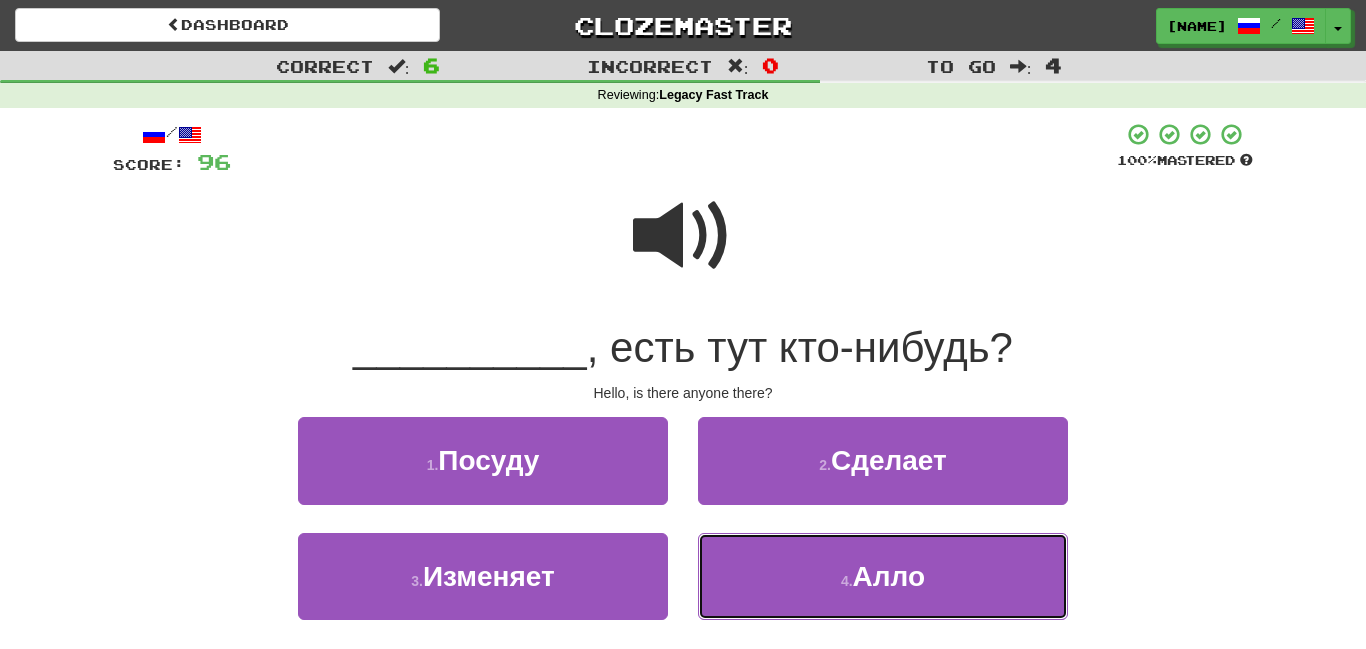 click on "[NUMBER] . Алло" at bounding box center (883, 576) 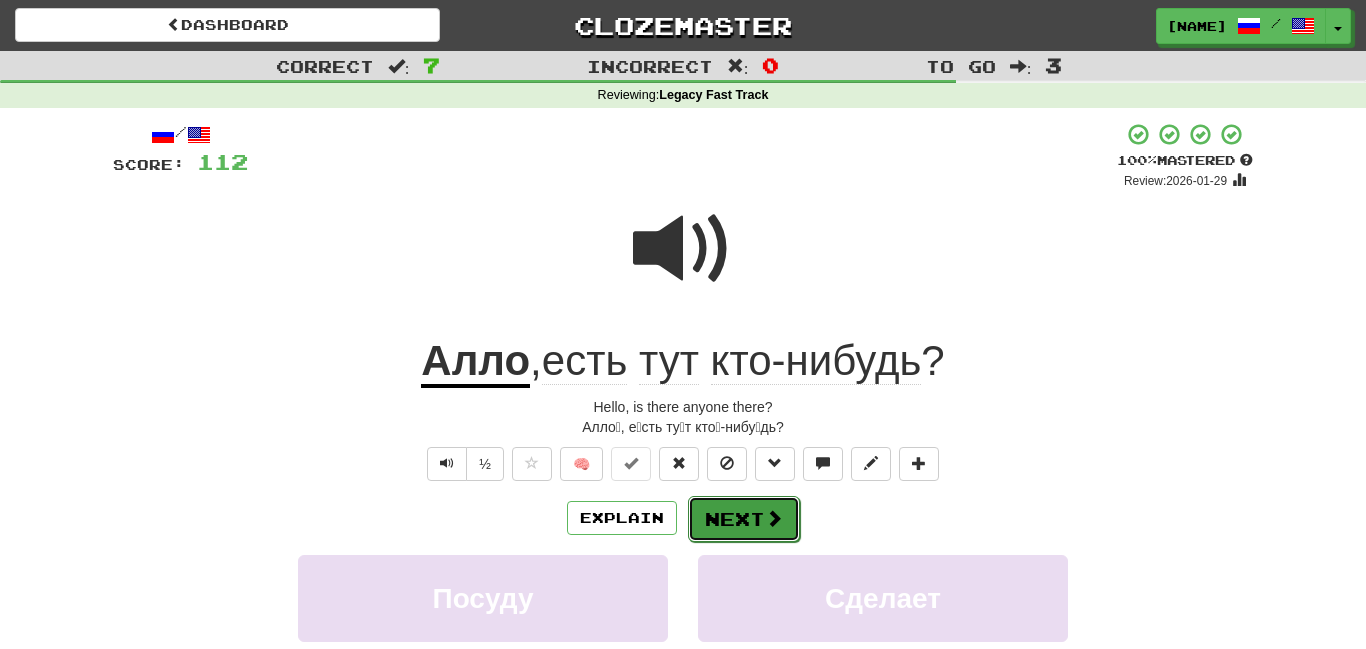click on "Next" at bounding box center [744, 519] 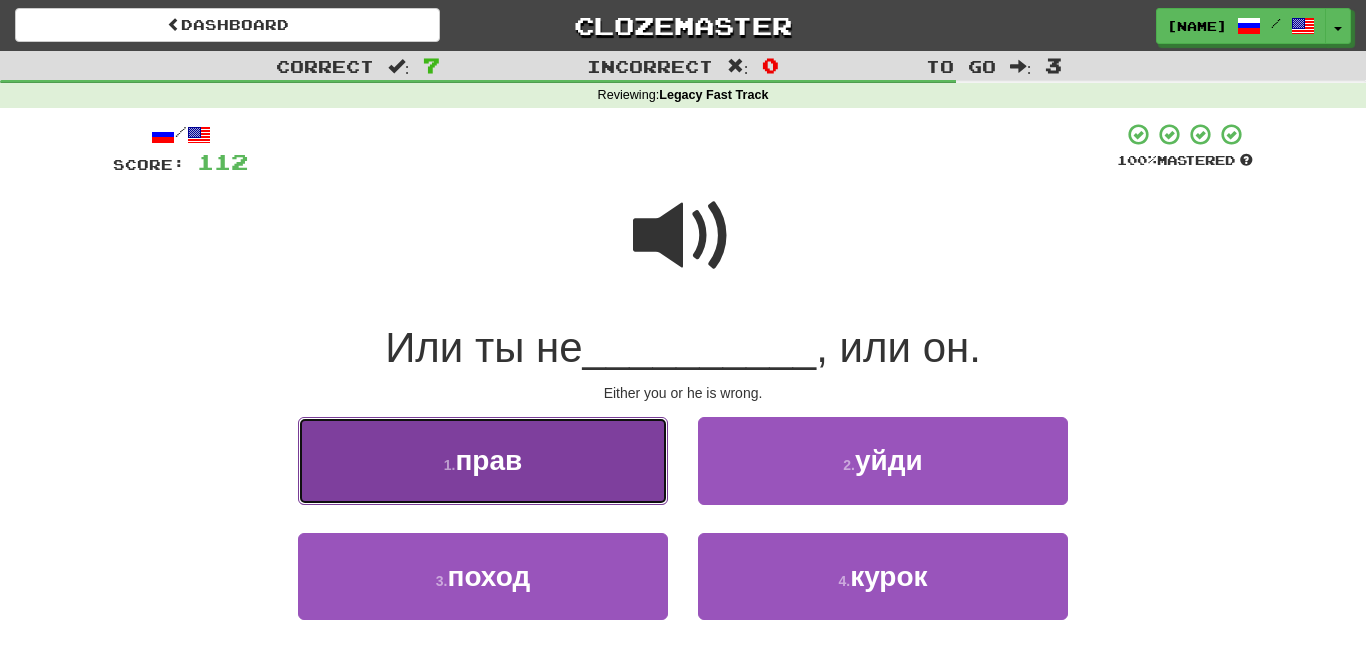 click on "1 .  прав" at bounding box center [483, 460] 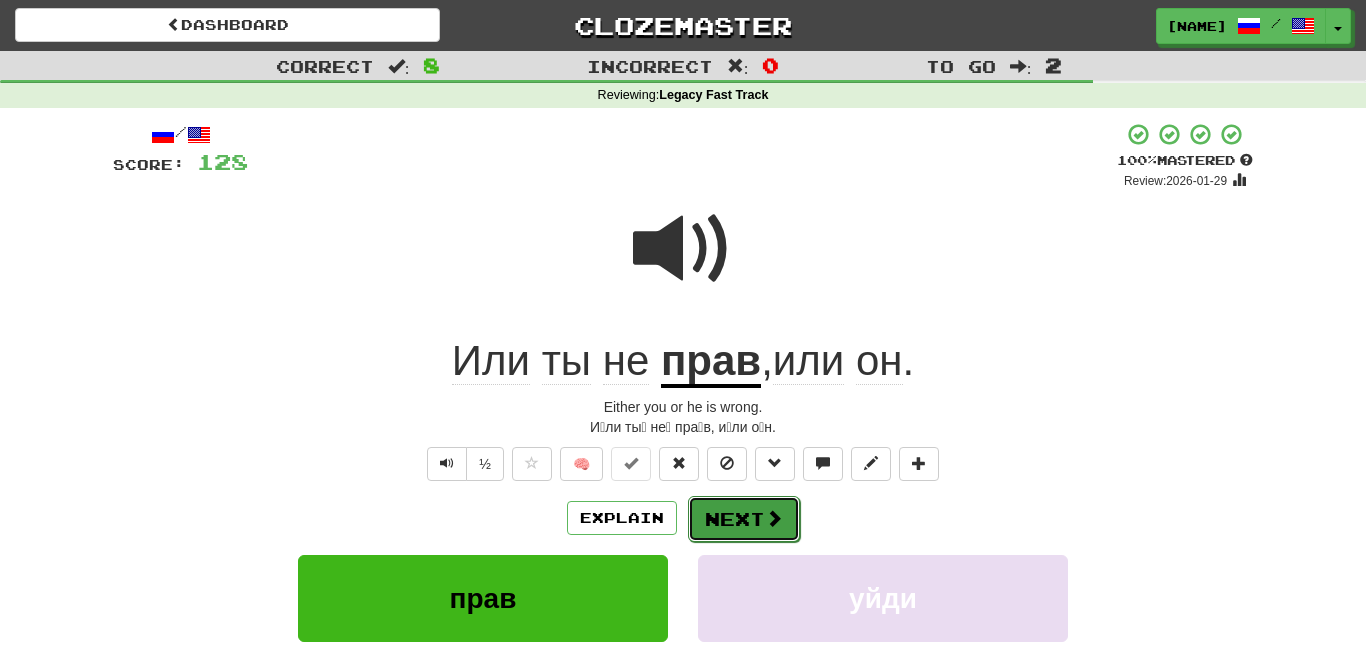 click on "Next" at bounding box center (744, 519) 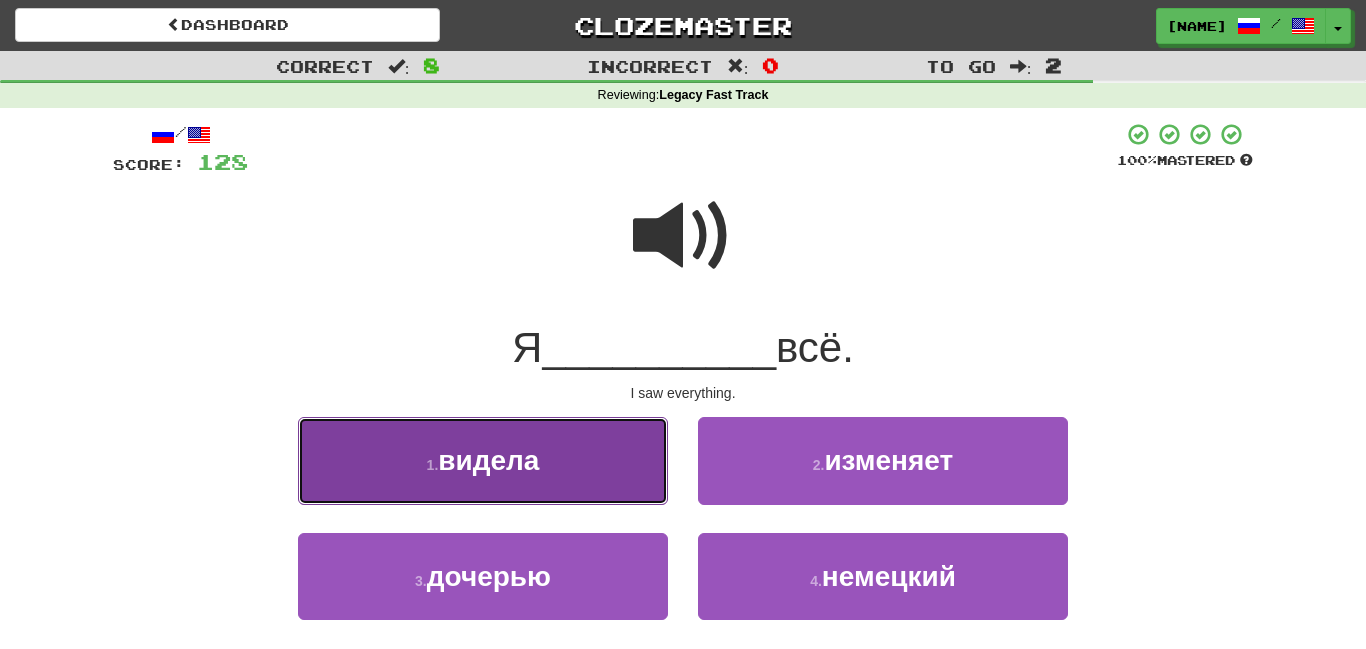 click on "[NUMBER] . видела" at bounding box center (483, 460) 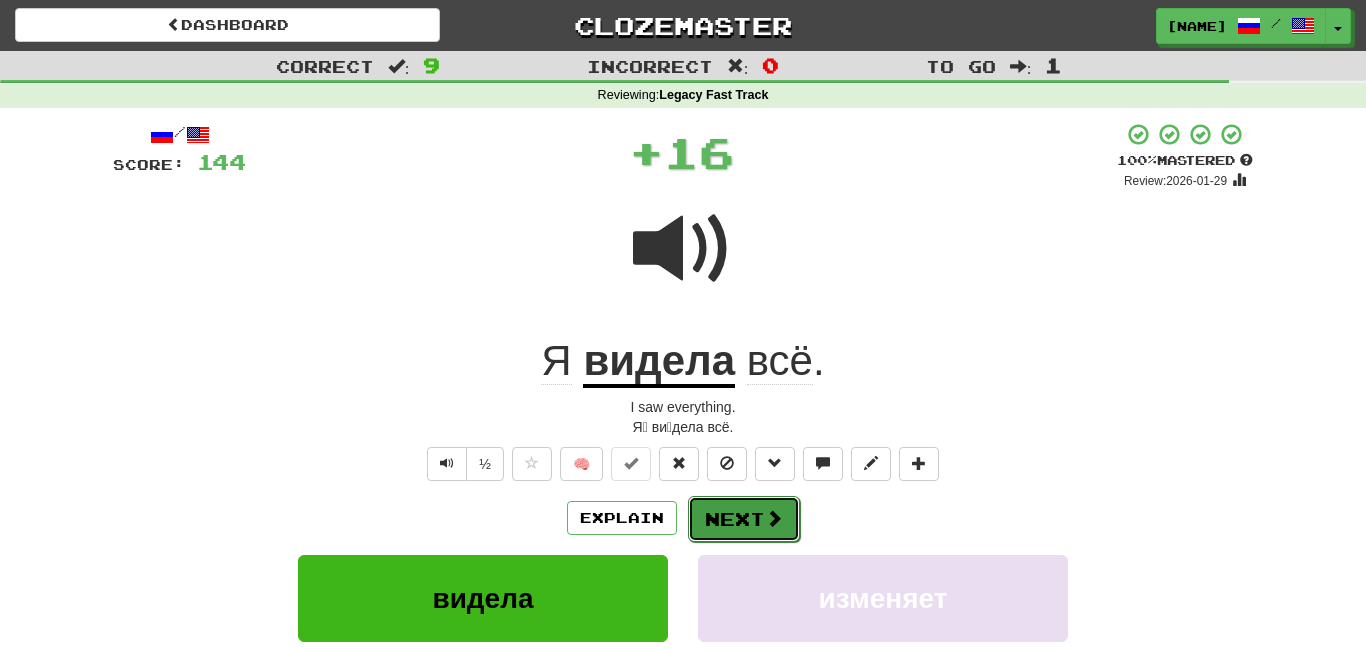 click at bounding box center (774, 518) 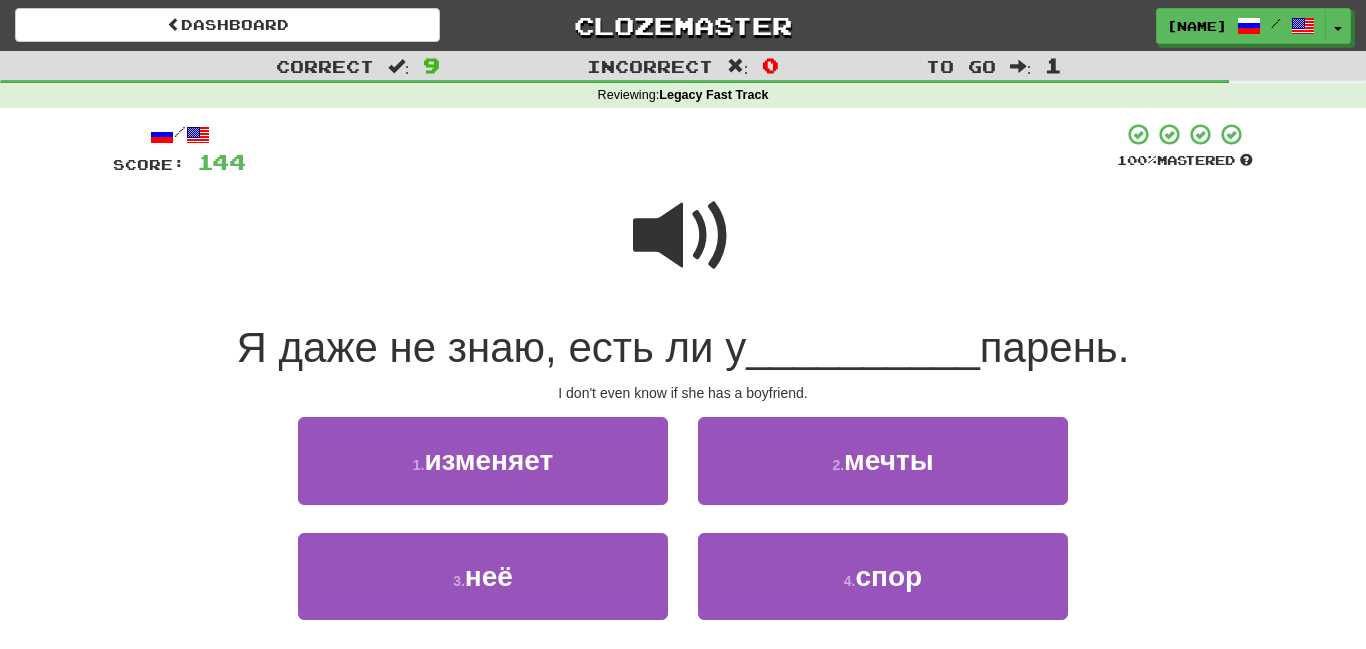click at bounding box center (683, 236) 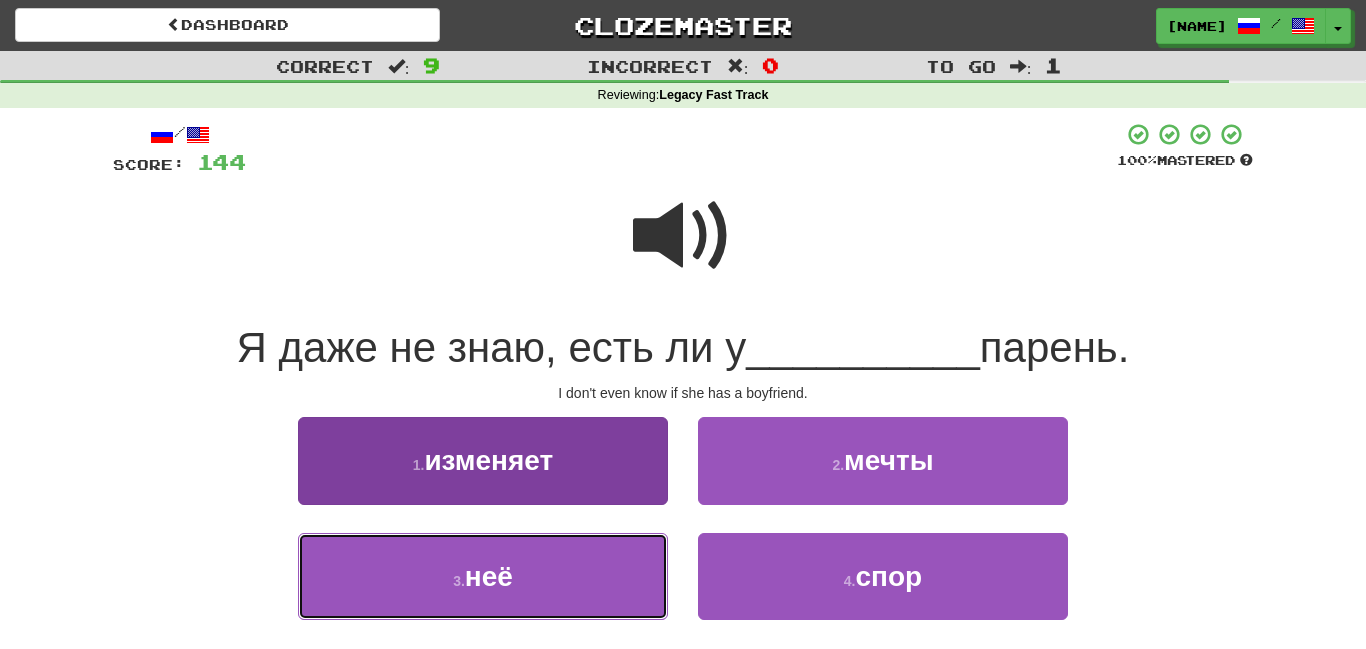 click on "3 .  неё" at bounding box center [483, 576] 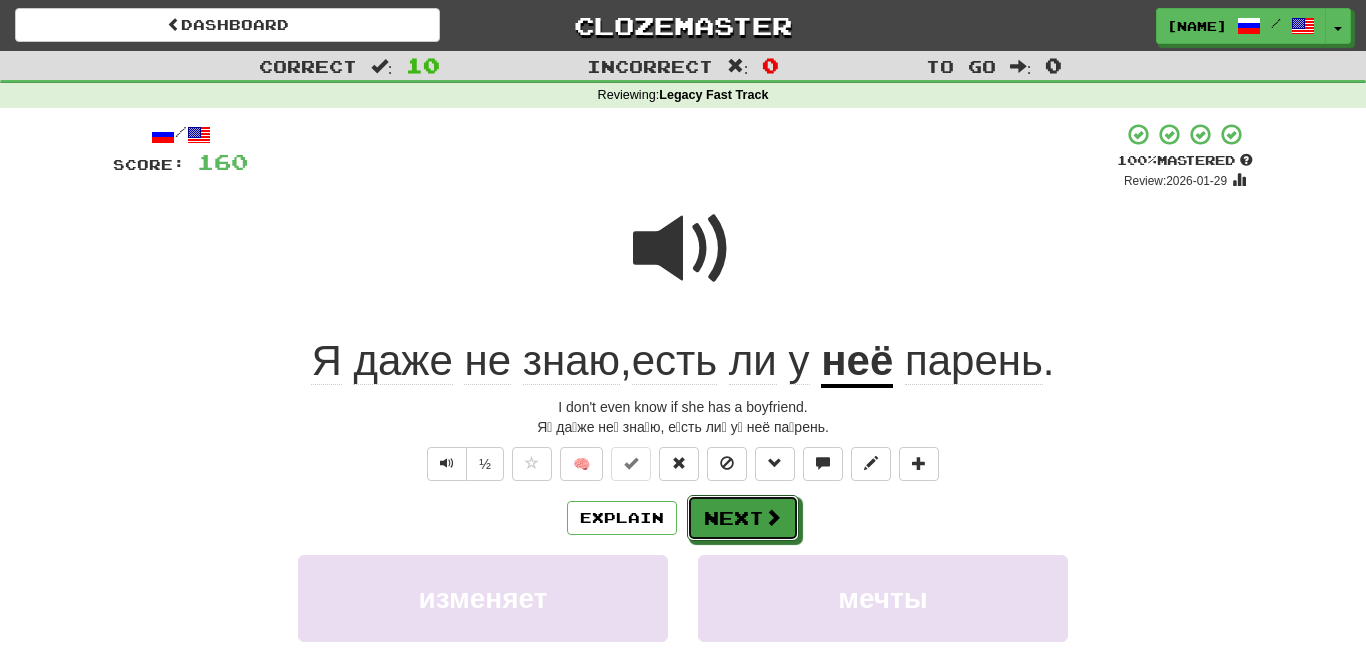 click on "Next" at bounding box center (743, 518) 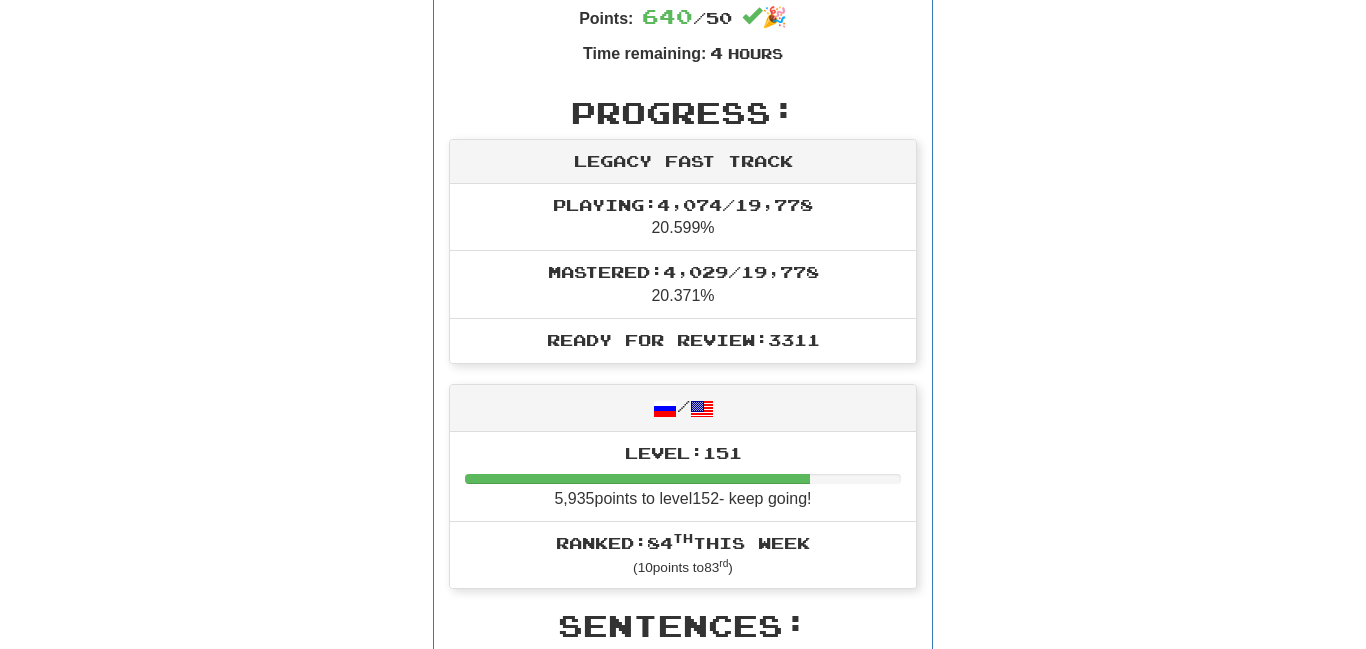 scroll, scrollTop: 0, scrollLeft: 0, axis: both 